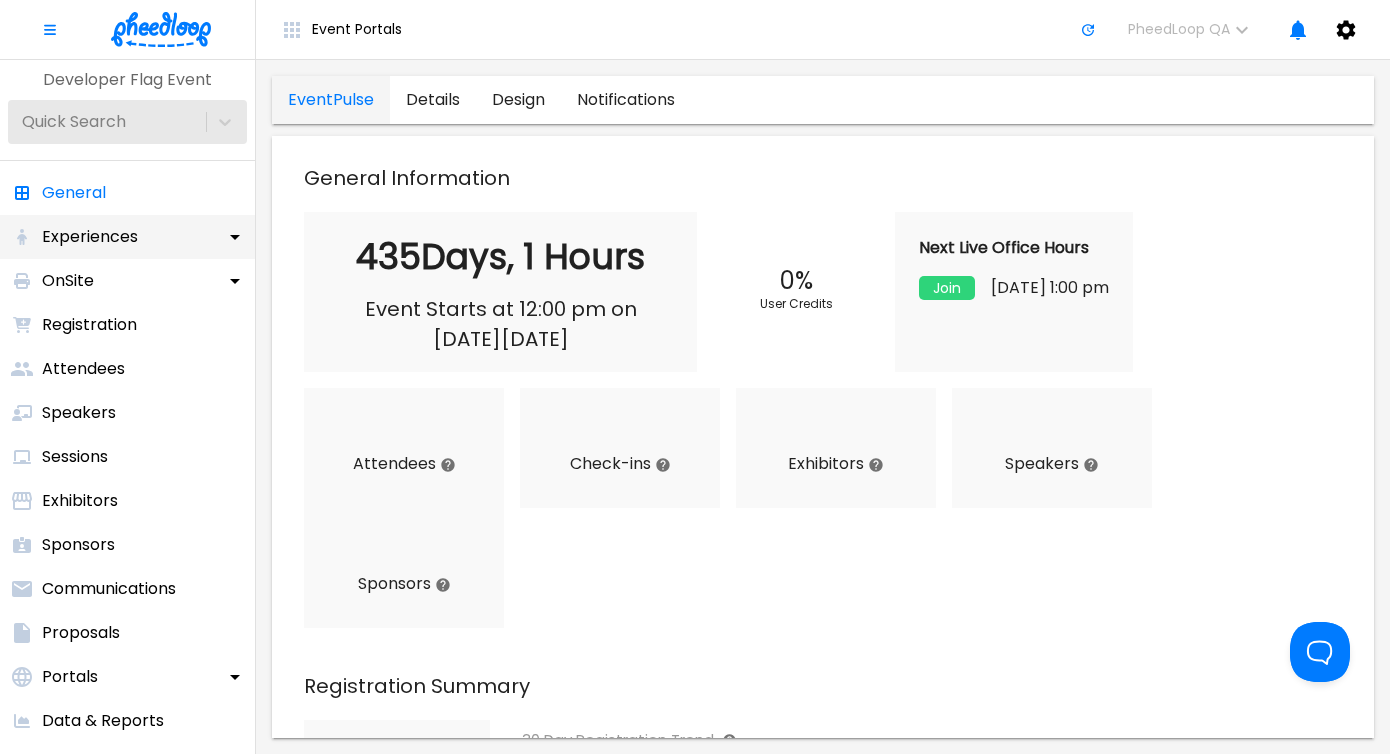scroll, scrollTop: 0, scrollLeft: 0, axis: both 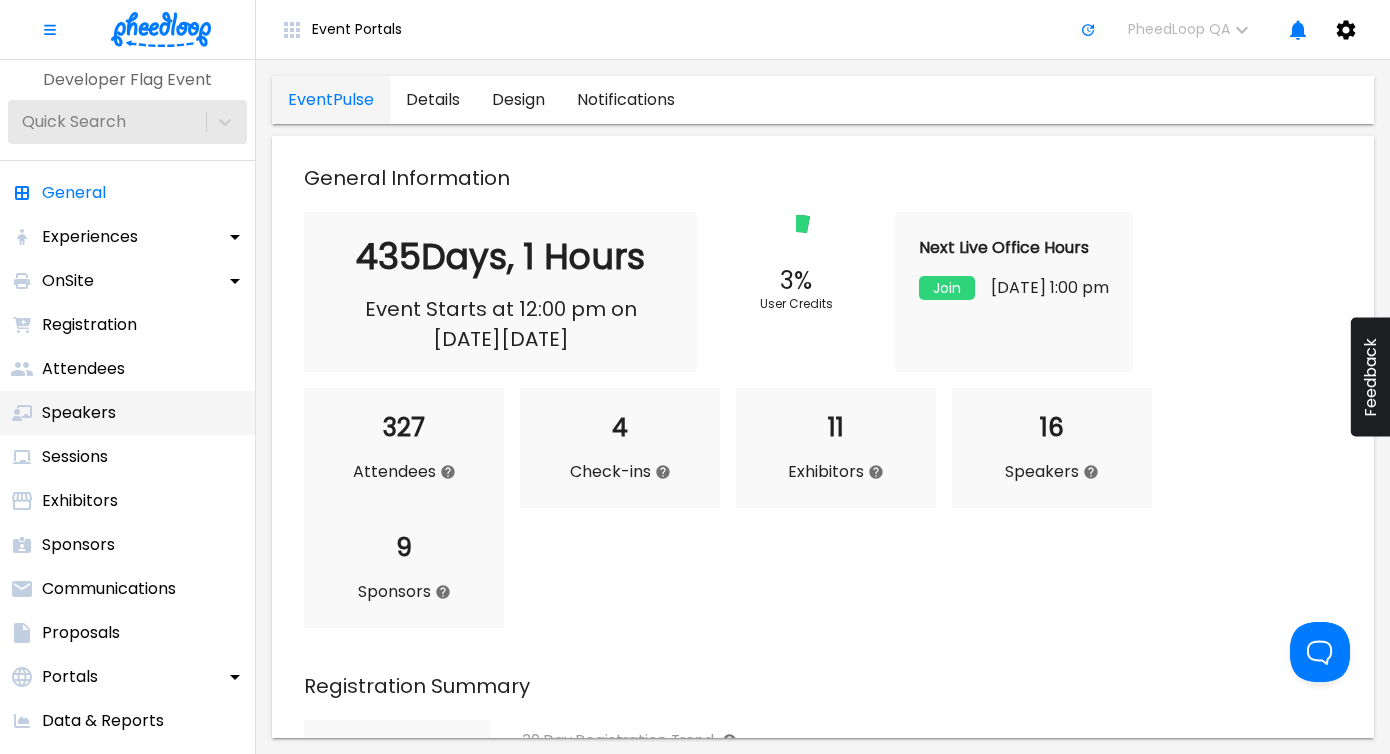 click on "Speakers" at bounding box center [127, 413] 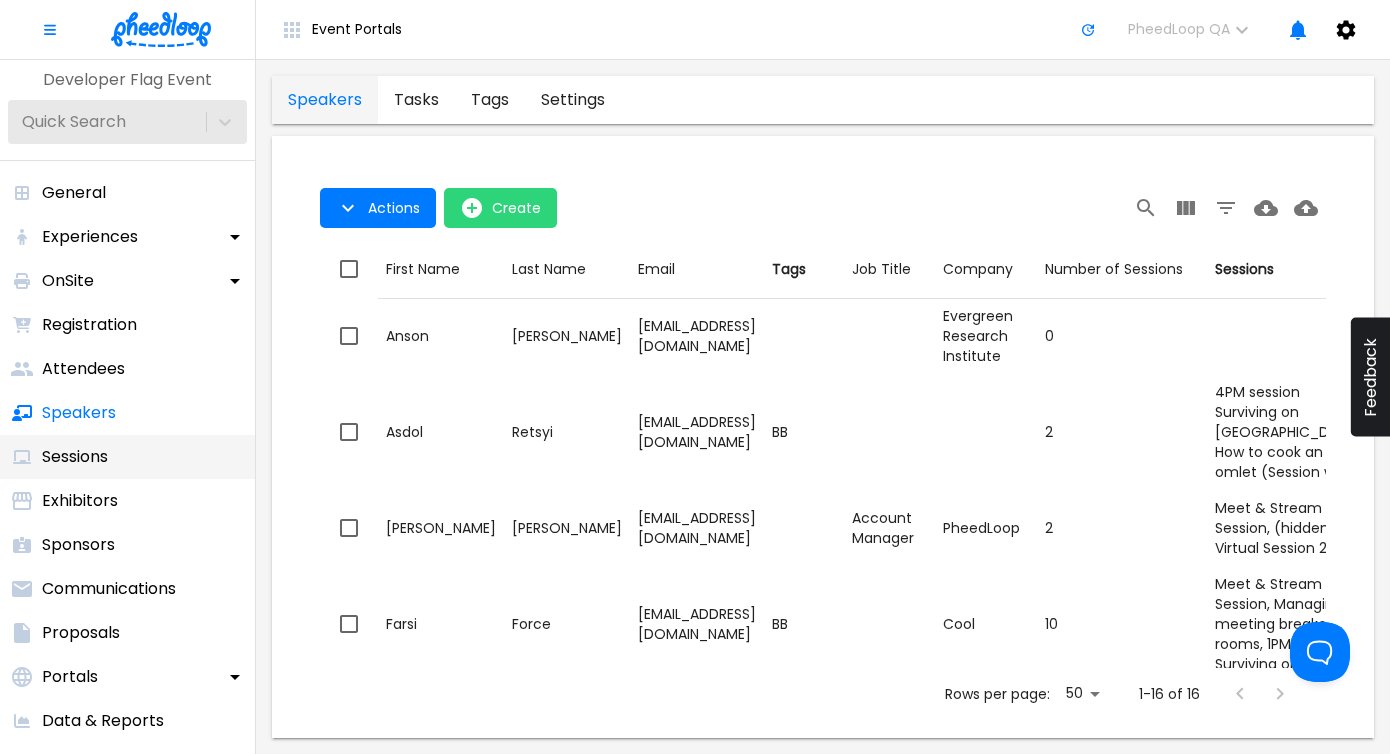 click on "Sessions" at bounding box center (127, 457) 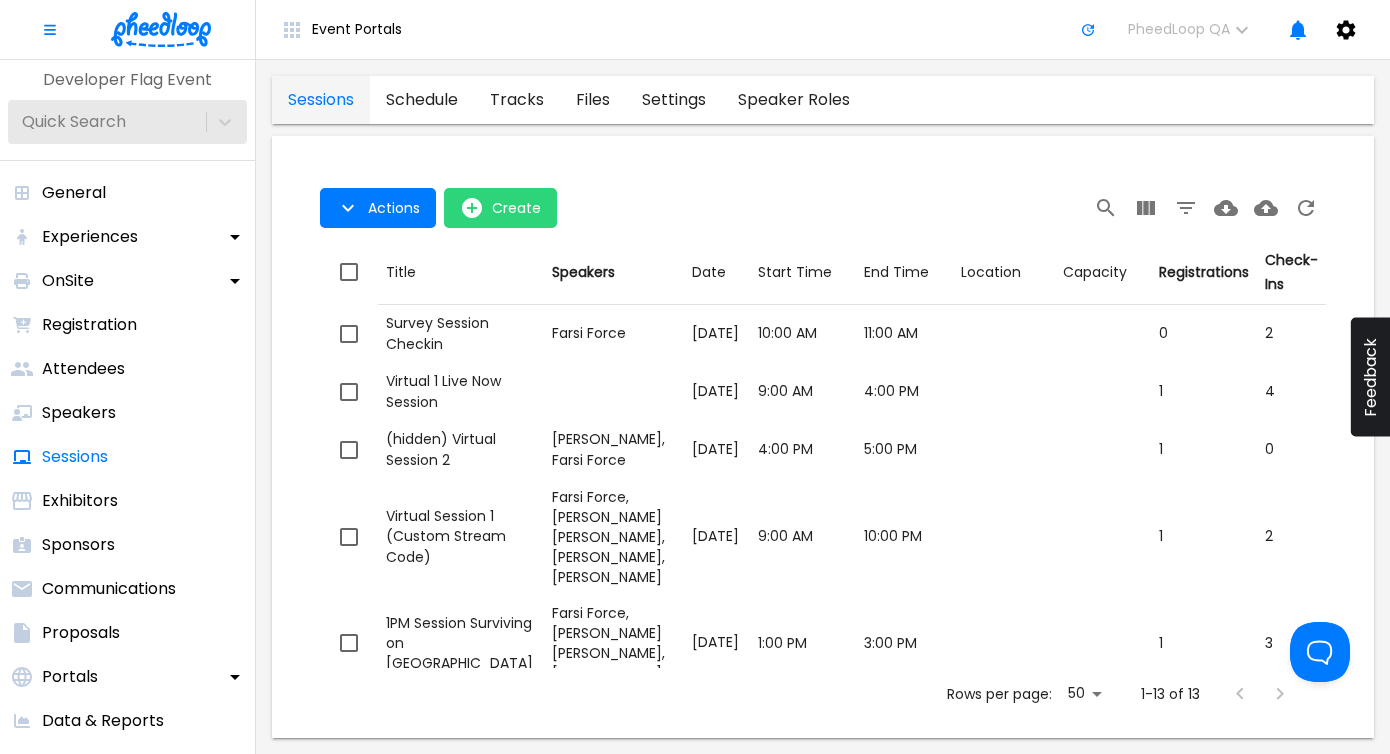 click on "Farsi Force" at bounding box center (613, 333) 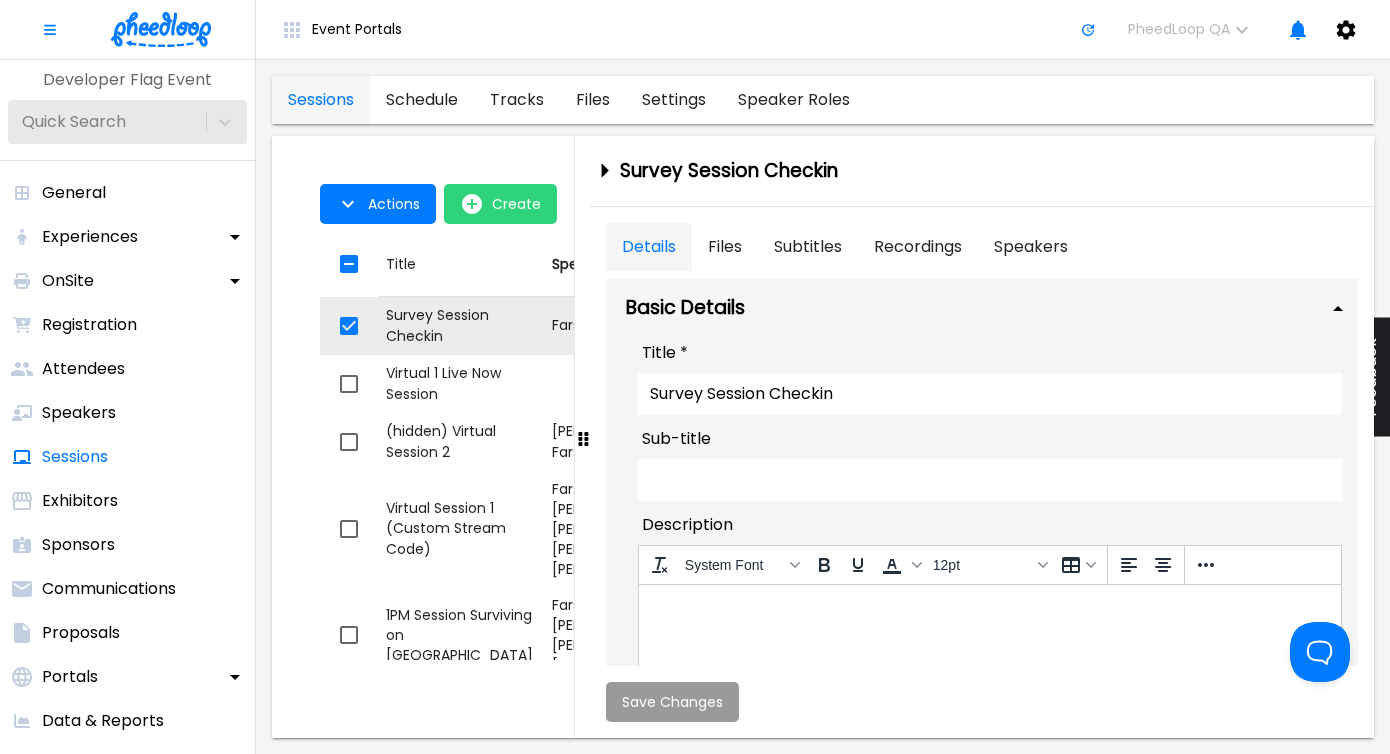 scroll, scrollTop: 0, scrollLeft: 0, axis: both 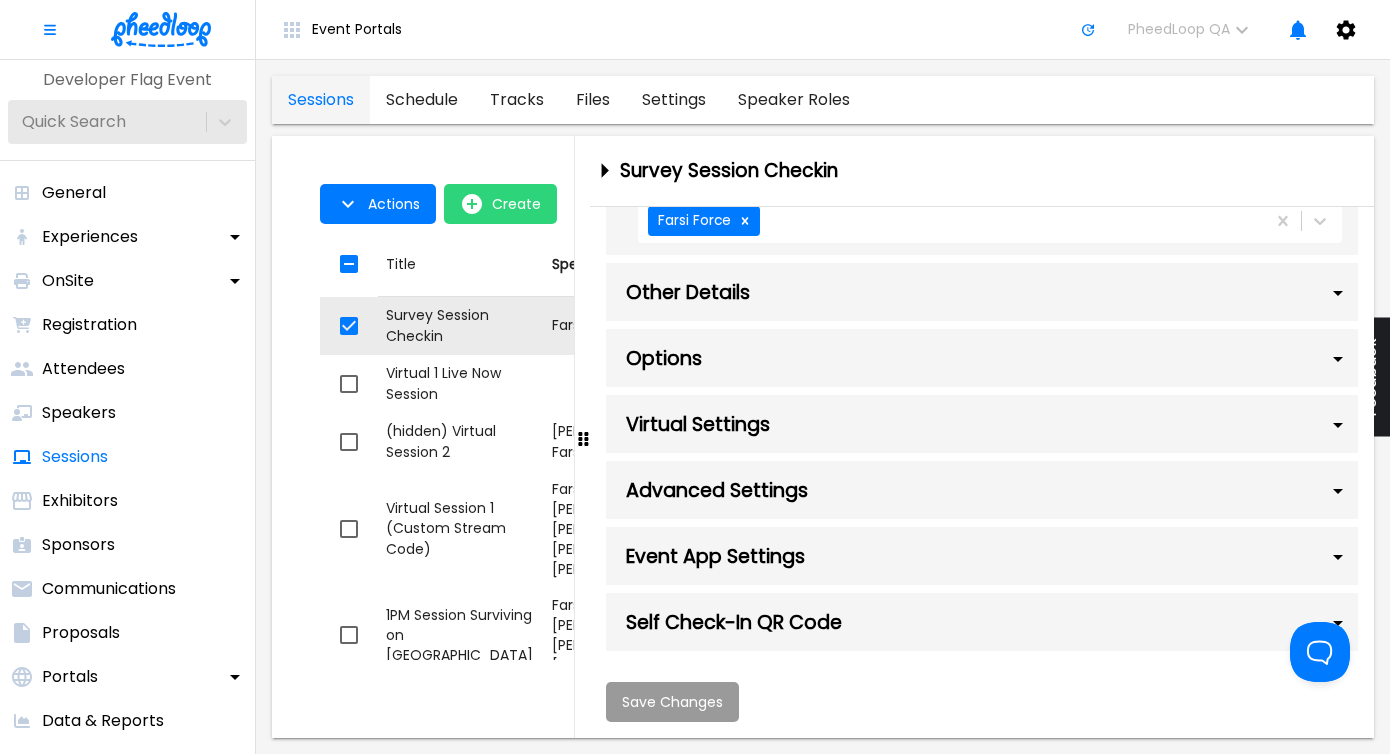 click on "Advanced Settings" at bounding box center (982, 490) 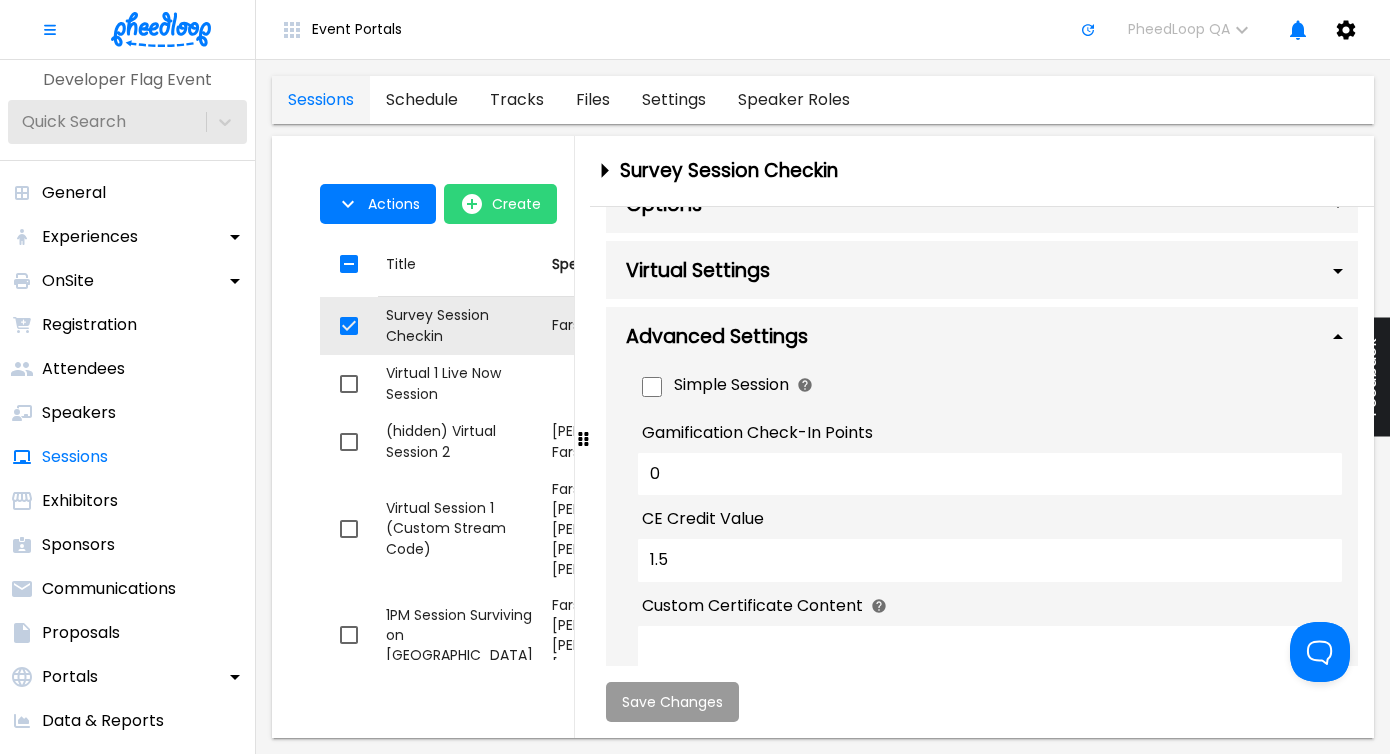 scroll, scrollTop: 1322, scrollLeft: 0, axis: vertical 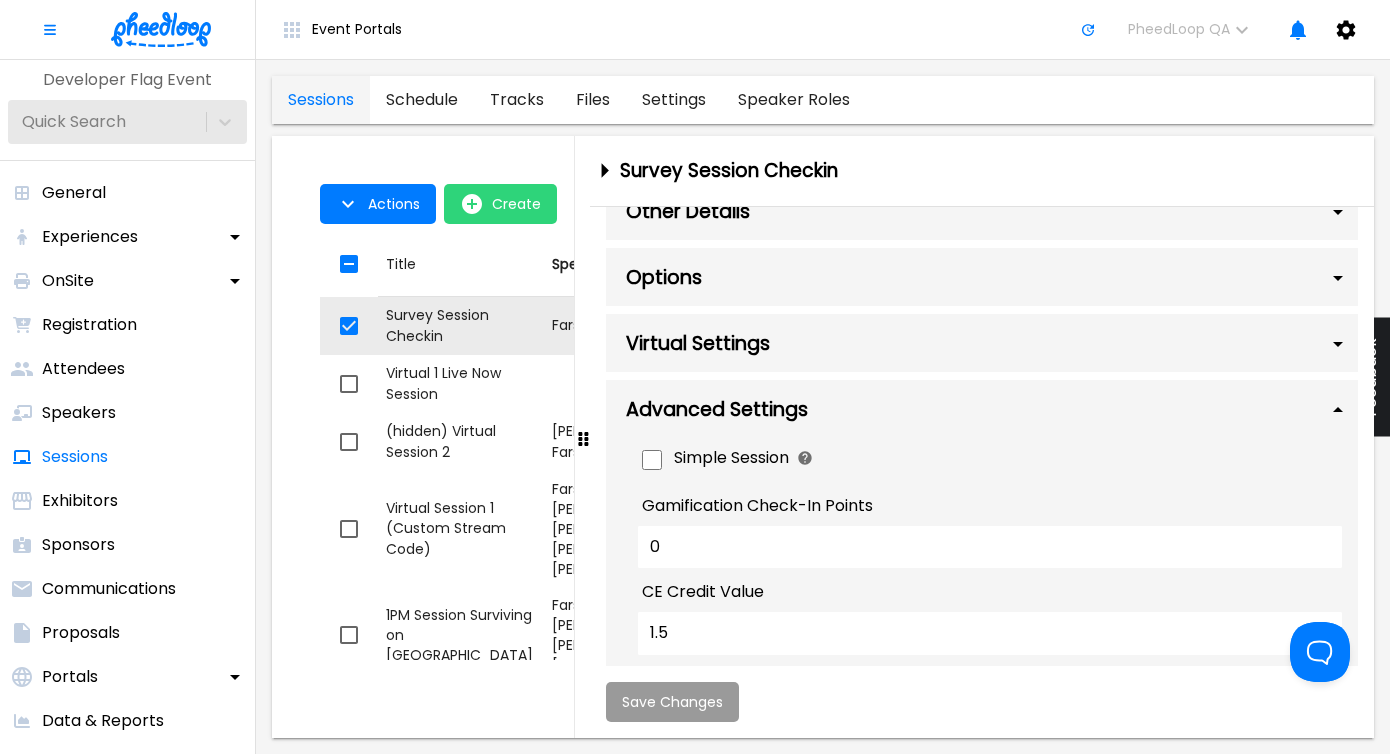 click on "Virtual Settings" at bounding box center (982, 343) 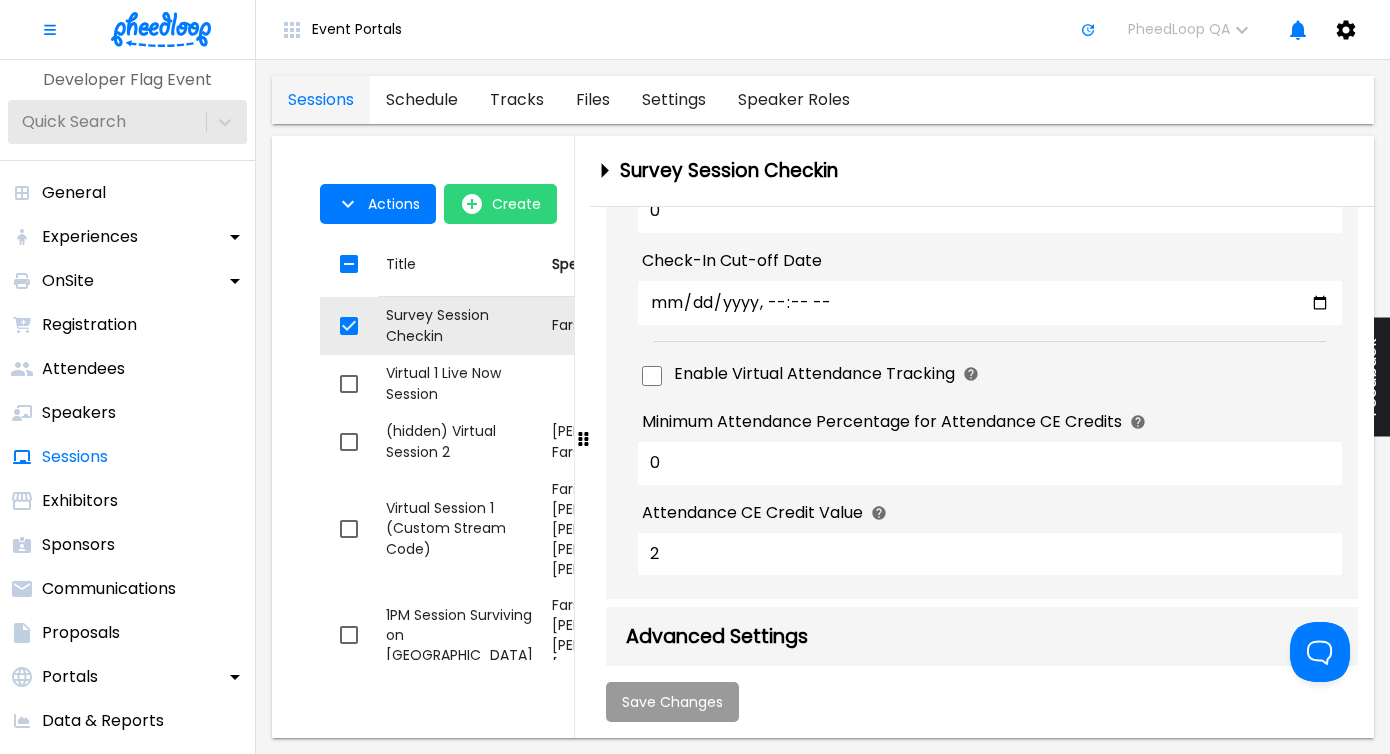 scroll, scrollTop: 4161, scrollLeft: 0, axis: vertical 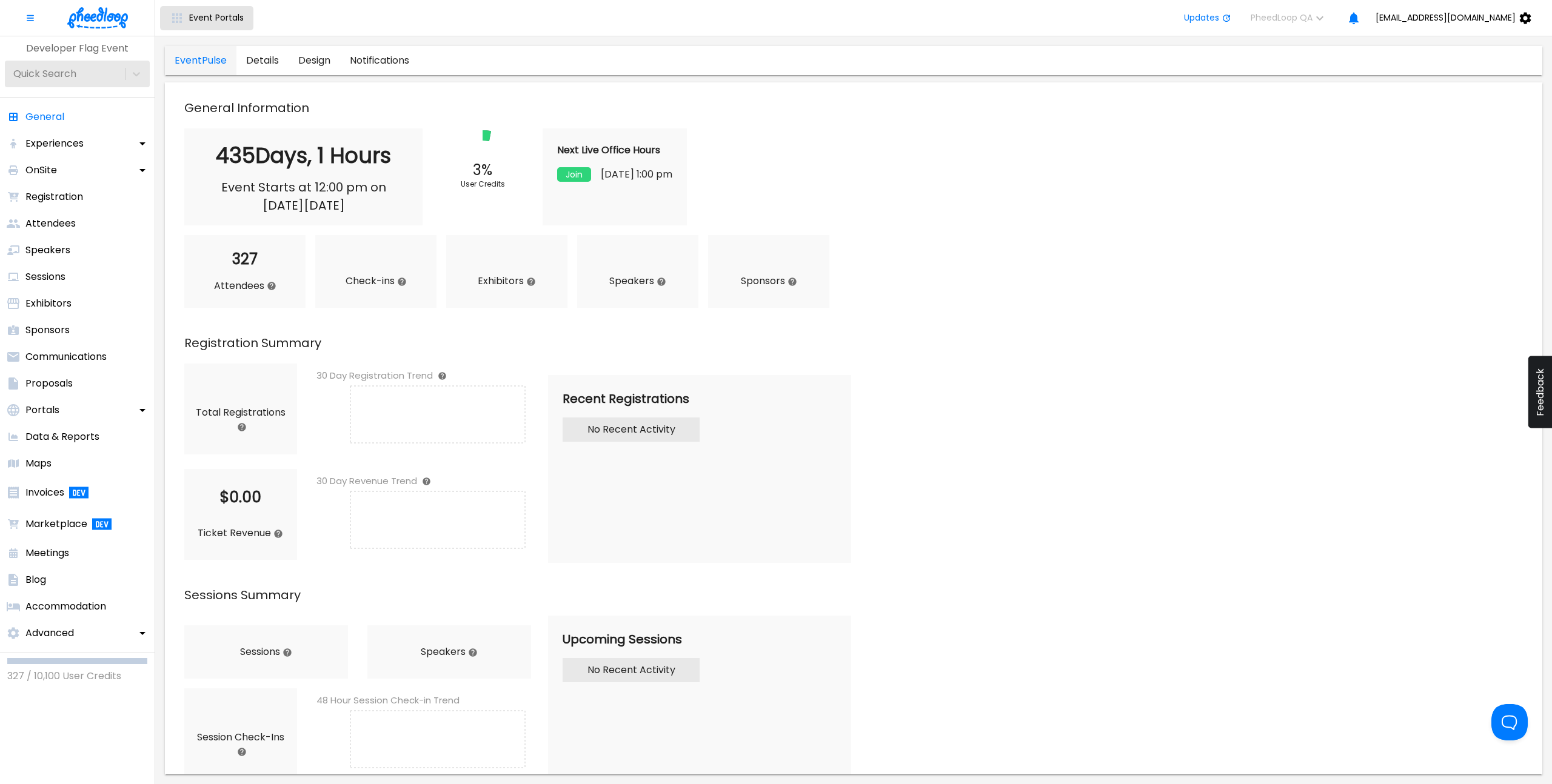 click on "Event Portals" at bounding box center (216, 18) 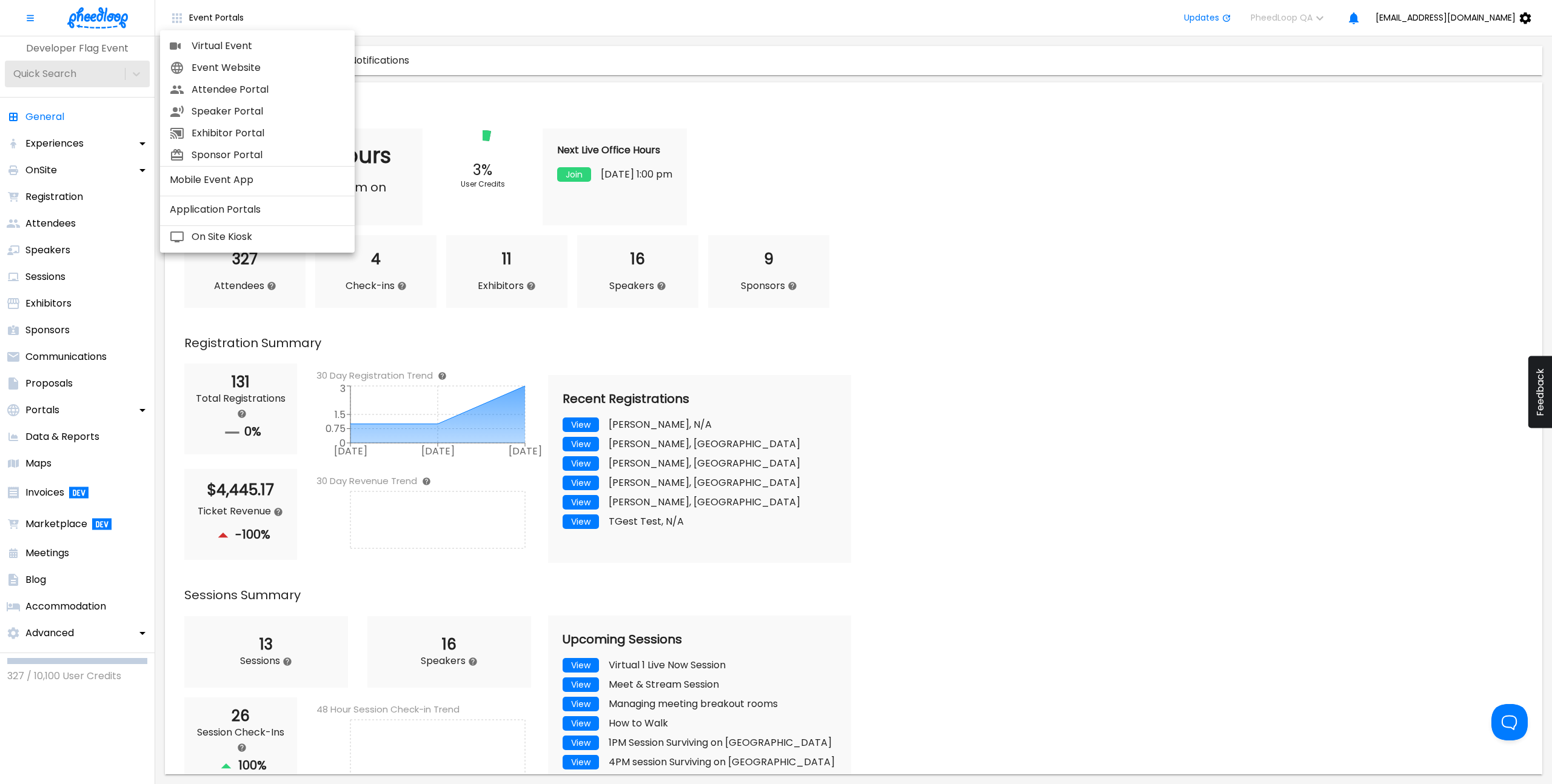 click on "Attendee Portal" at bounding box center [268, 90] 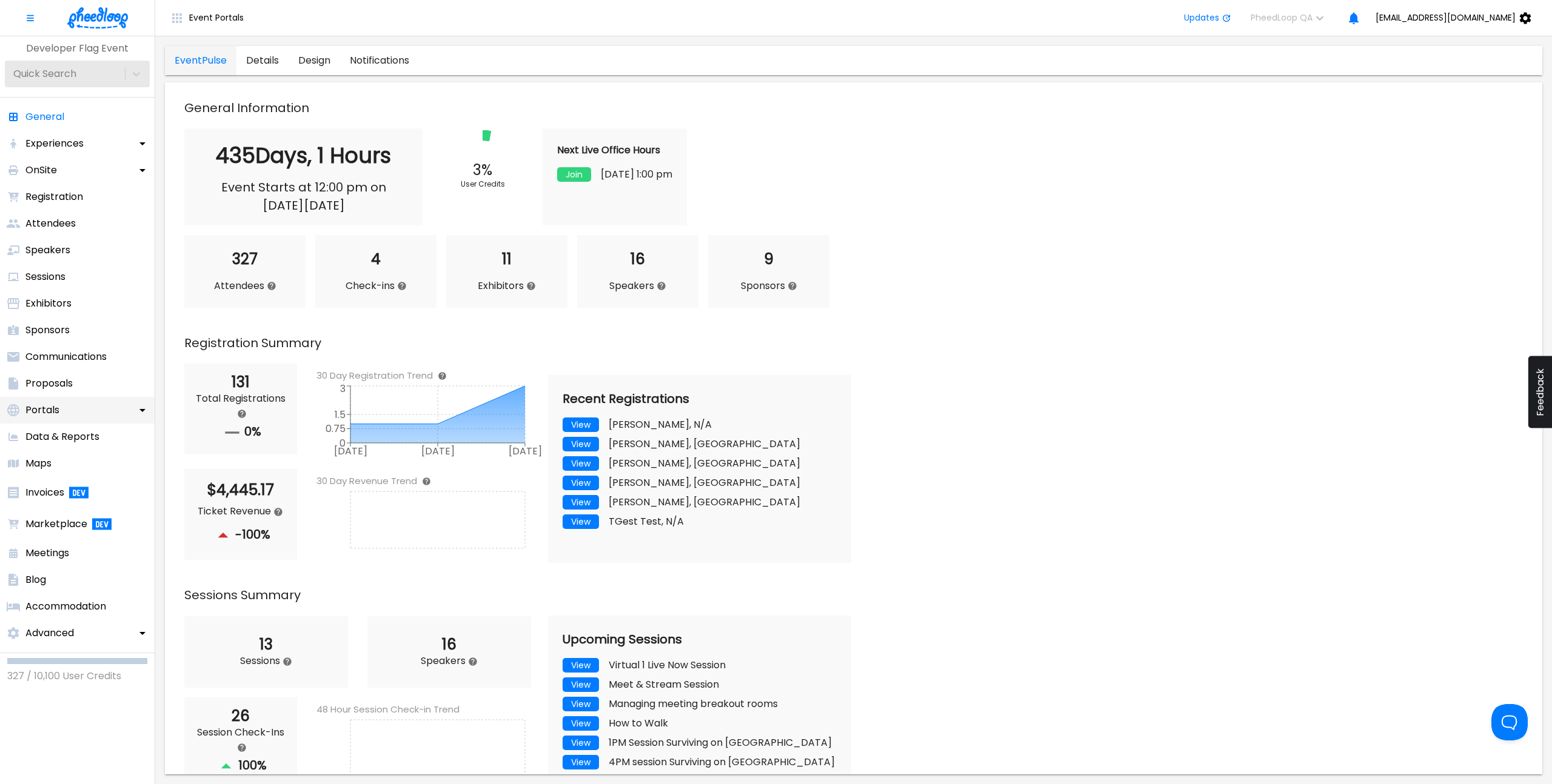 click on "Portals" at bounding box center (77, 410) 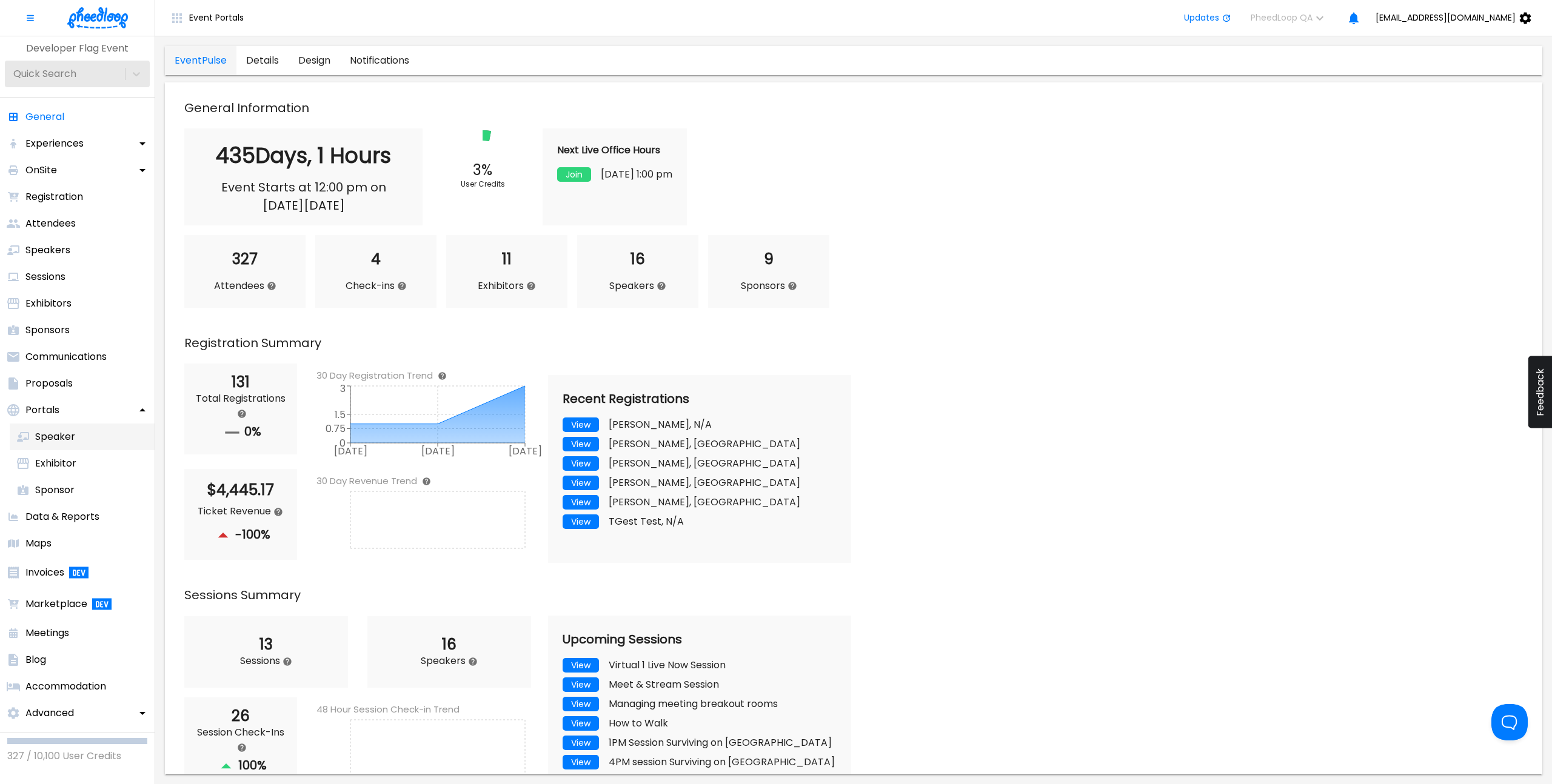 click on "Speaker" at bounding box center (82, 437) 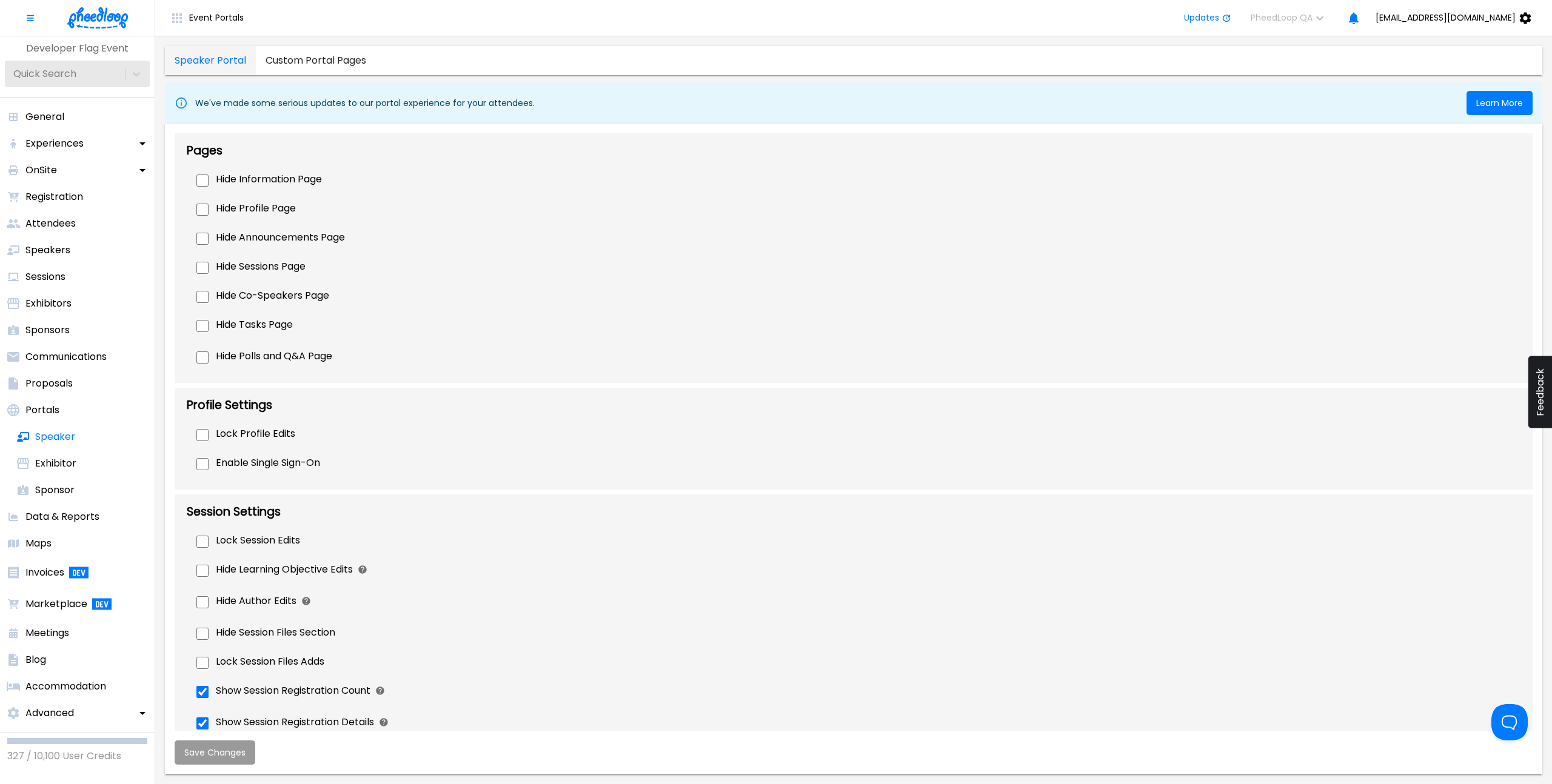 scroll, scrollTop: 0, scrollLeft: 0, axis: both 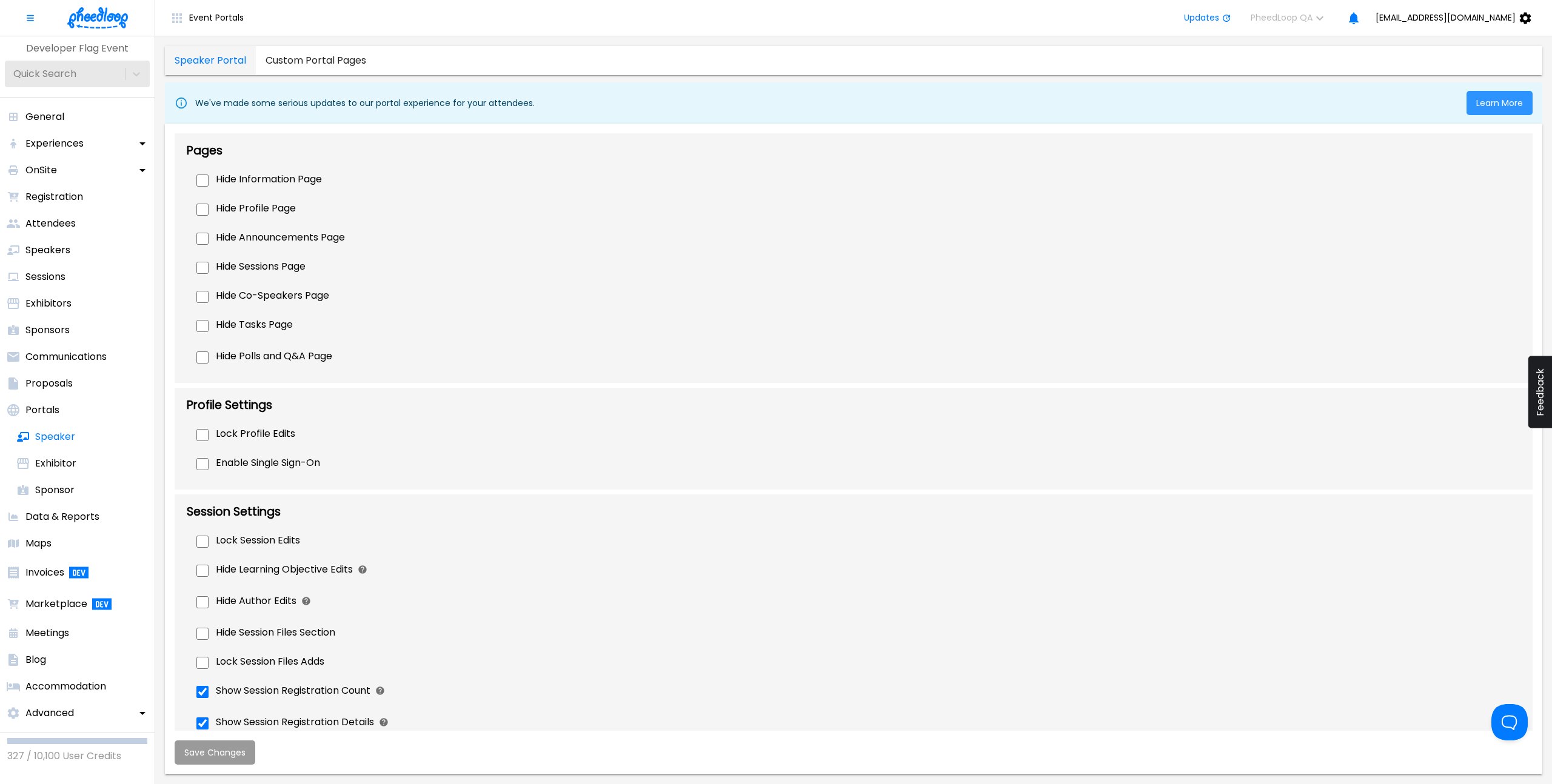 click on "Learn More" at bounding box center [1499, 103] 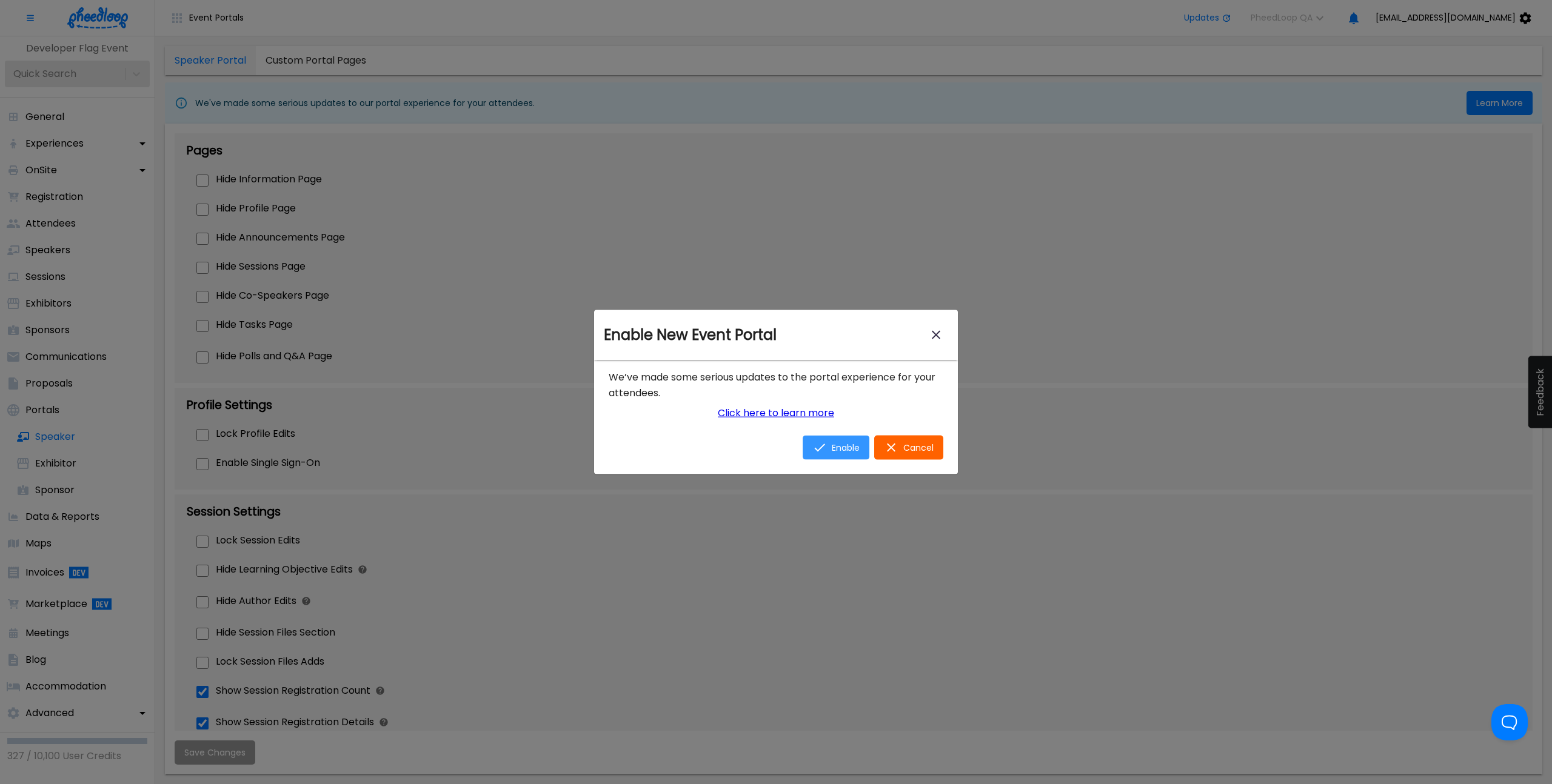 click 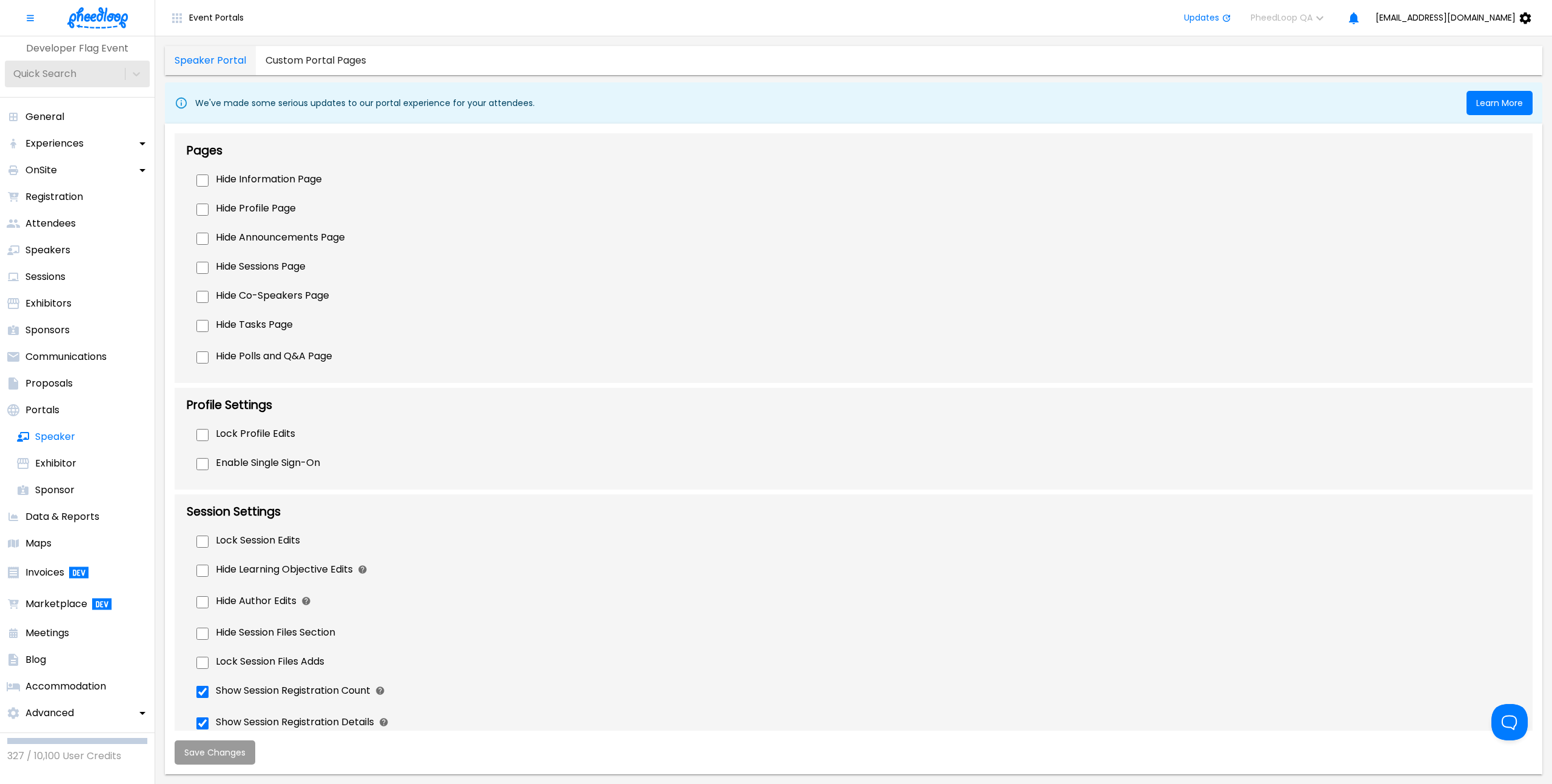 scroll, scrollTop: 0, scrollLeft: 0, axis: both 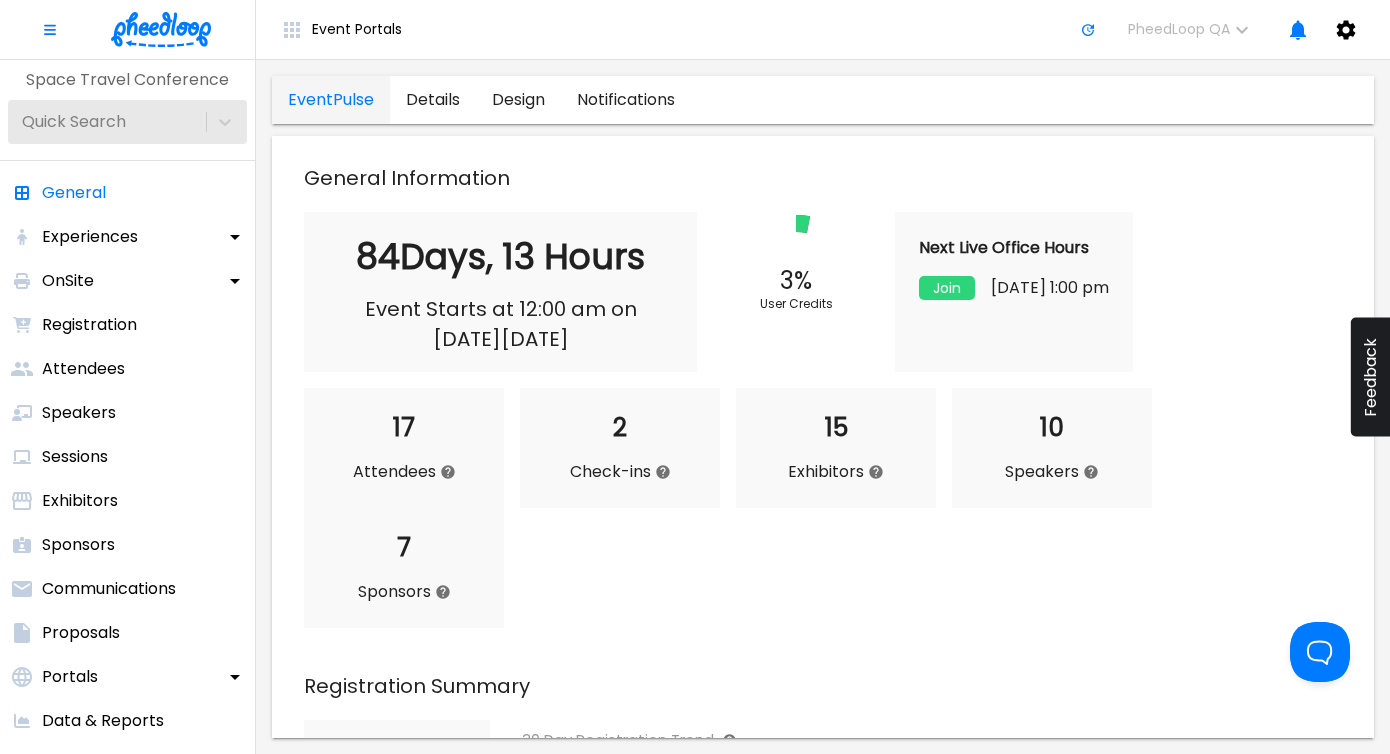 click on "General Information" at bounding box center (831, 178) 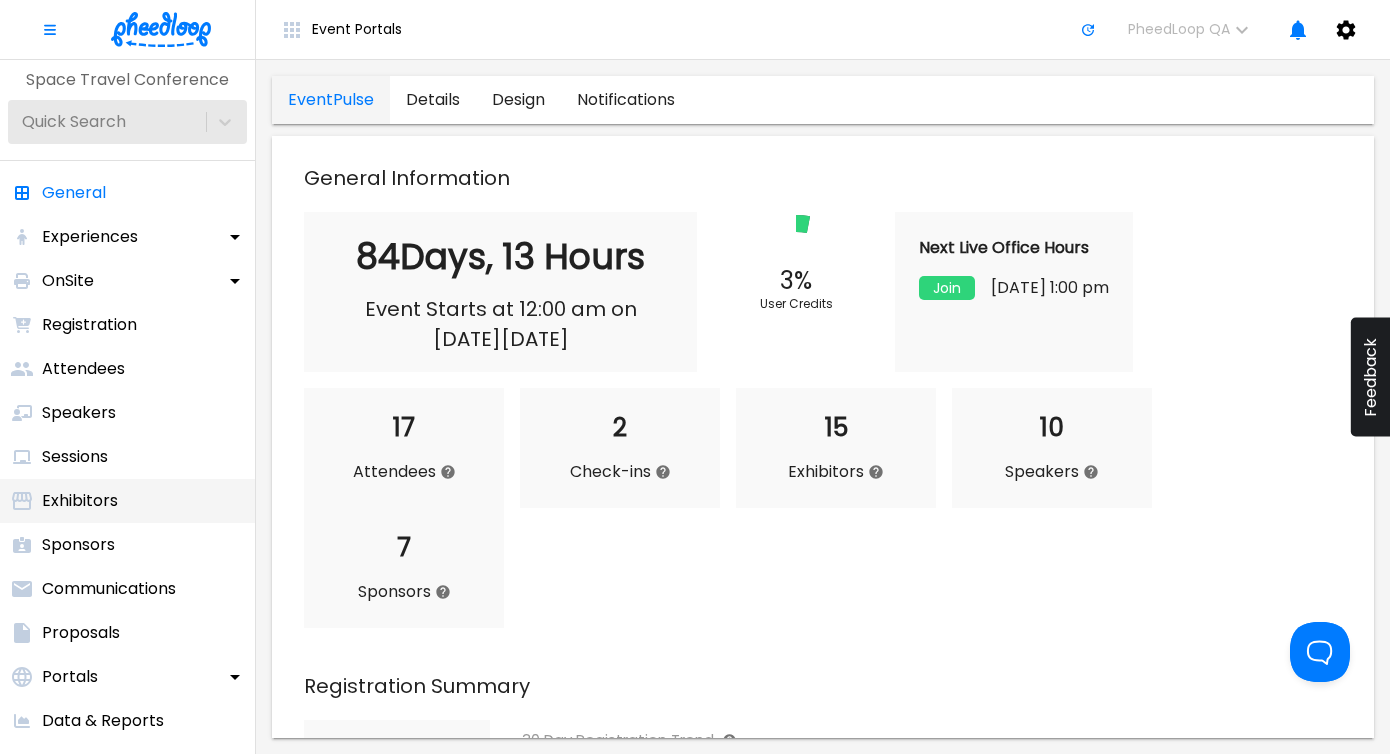 scroll, scrollTop: 195, scrollLeft: 0, axis: vertical 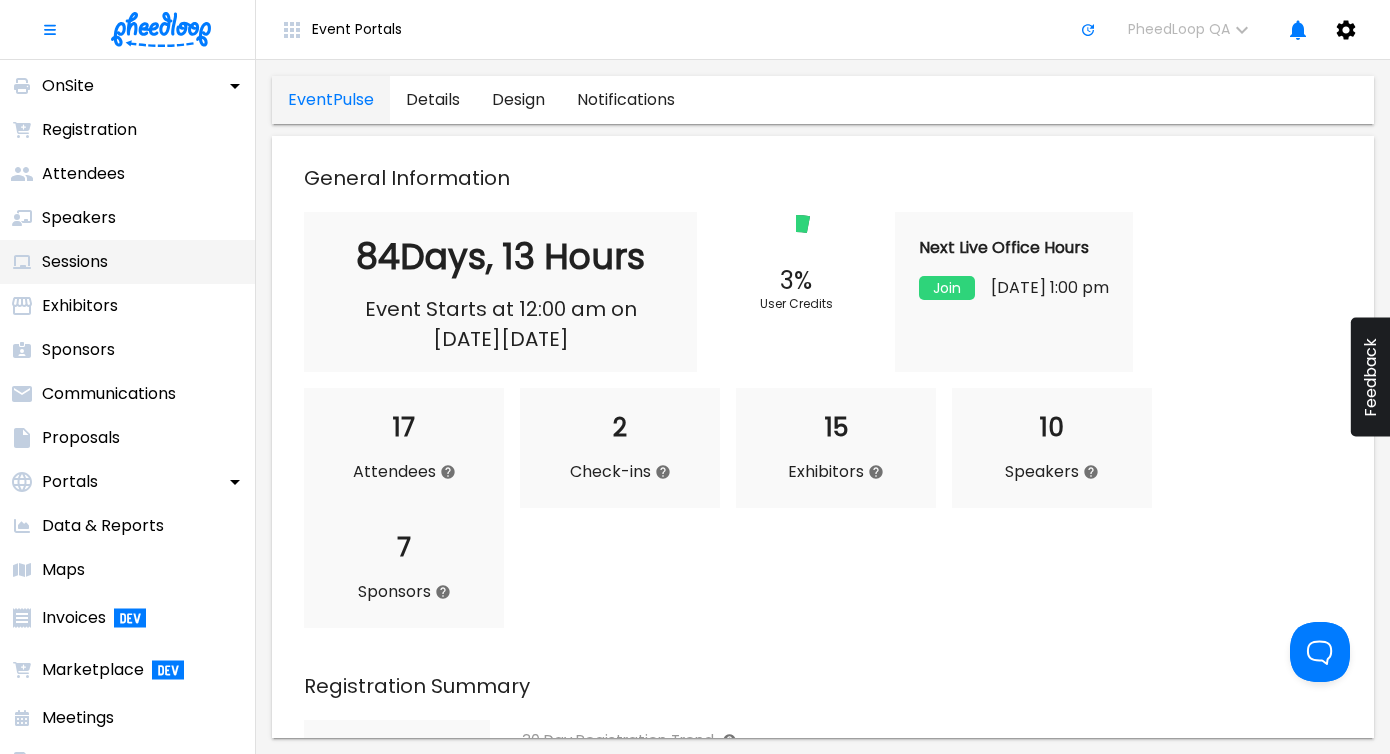 click on "Sessions" at bounding box center [127, 262] 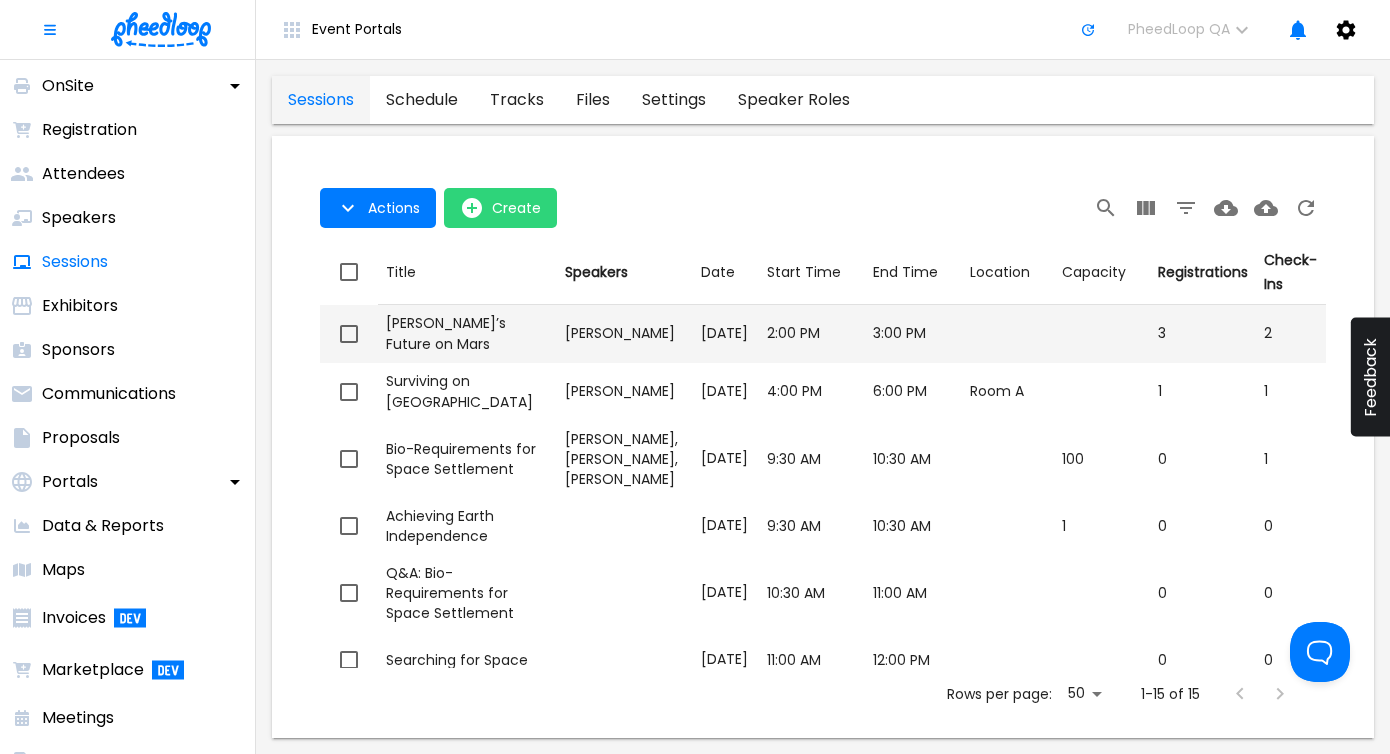 click on "Joseph Watney" at bounding box center (625, 333) 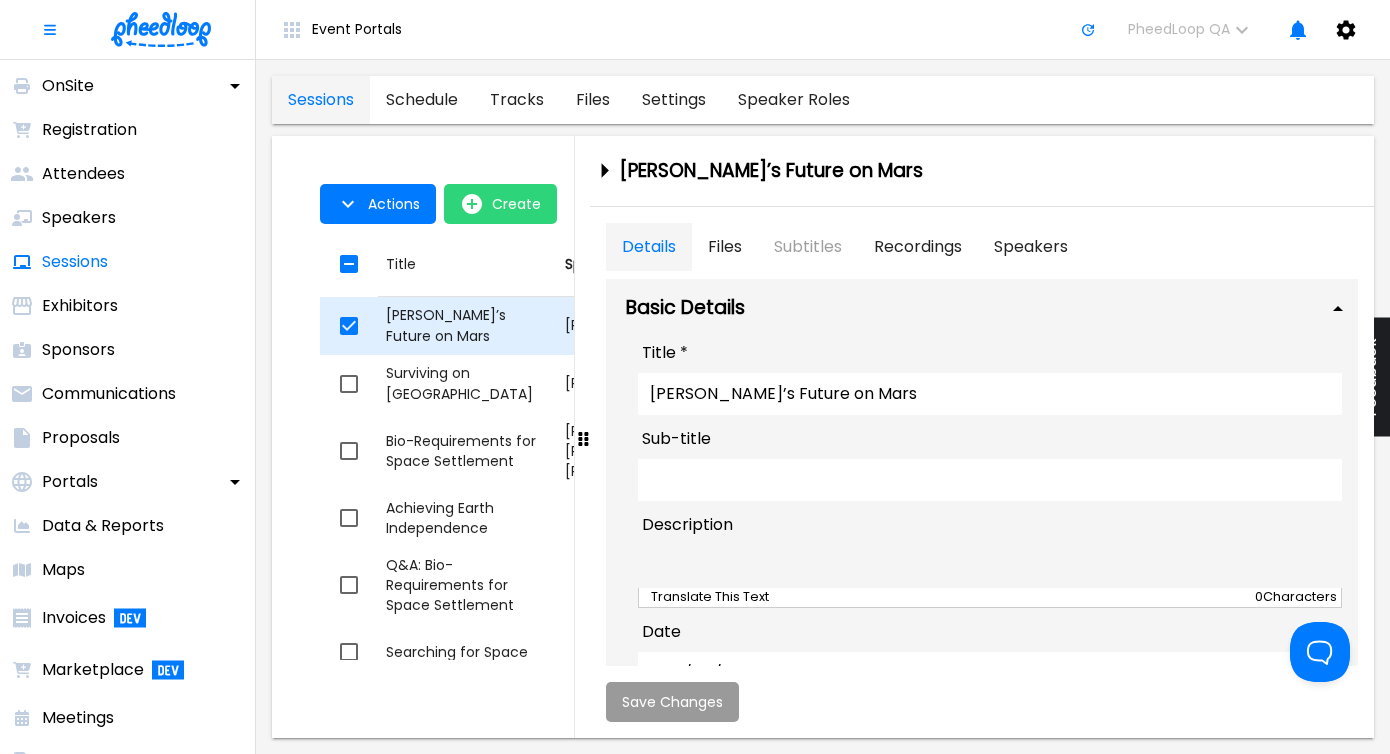type on "<p>Covers all significant Mars‐related topics including robotic exploration, human landing site selection, Mars transport (transit and orbit to surface), Geology, Mining and ISRU, Settlement, Energy, food production, pressurized habitat fabrication from local materials, architecture above and below ground, low gravity biology and reproduction issues, Mars terraforming, sources of volatiles.</p>" 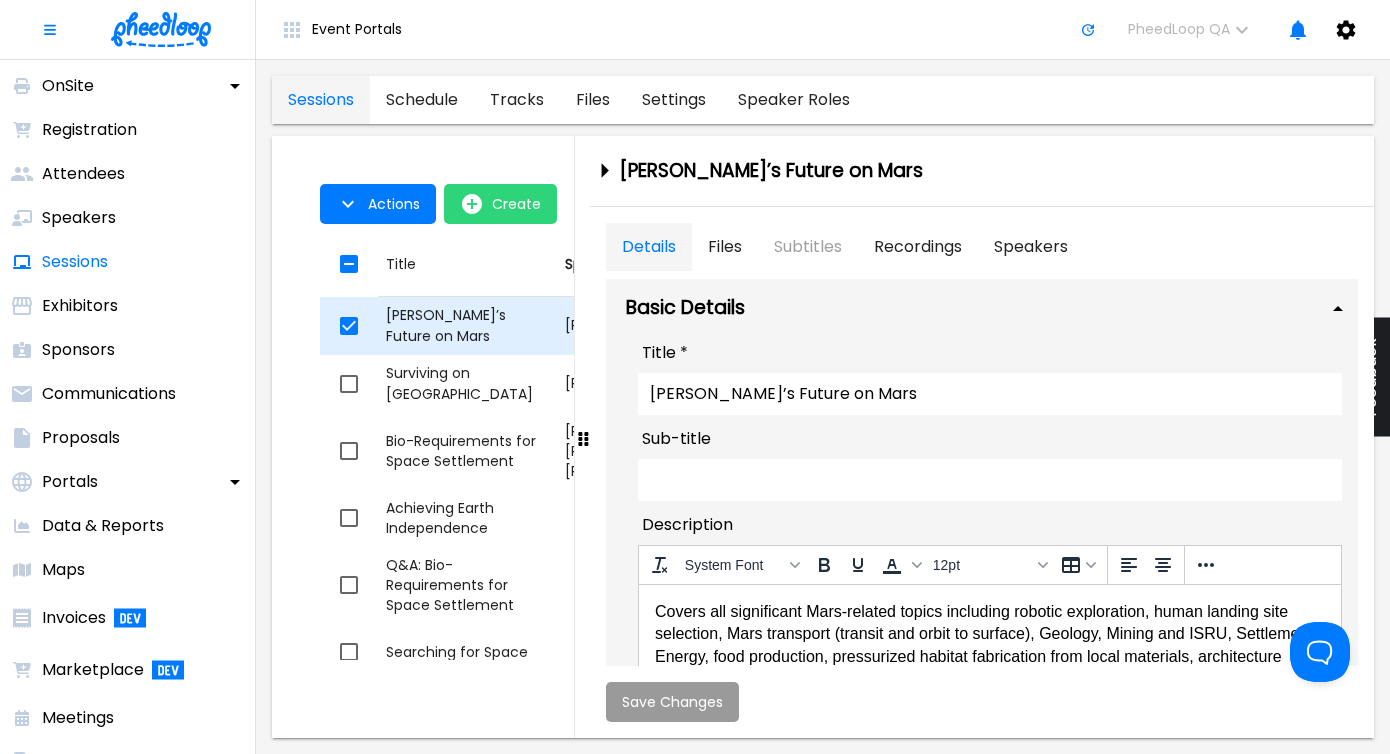 scroll, scrollTop: 0, scrollLeft: 0, axis: both 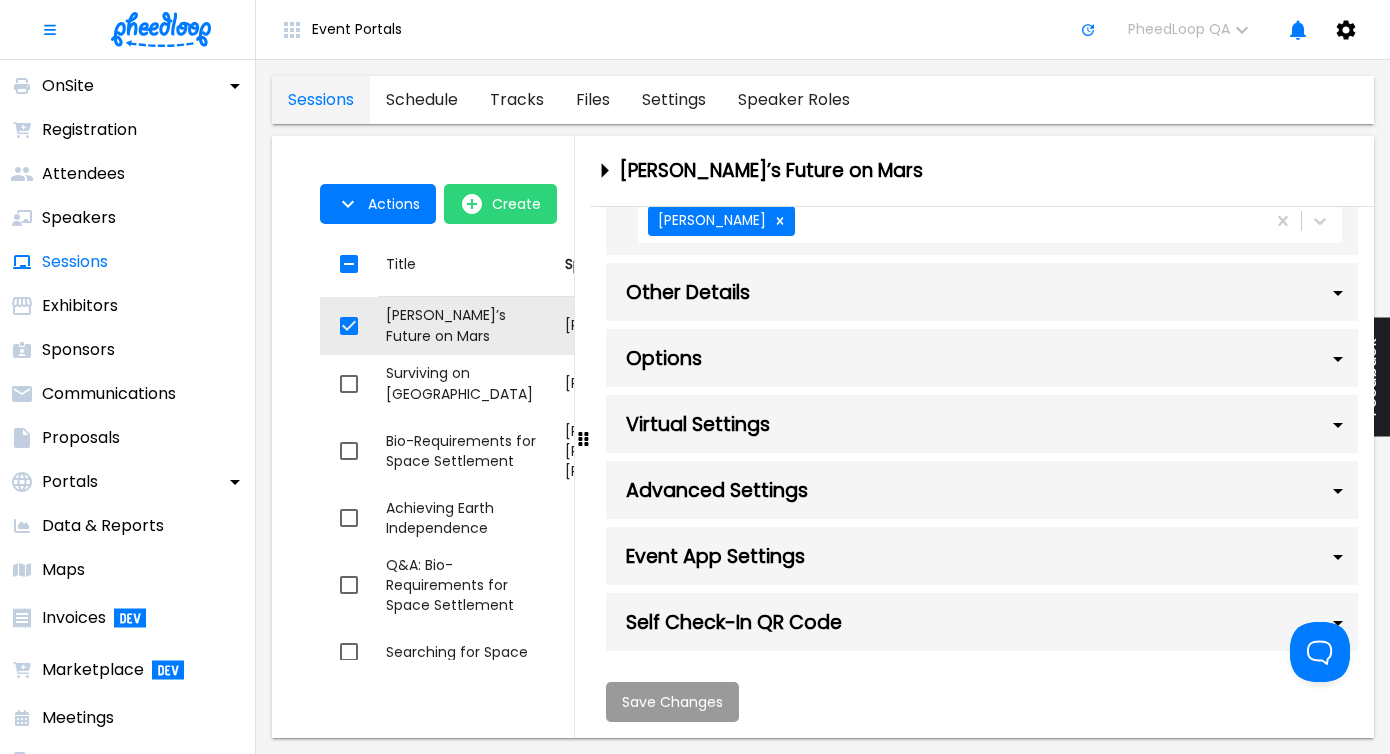 click on "Advanced Settings" at bounding box center [982, 490] 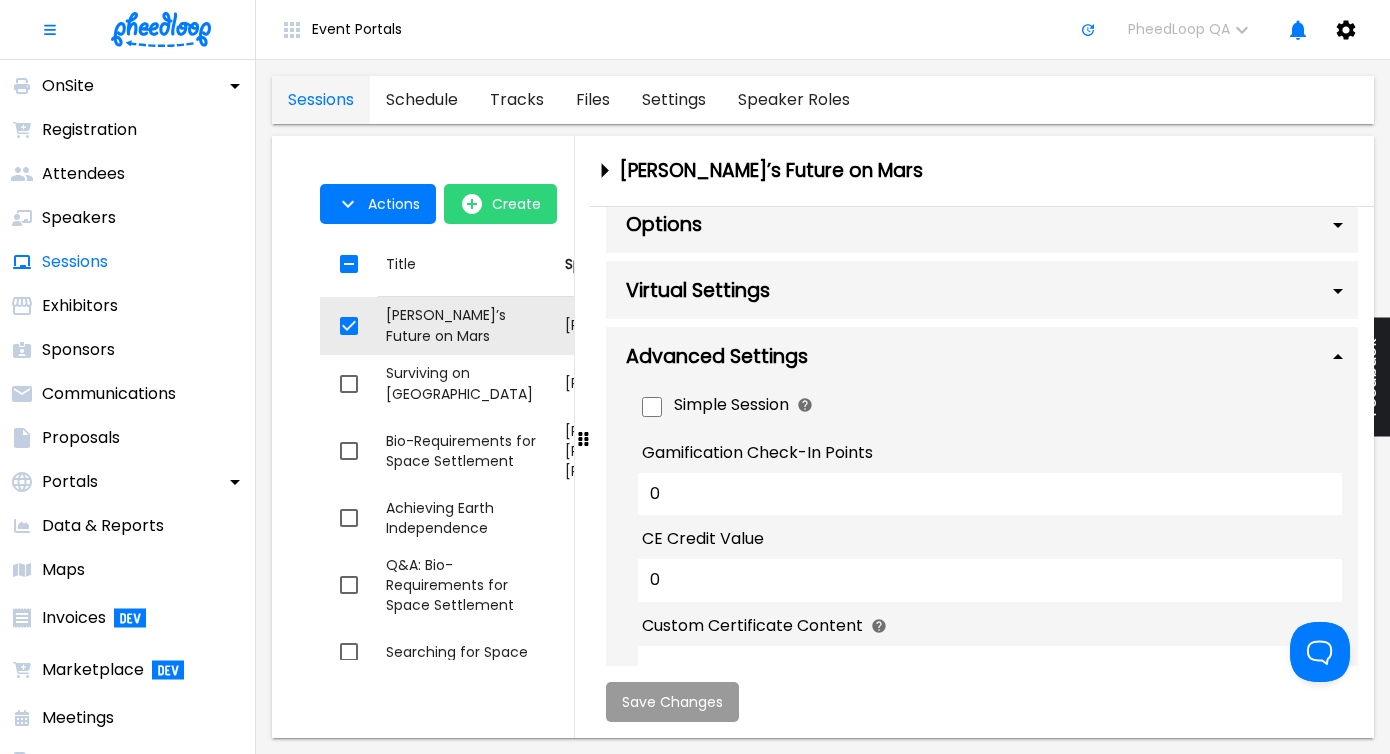 scroll, scrollTop: 1388, scrollLeft: 0, axis: vertical 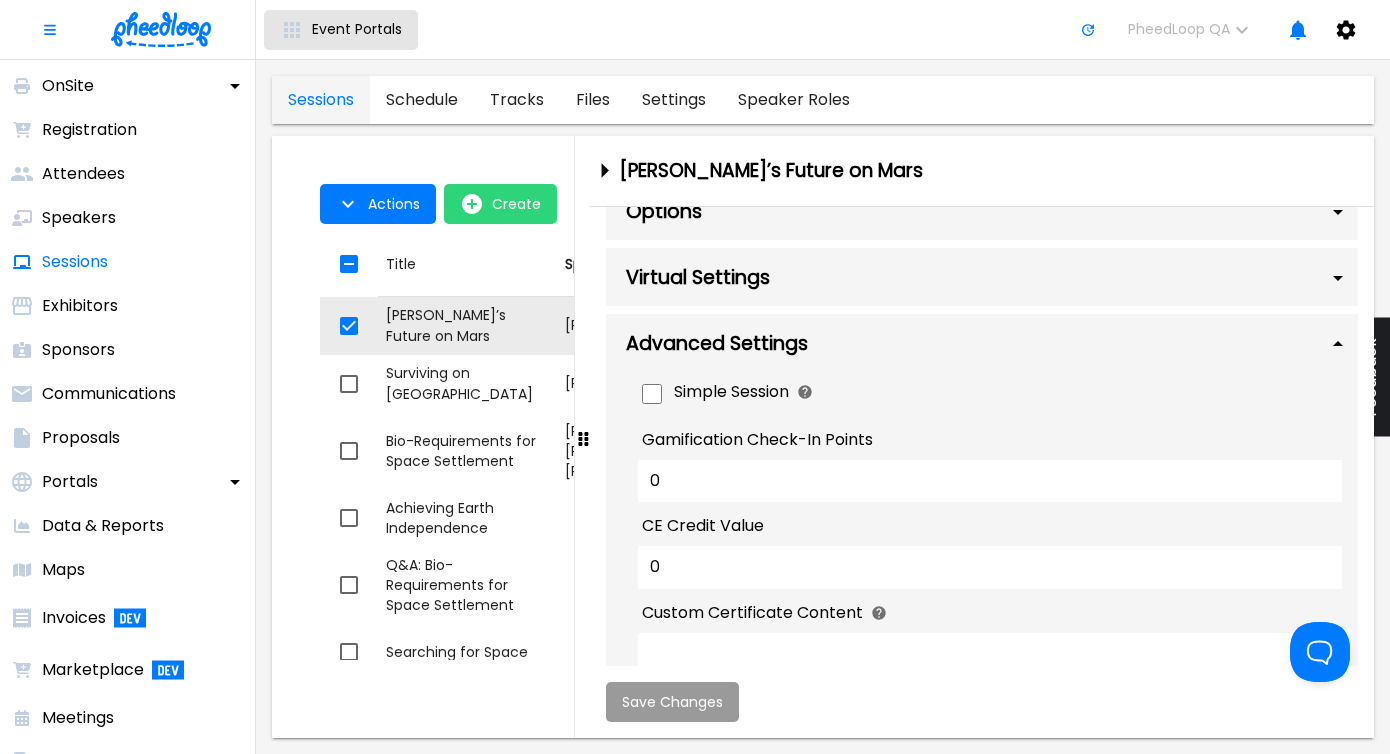 click on "Event Portals" at bounding box center [341, 30] 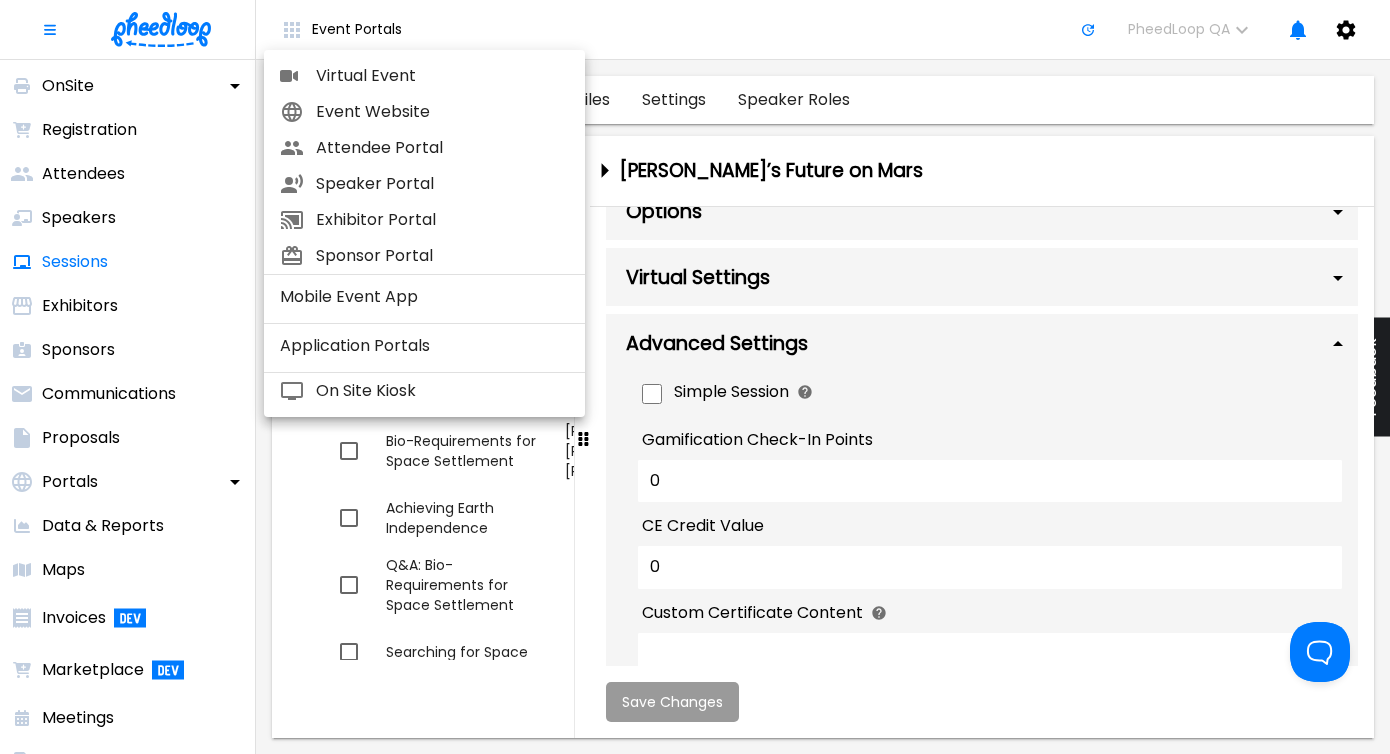 click on "Virtual Event" at bounding box center [442, 76] 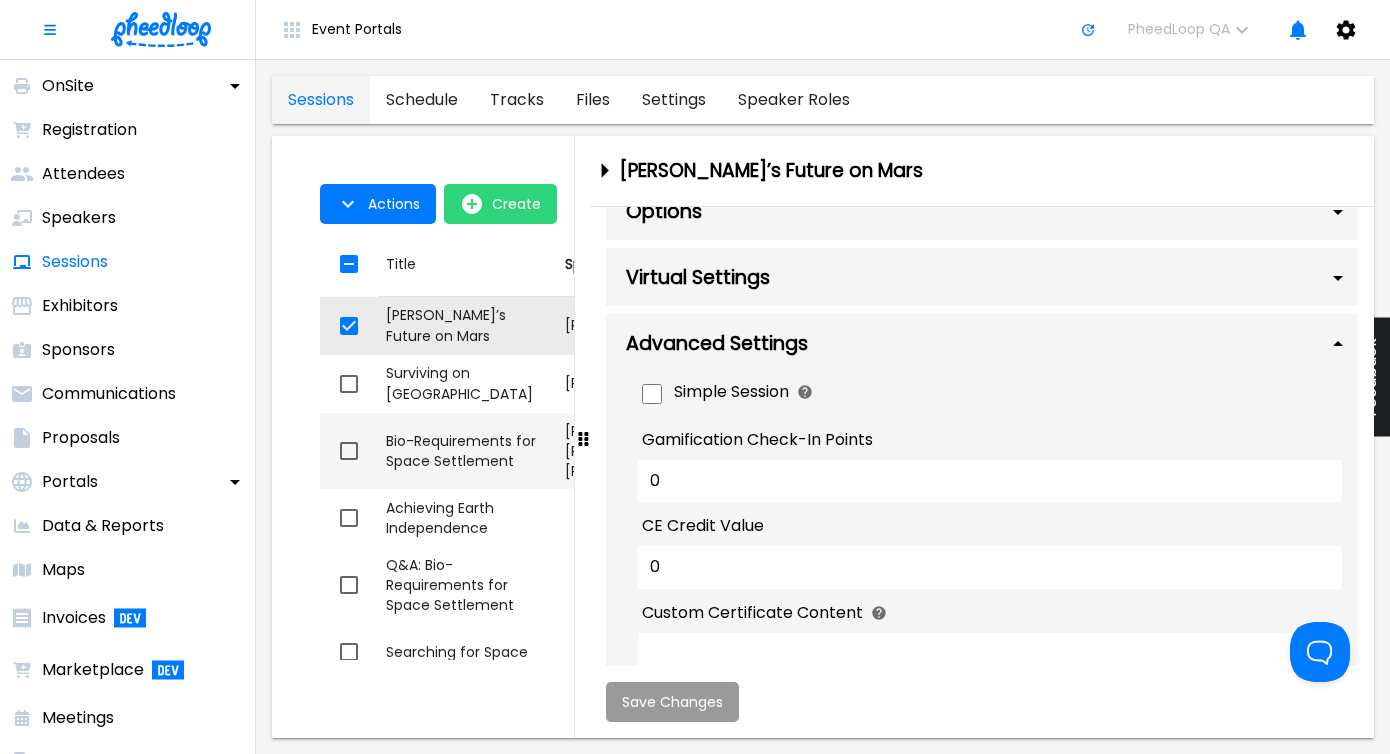 drag, startPoint x: 711, startPoint y: 471, endPoint x: 549, endPoint y: 474, distance: 162.02777 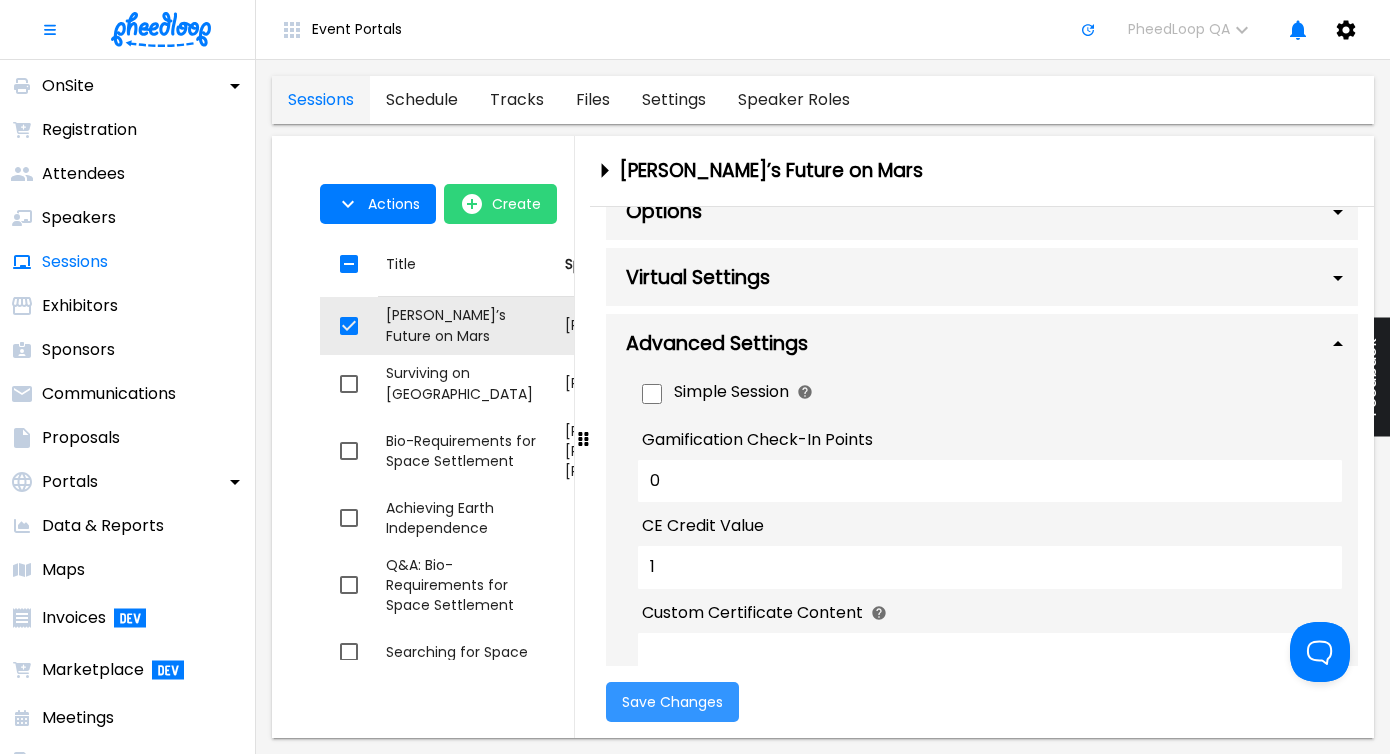 type on "1" 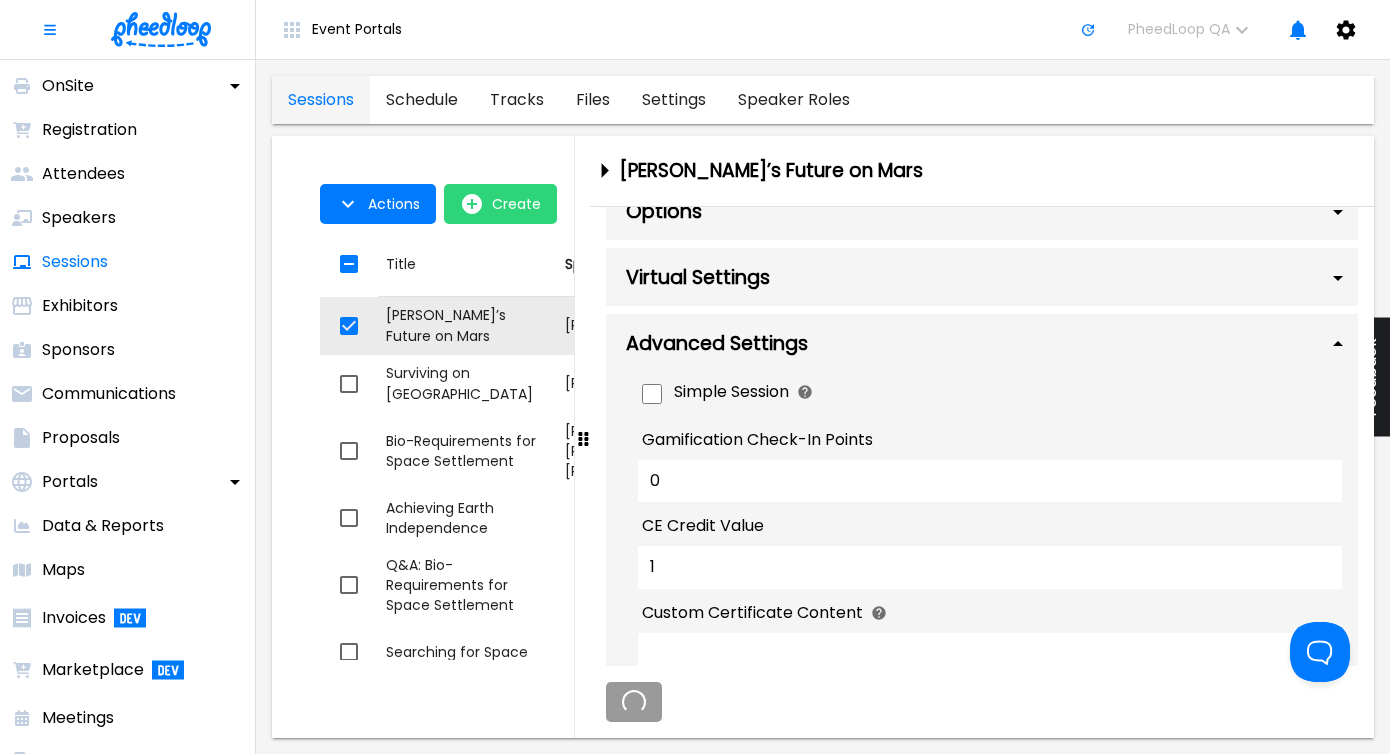 click at bounding box center [982, 702] 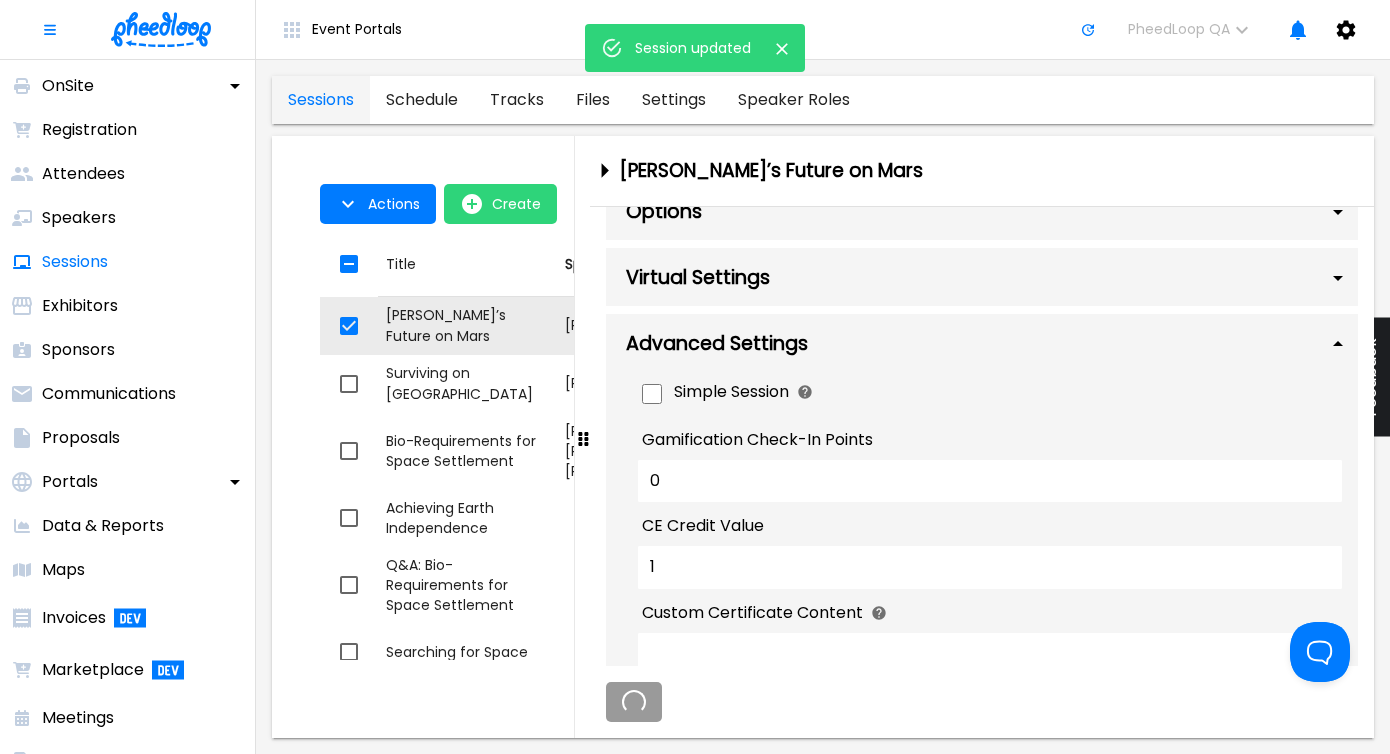 type on "14:00" 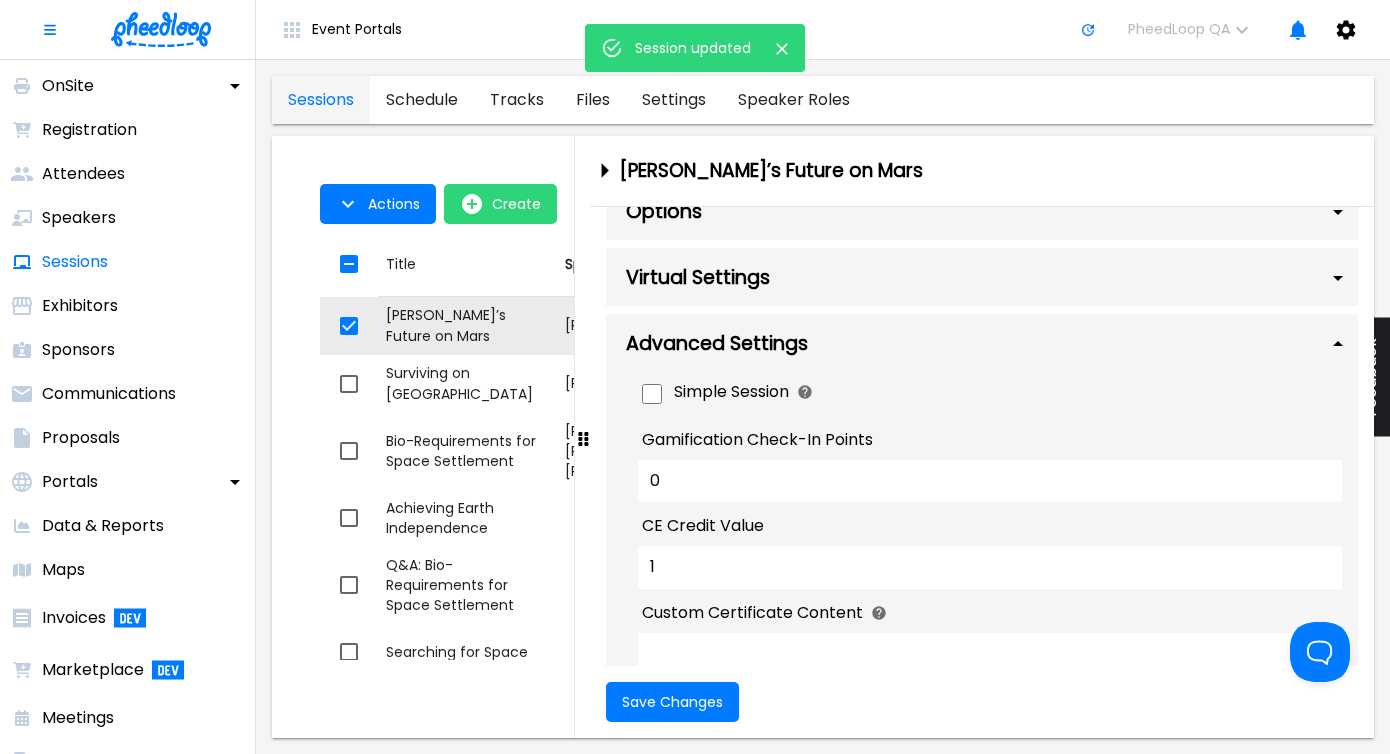 click on "1" at bounding box center (990, 567) 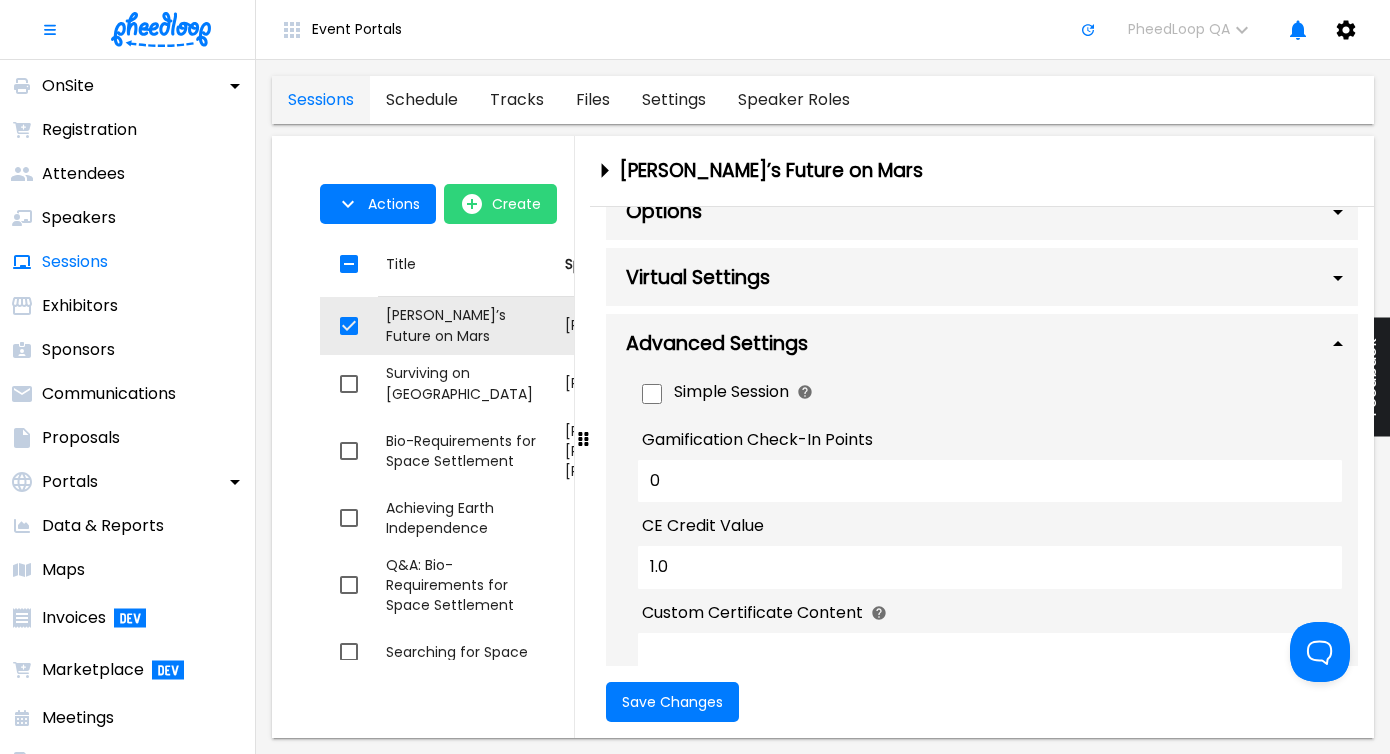 type on "1.0" 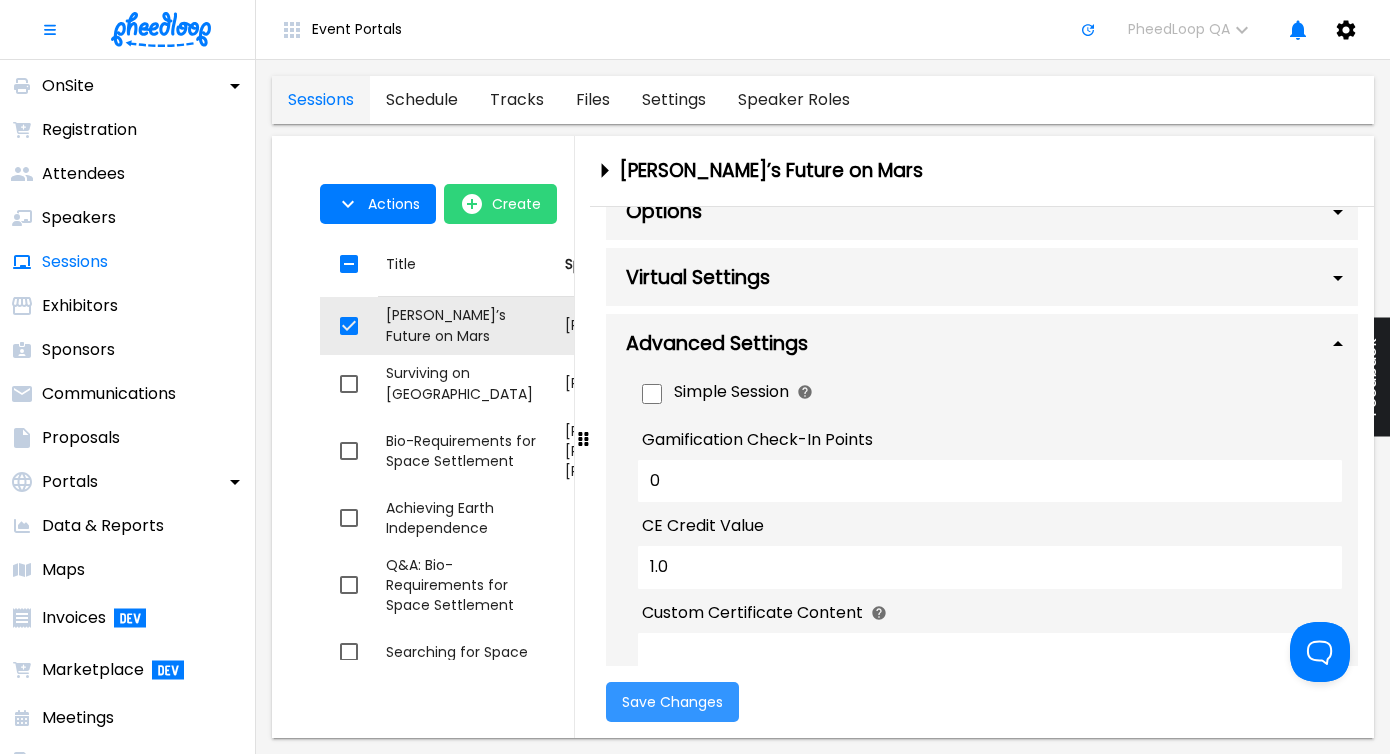 click on "Save Changes" at bounding box center [672, 702] 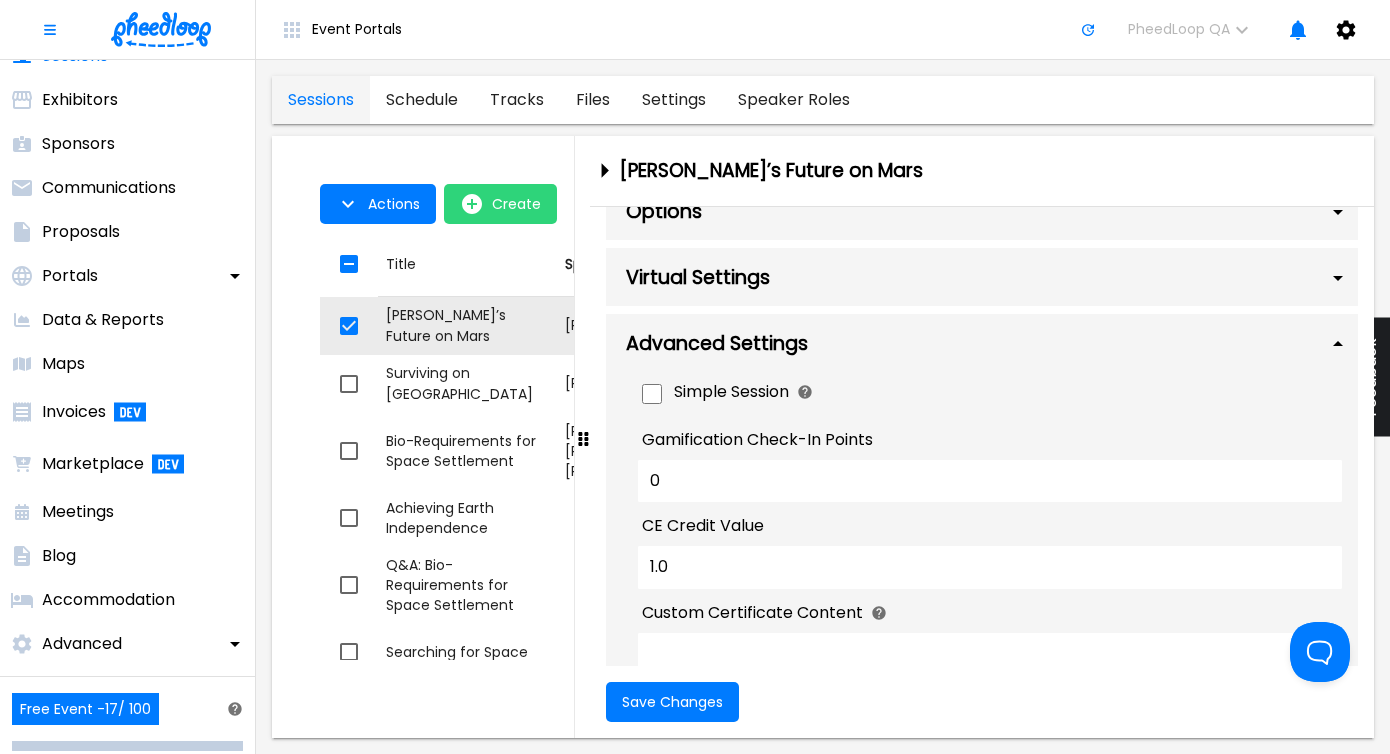 scroll, scrollTop: 0, scrollLeft: 0, axis: both 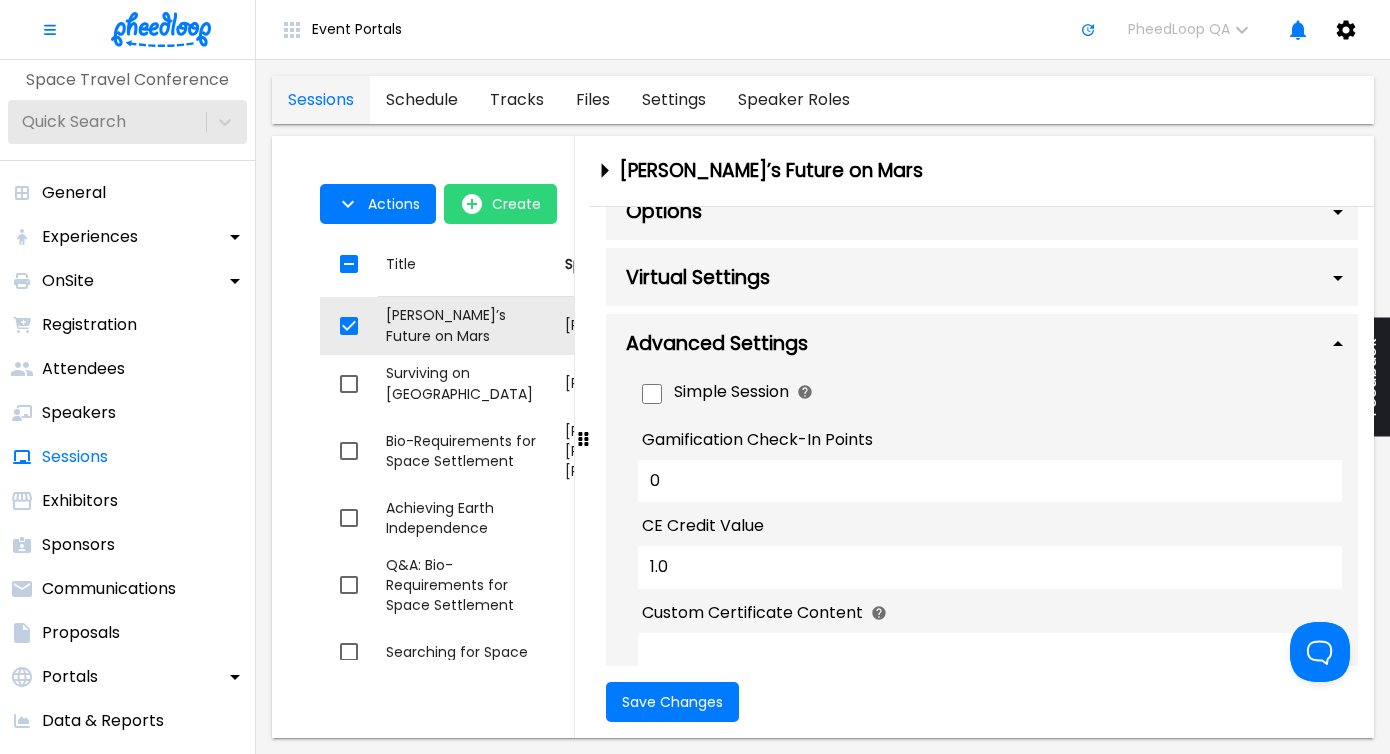 click on "settings" at bounding box center [674, 100] 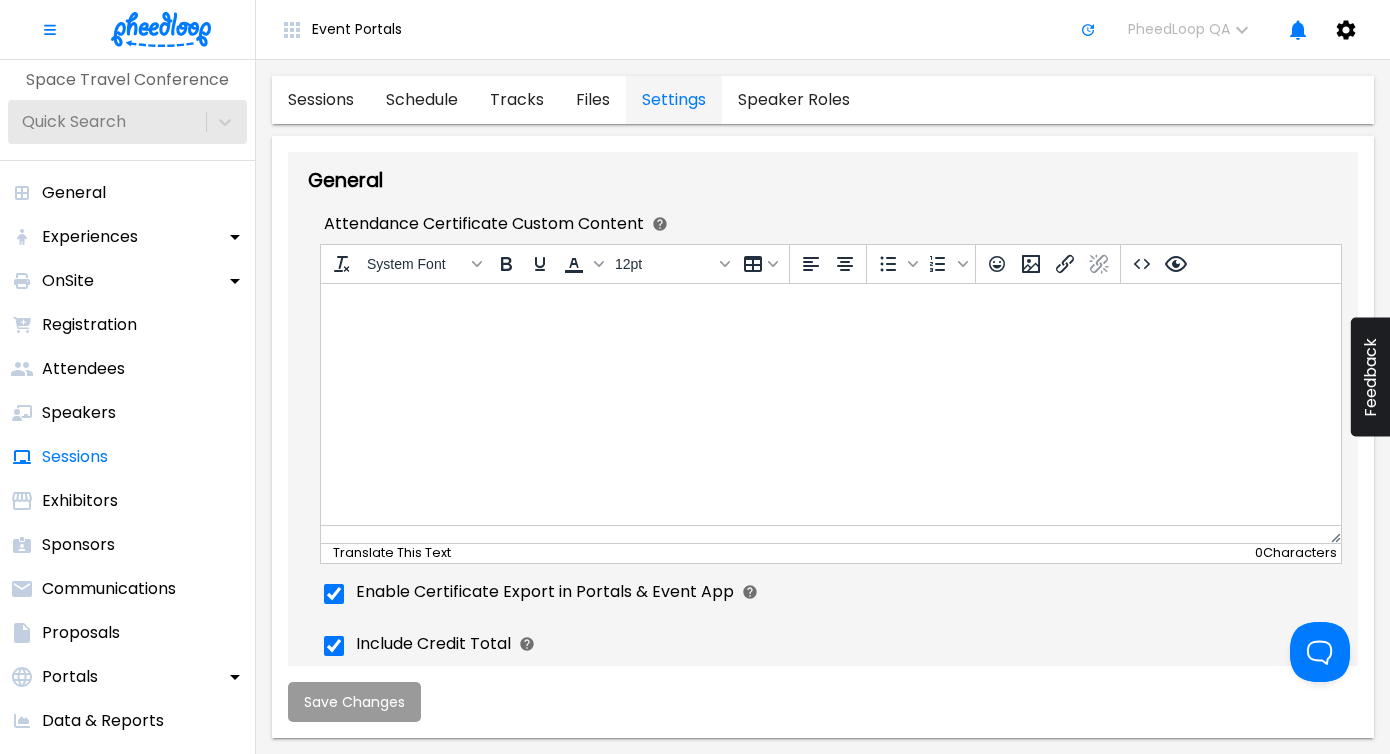 click on "settings" at bounding box center (674, 100) 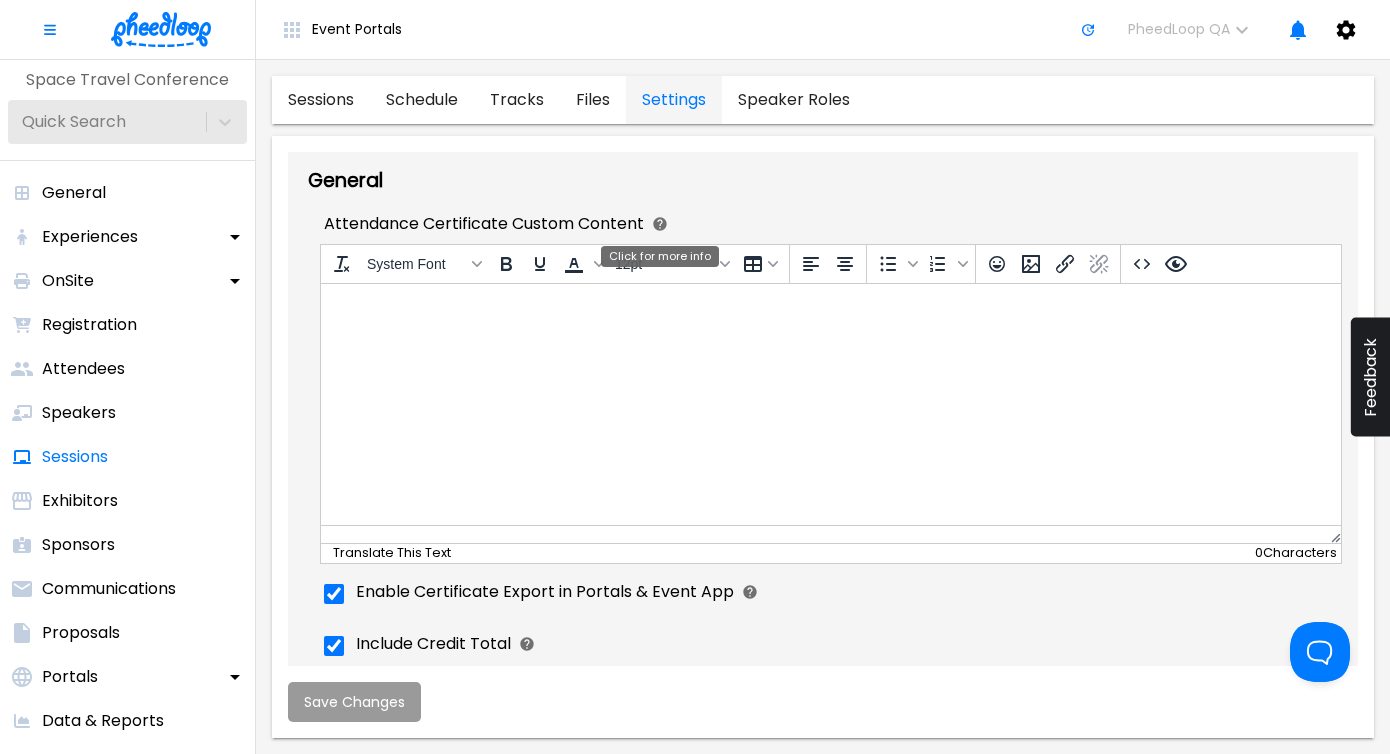 click on "Click for more info" at bounding box center (660, 250) 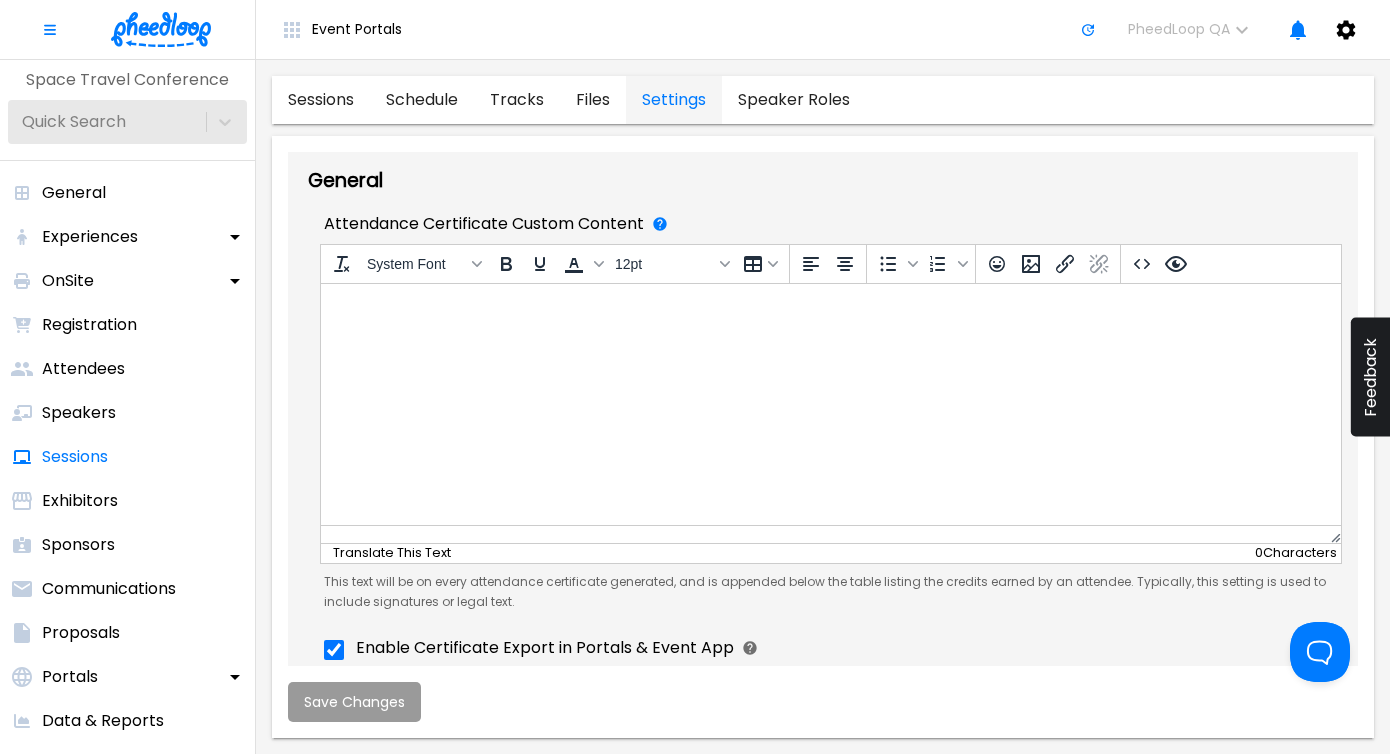 click on "tracks" at bounding box center [517, 100] 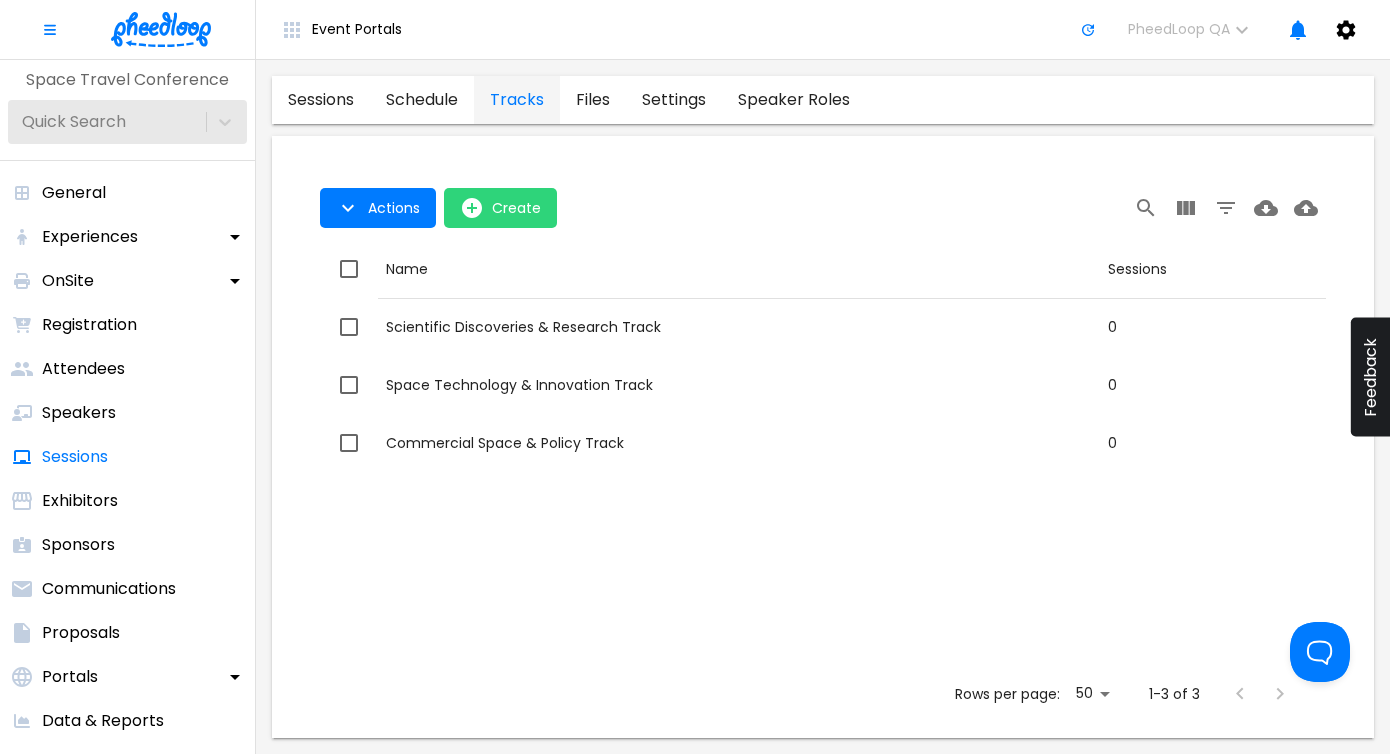 drag, startPoint x: 546, startPoint y: 115, endPoint x: 546, endPoint y: 176, distance: 61 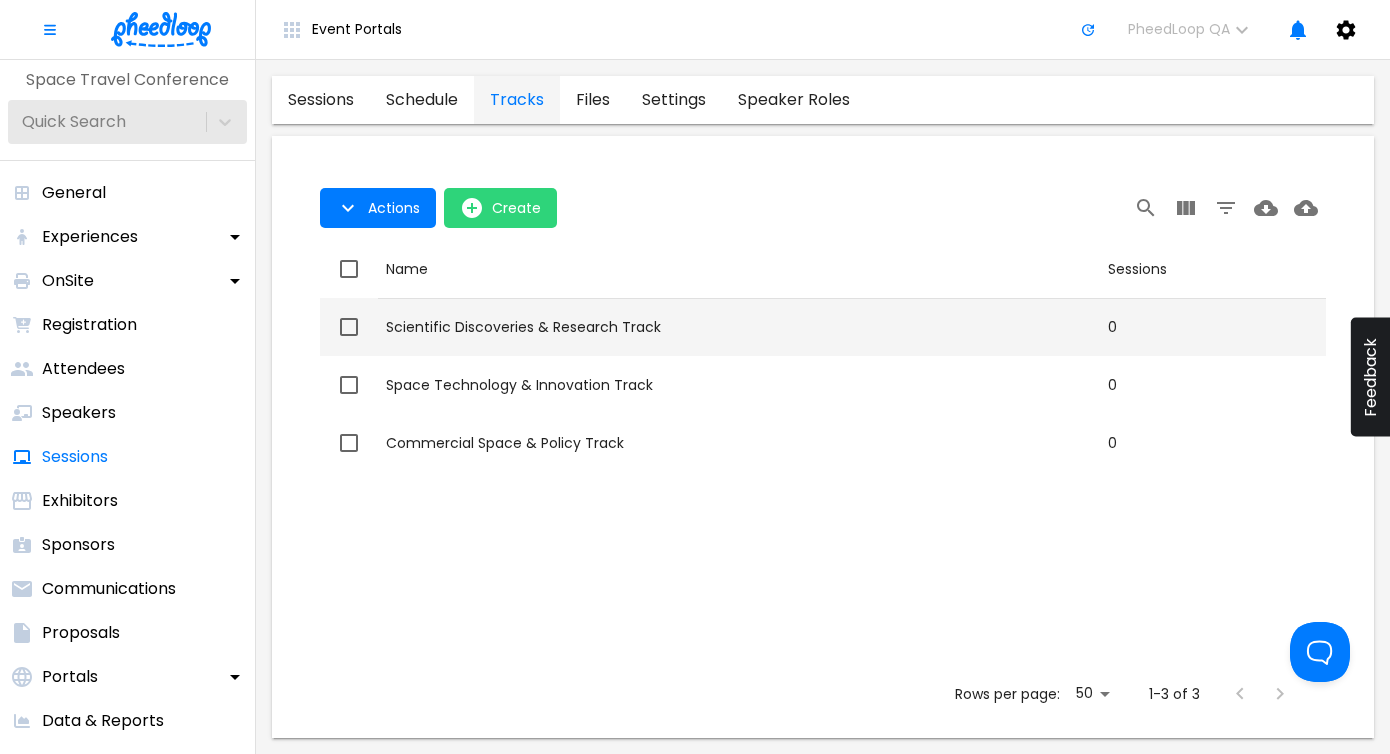 click on "Scientific Discoveries & Research Track" at bounding box center (739, 327) 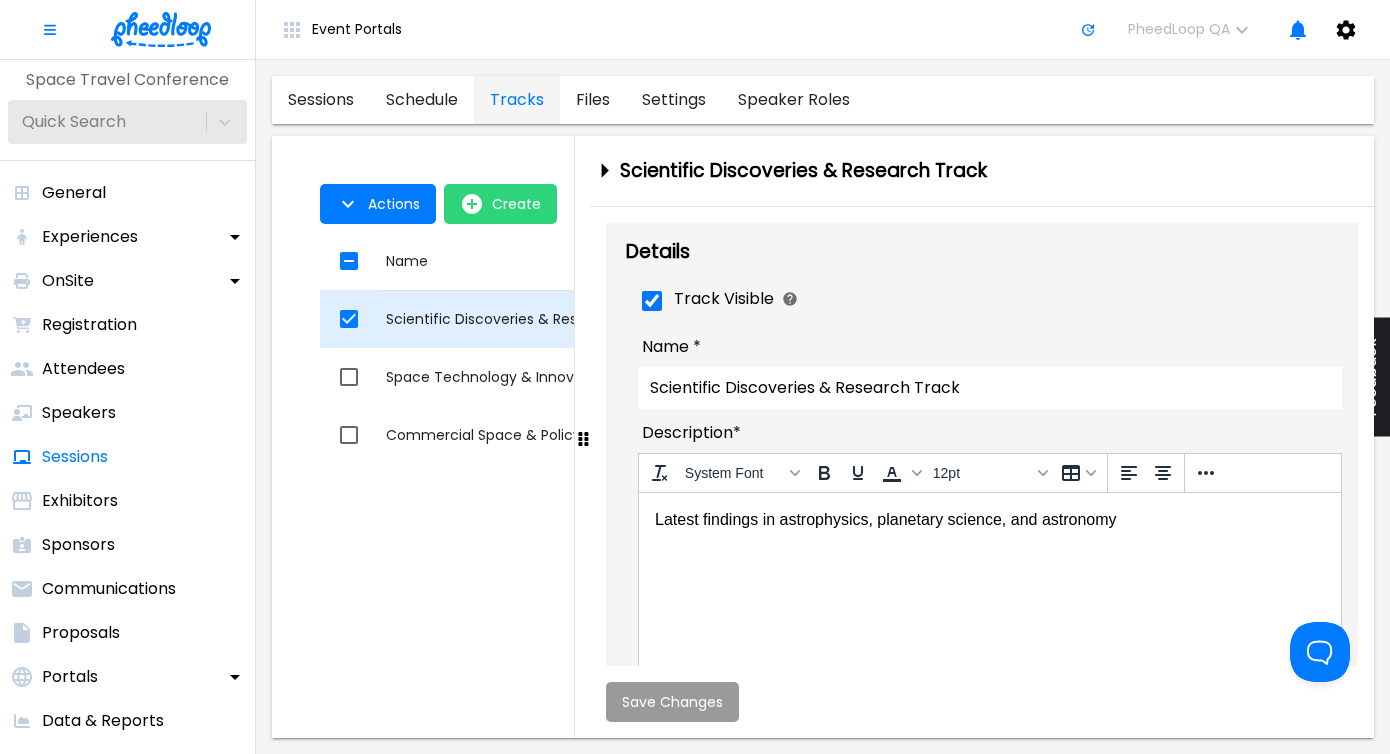 scroll, scrollTop: 0, scrollLeft: 0, axis: both 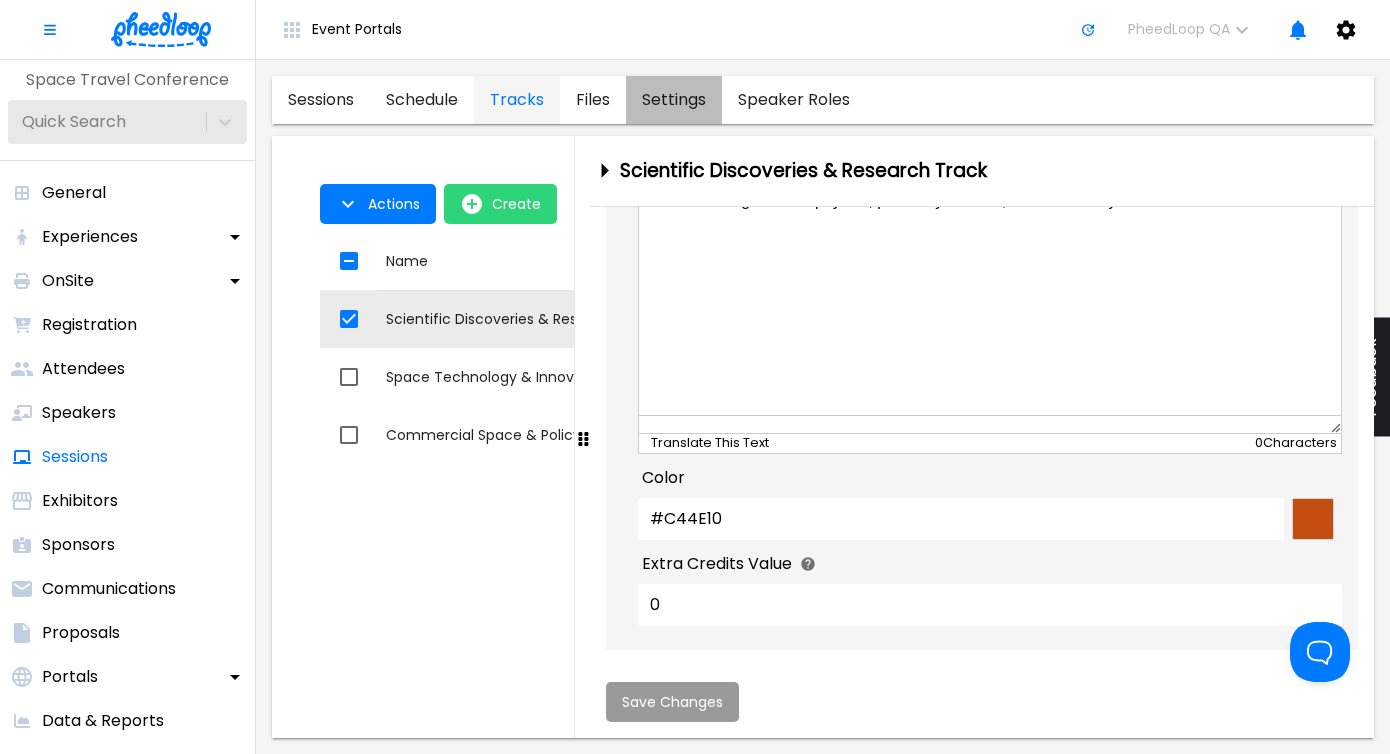 click on "settings" at bounding box center [674, 100] 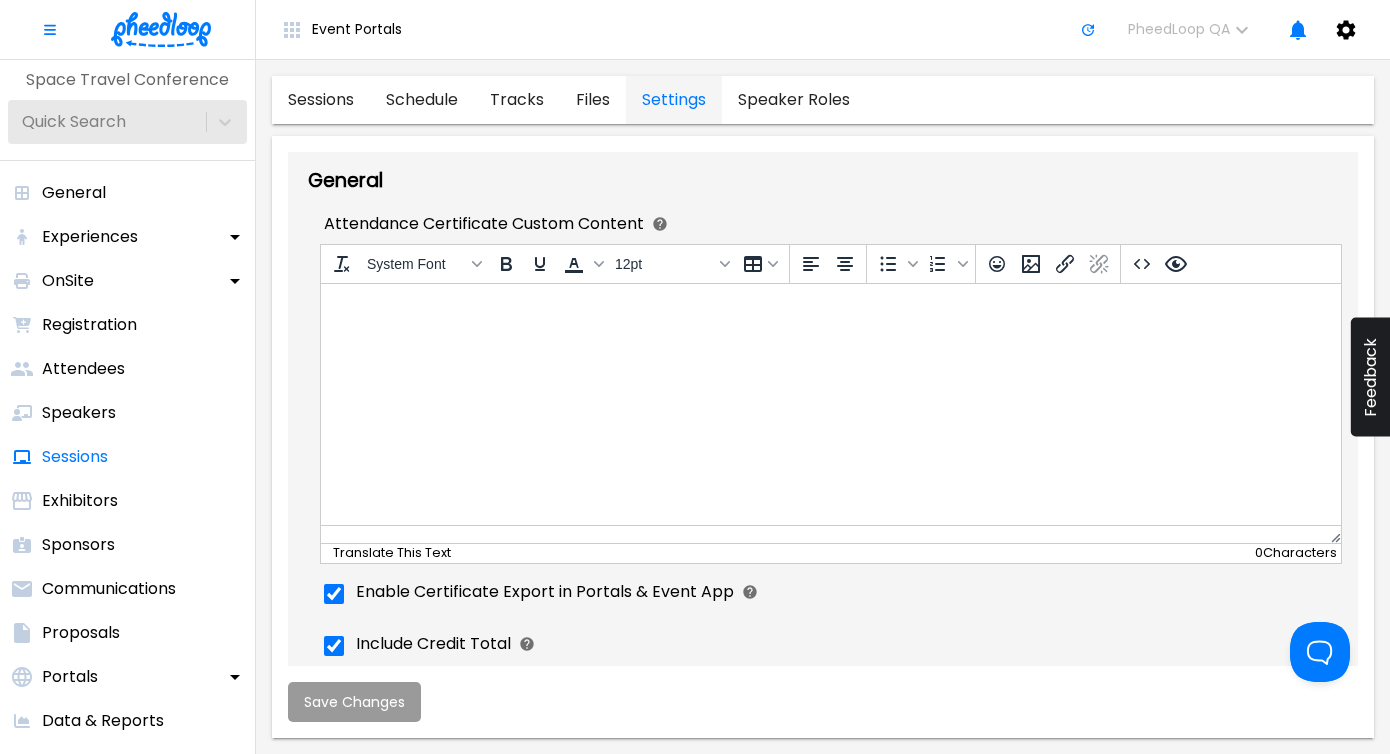 scroll, scrollTop: 0, scrollLeft: 0, axis: both 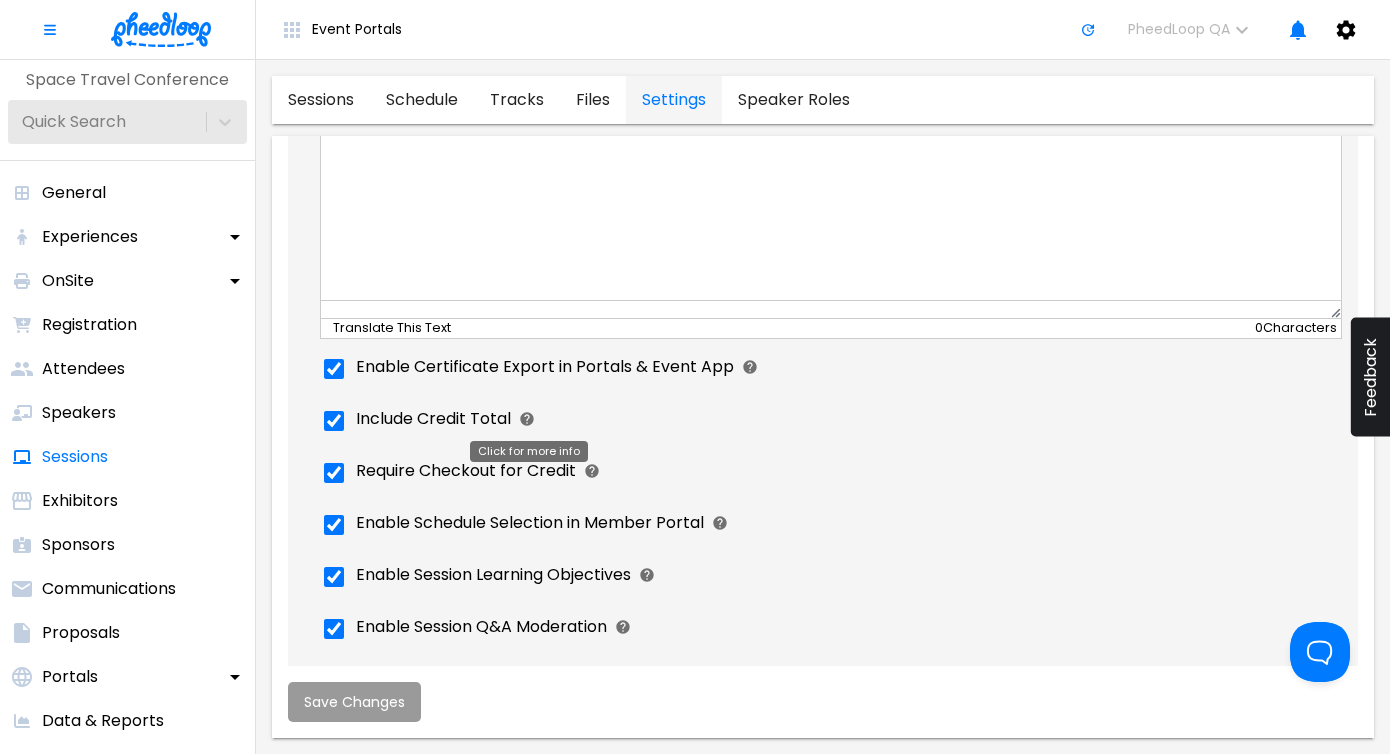 click 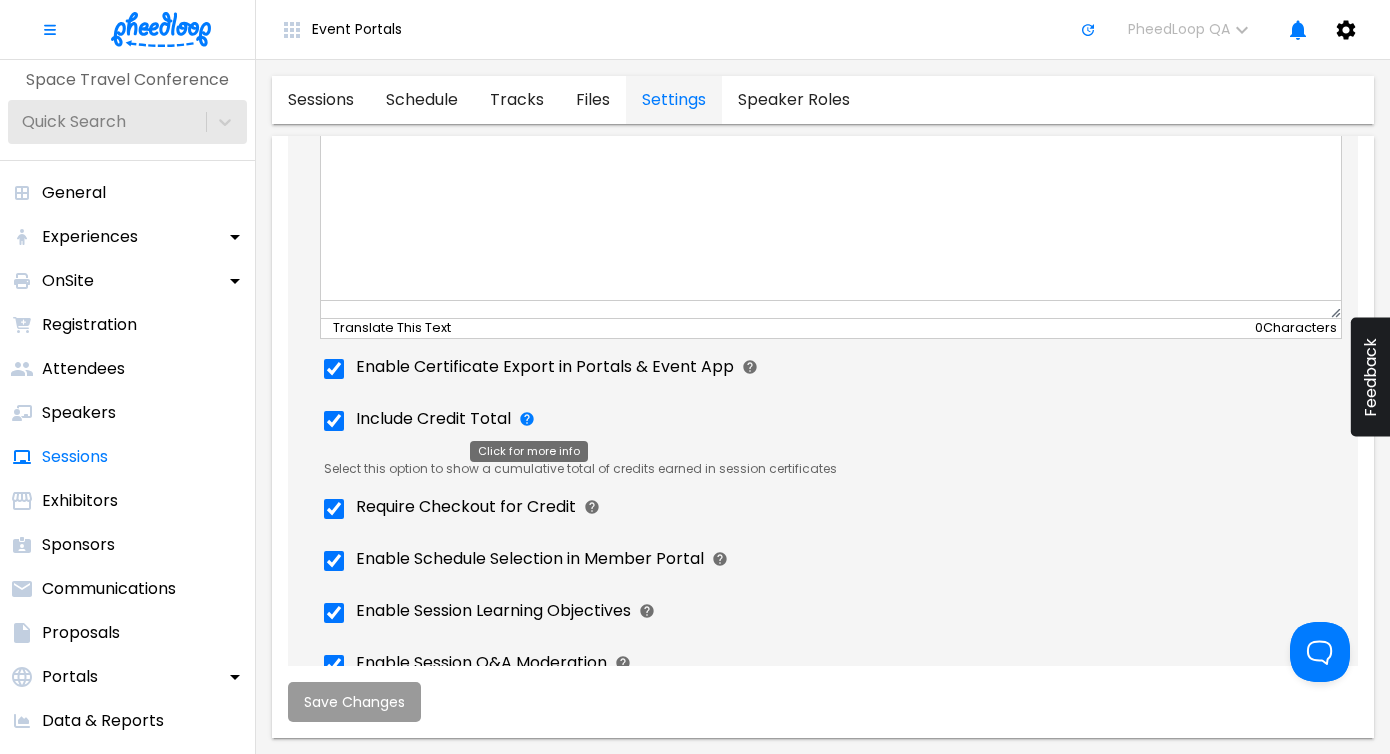 click 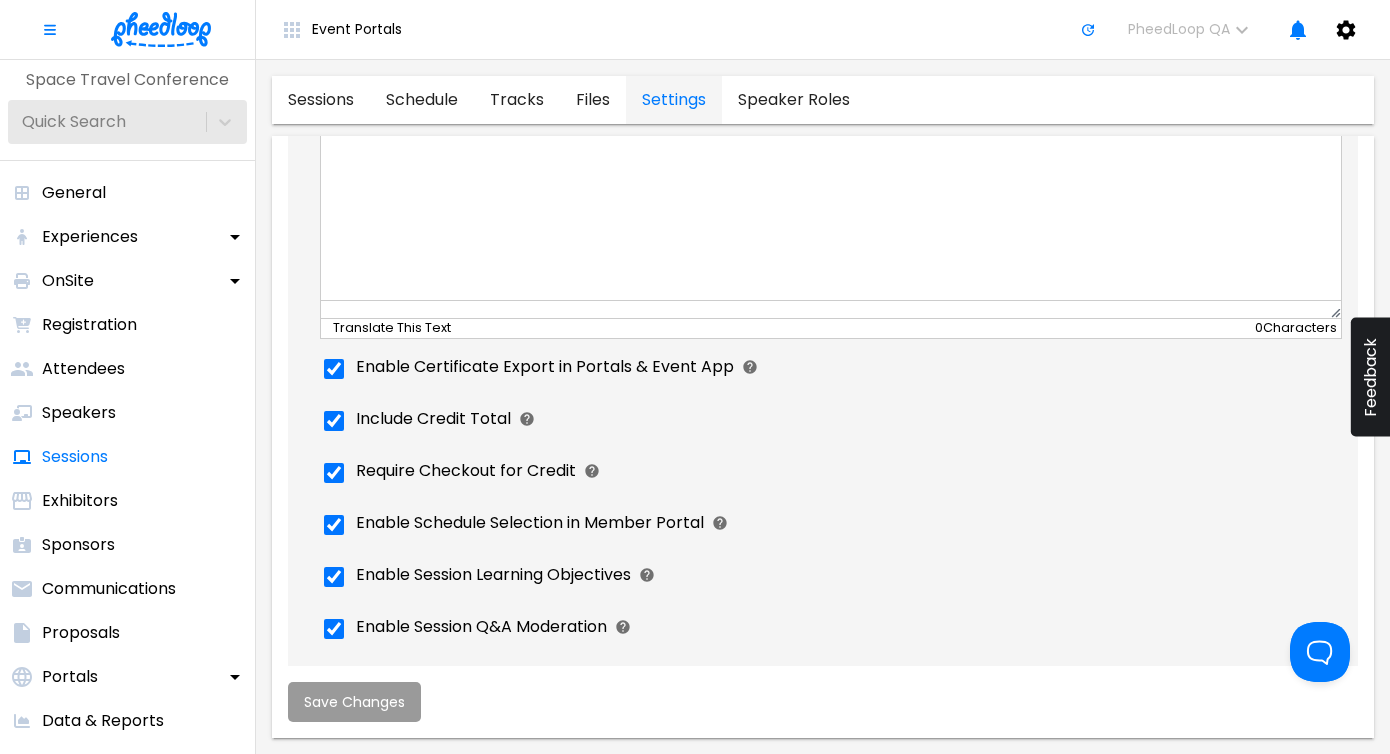scroll, scrollTop: 402, scrollLeft: 0, axis: vertical 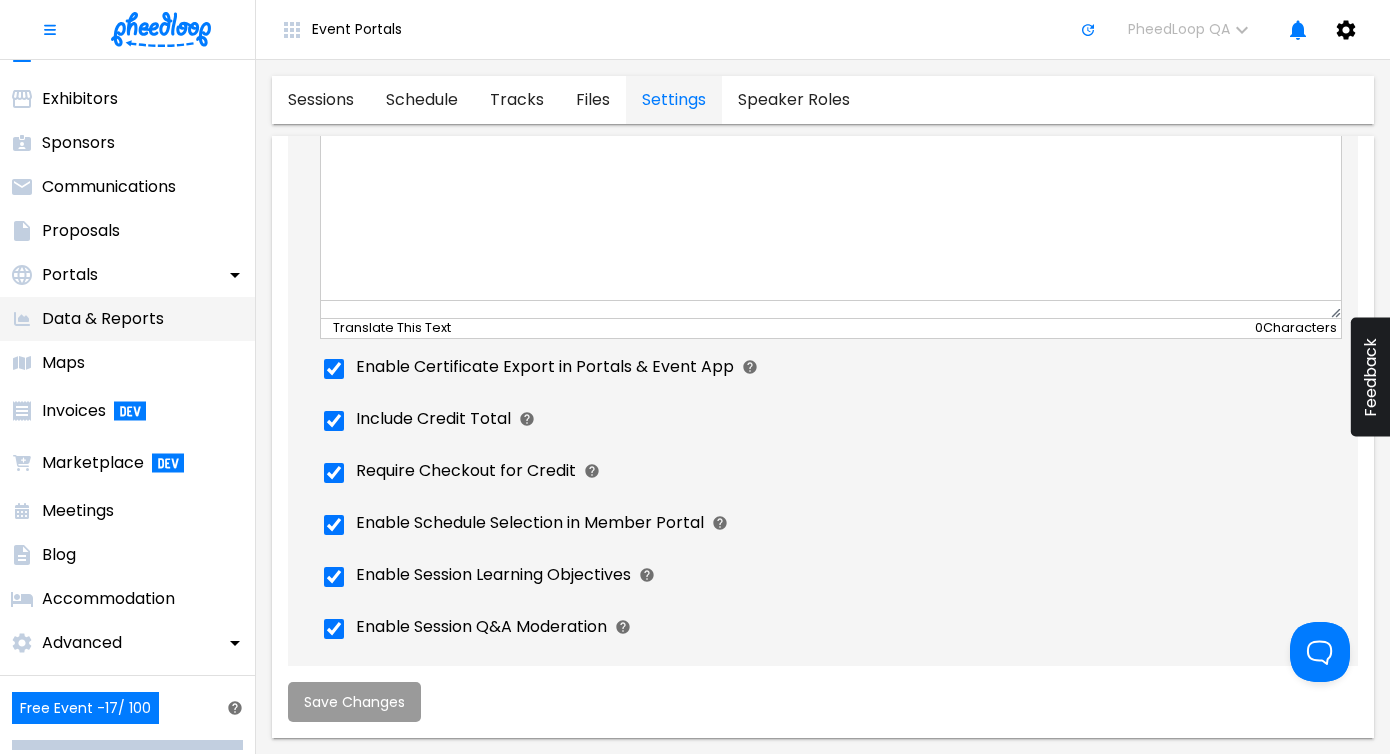 click on "Data & Reports" at bounding box center (127, 319) 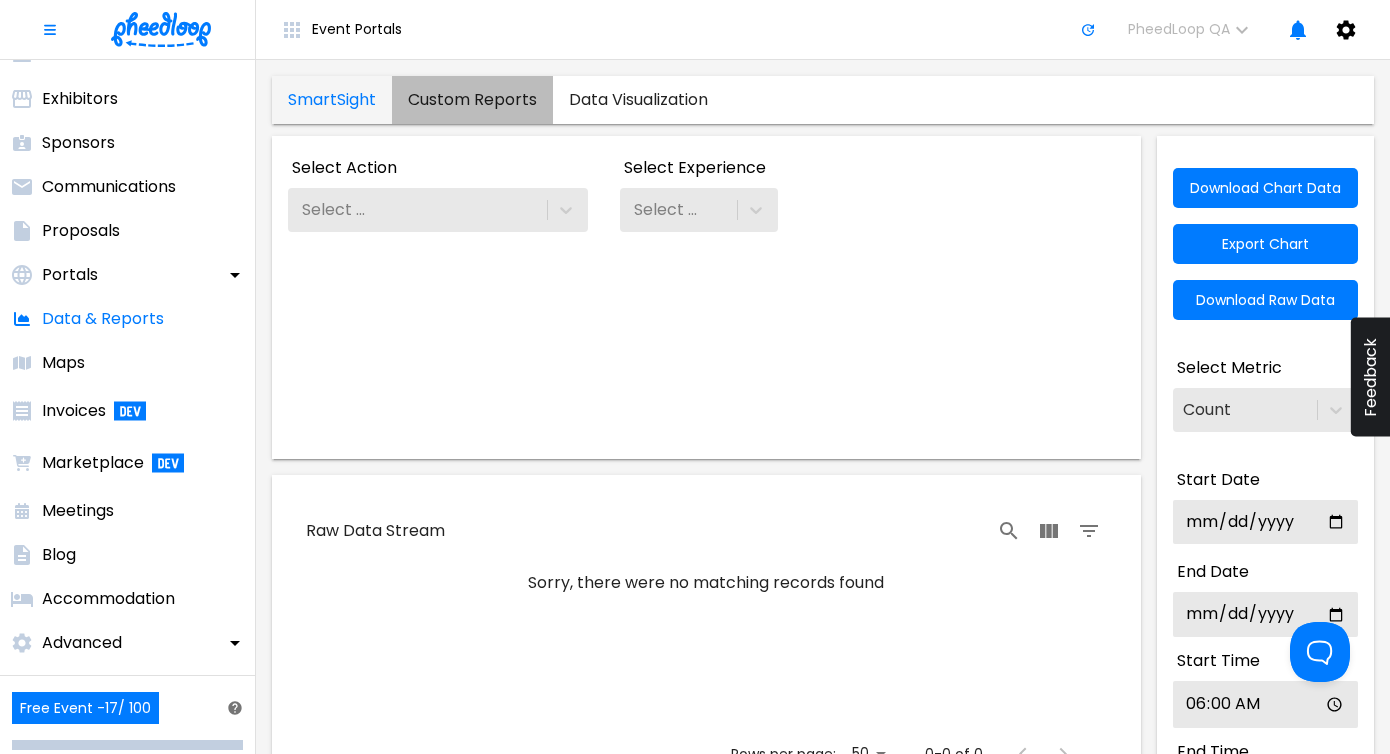 click on "Custom Reports" at bounding box center [472, 100] 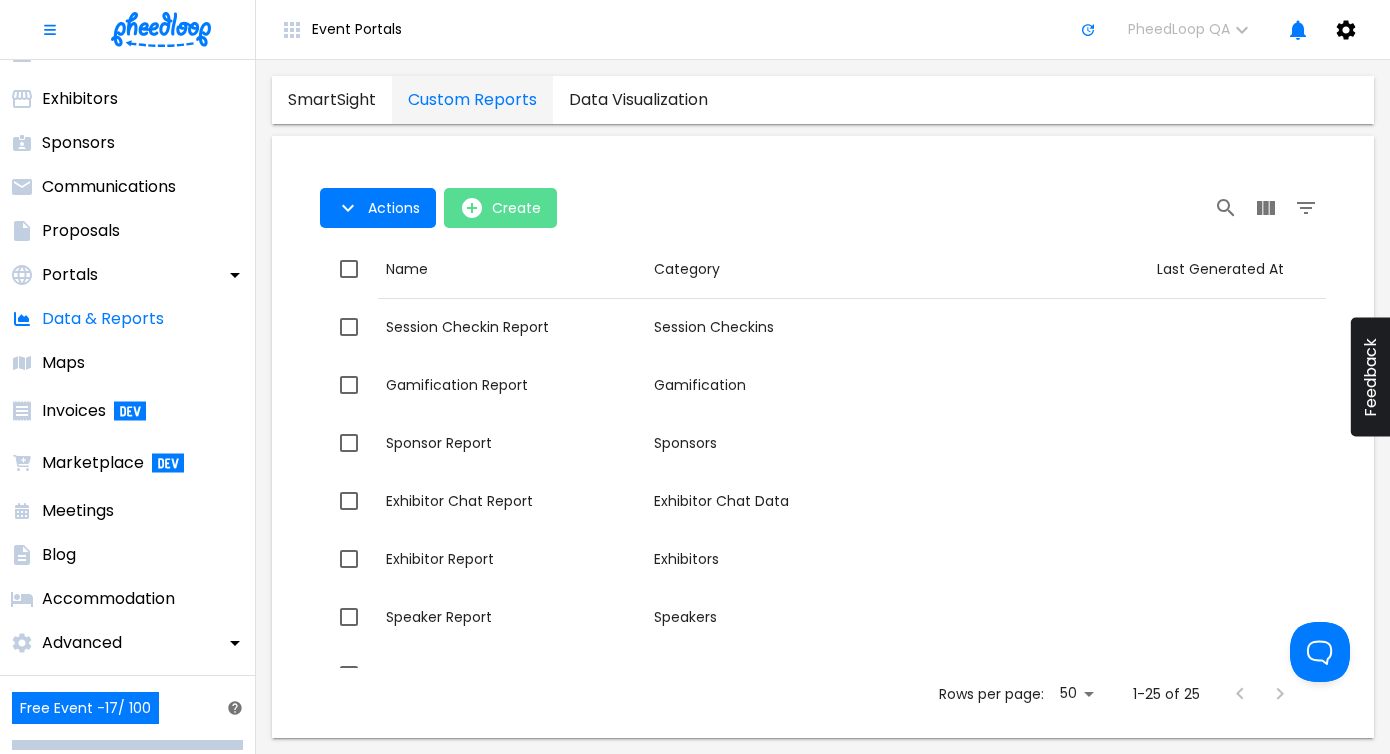 click on "Create" at bounding box center [500, 208] 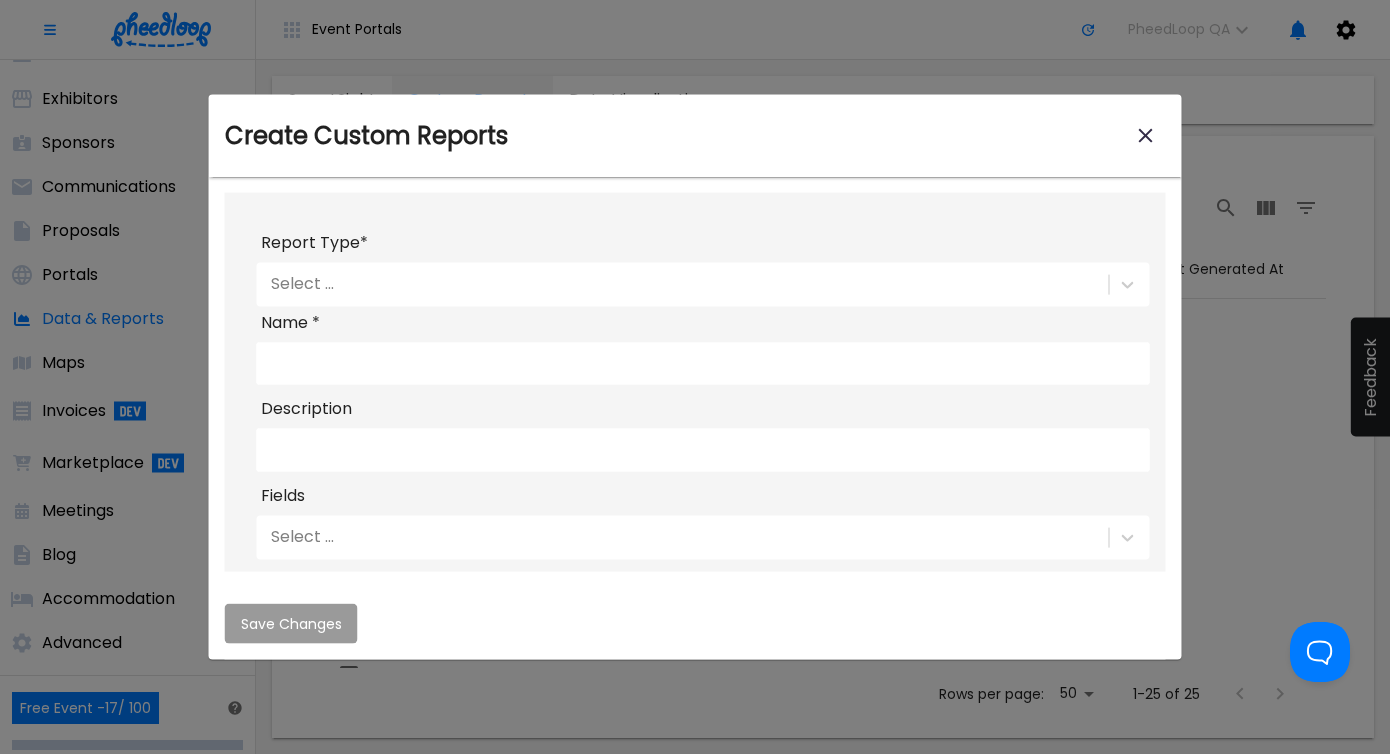 click on "Name    *" at bounding box center (703, 323) 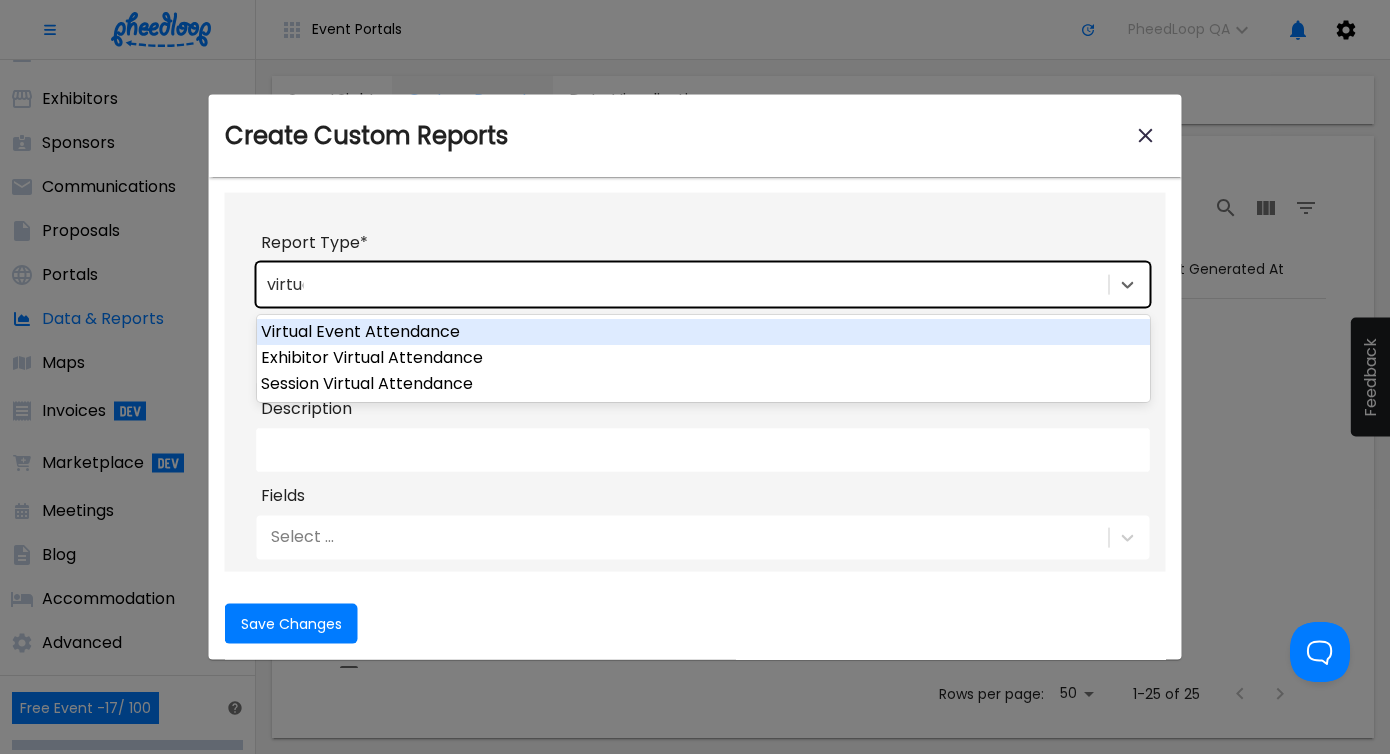 type on "virtual" 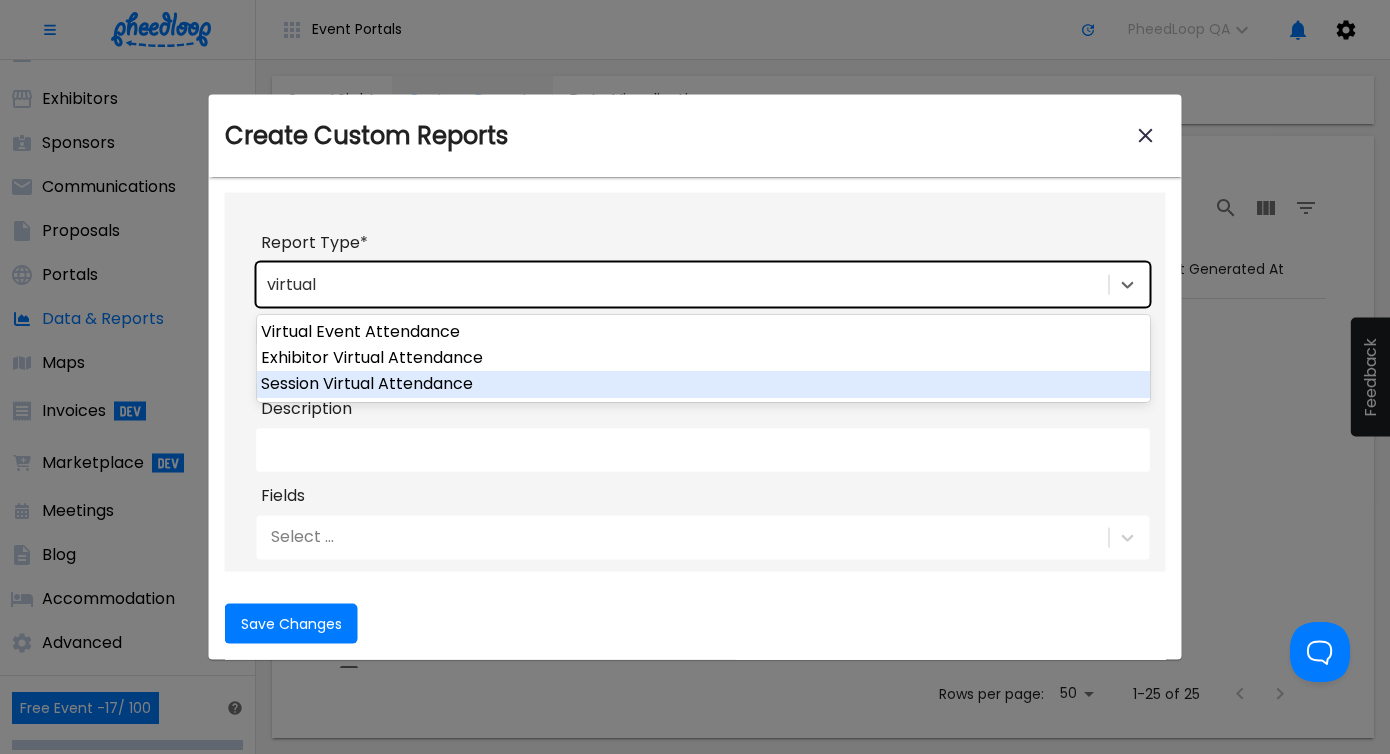 click on "Session Virtual Attendance" at bounding box center [703, 384] 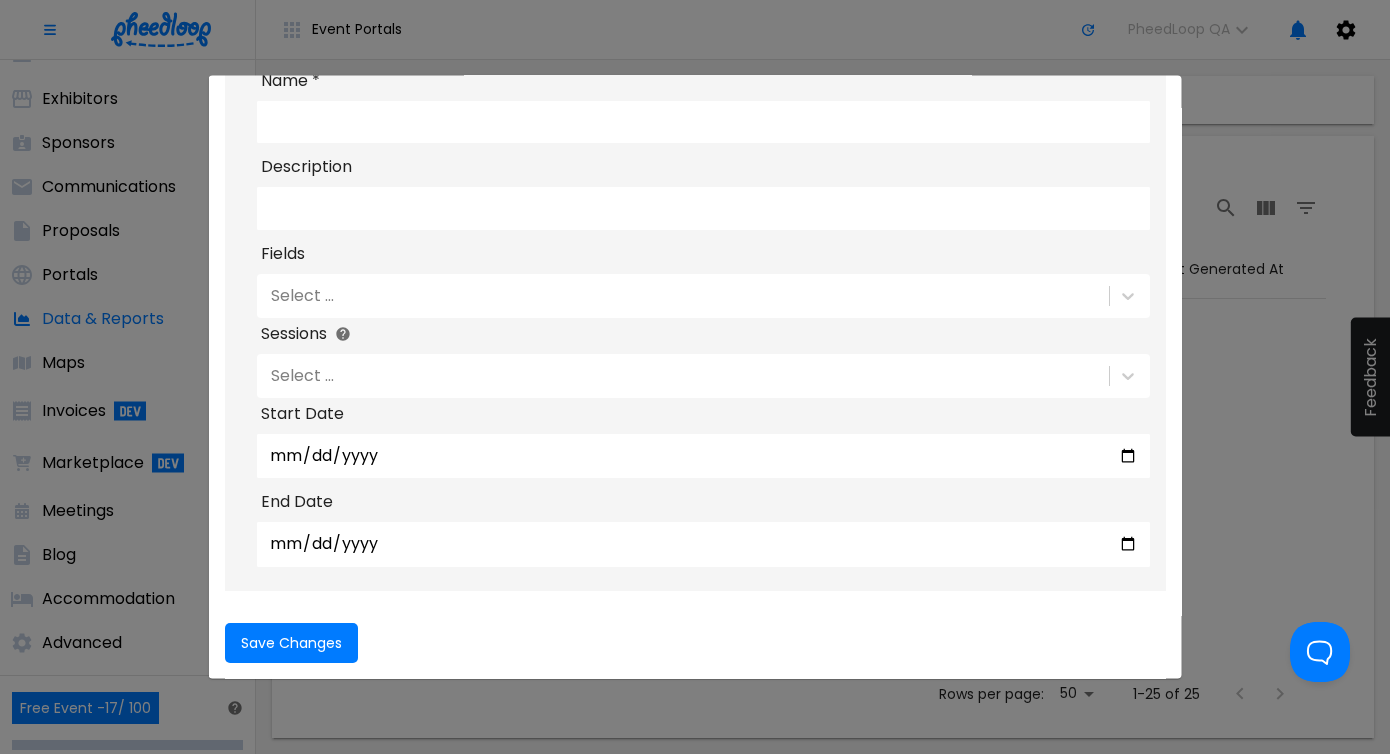 scroll, scrollTop: 0, scrollLeft: 0, axis: both 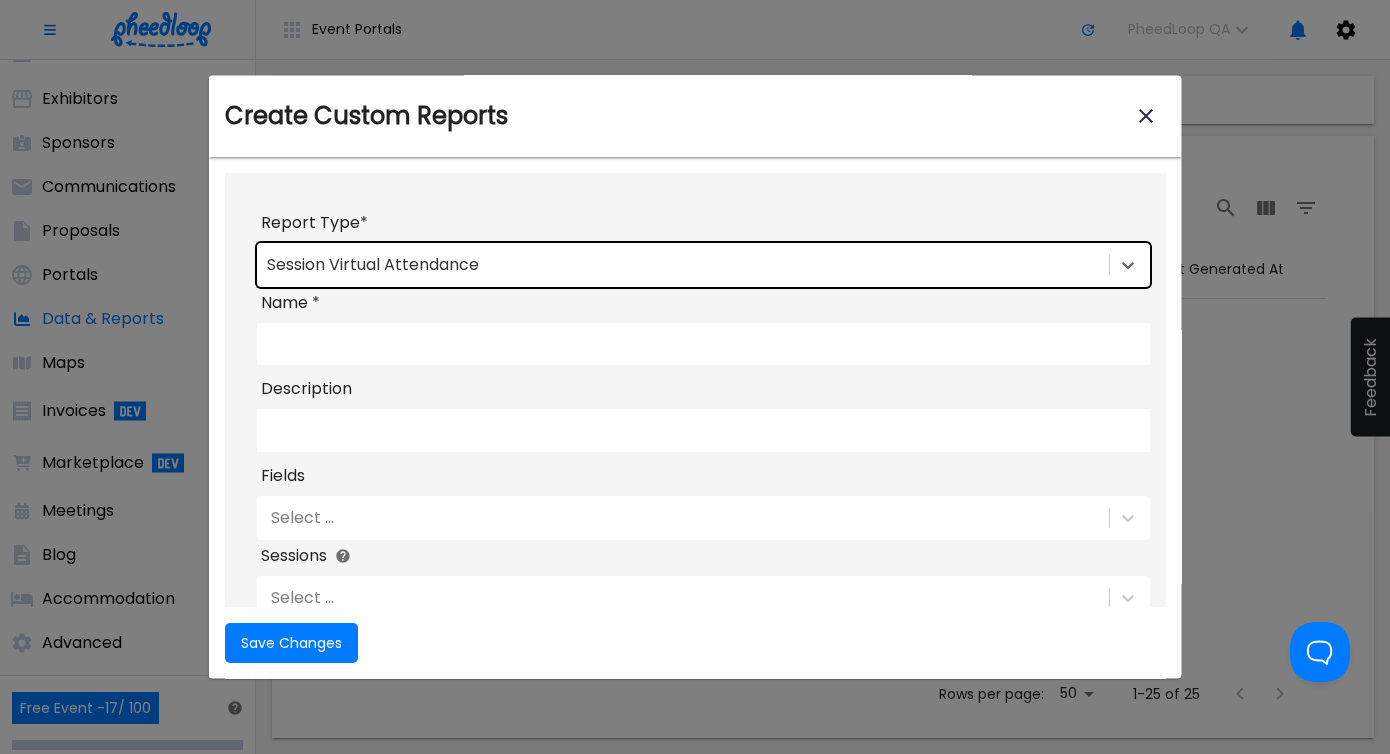 click on "Session Virtual Attendance" at bounding box center [681, 265] 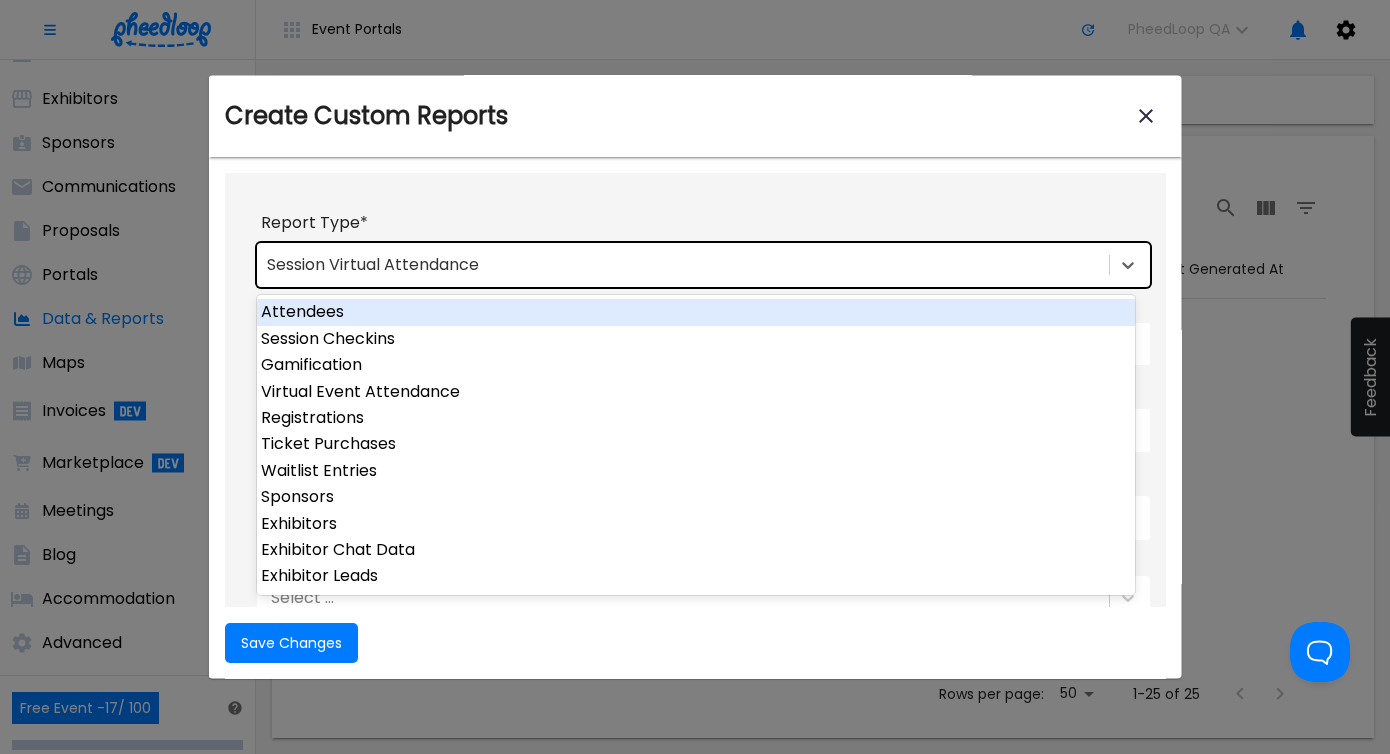 click on "Session Virtual Attendance" at bounding box center (681, 265) 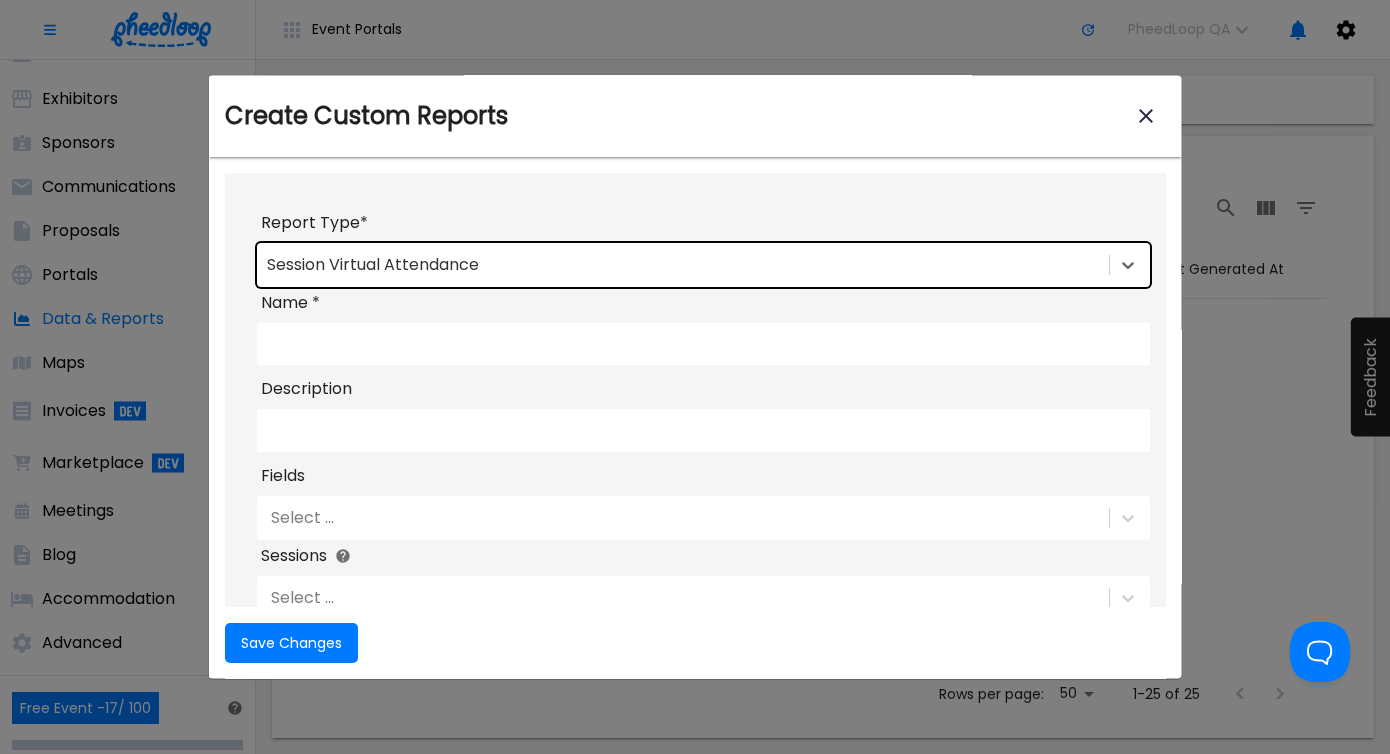 click on "Session Virtual Attendance" at bounding box center [703, 265] 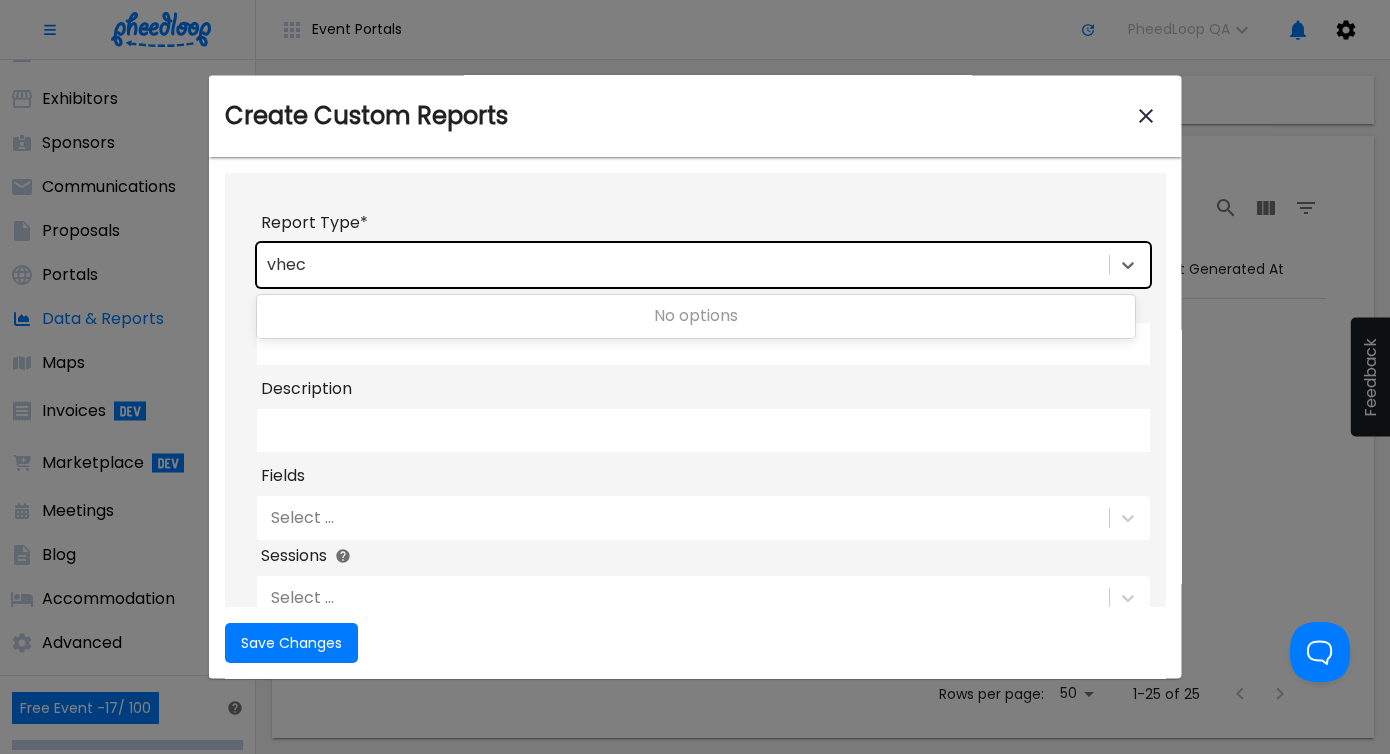 type on "vheck" 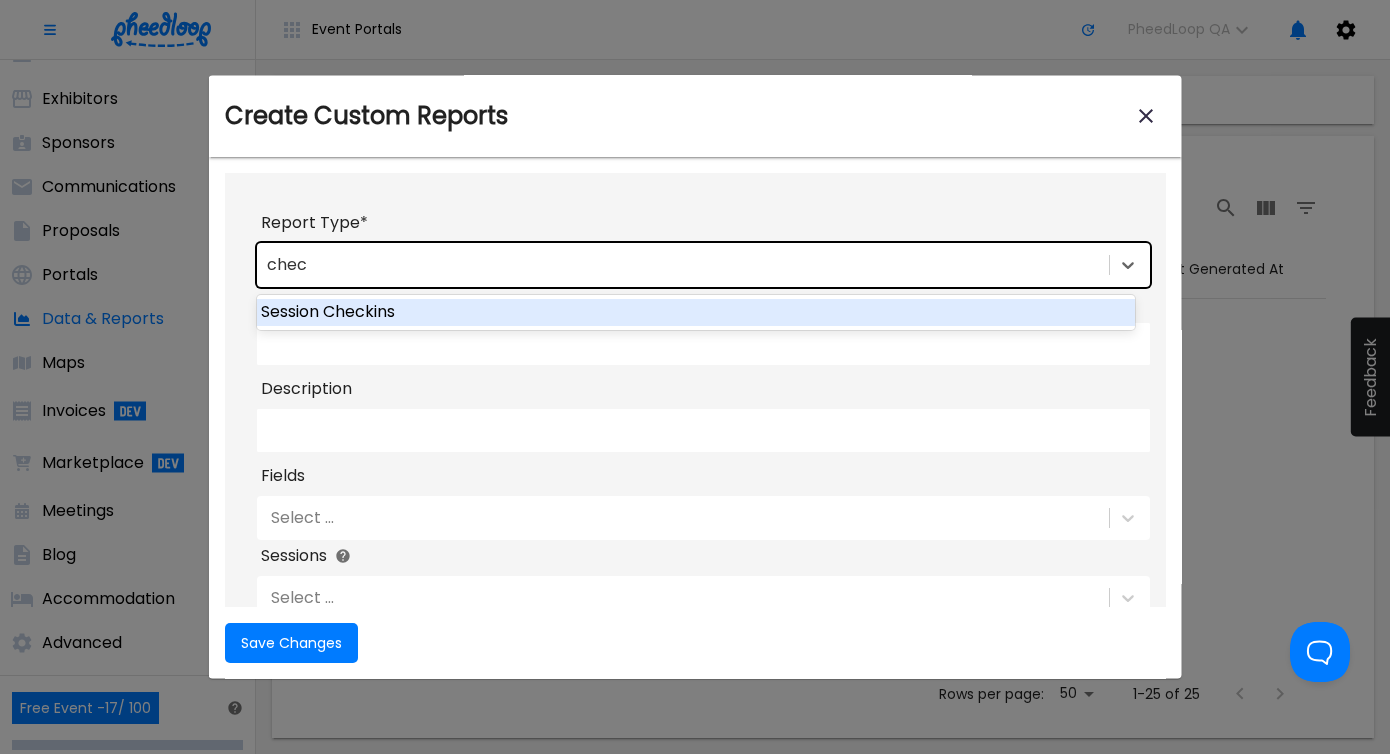 type on "check" 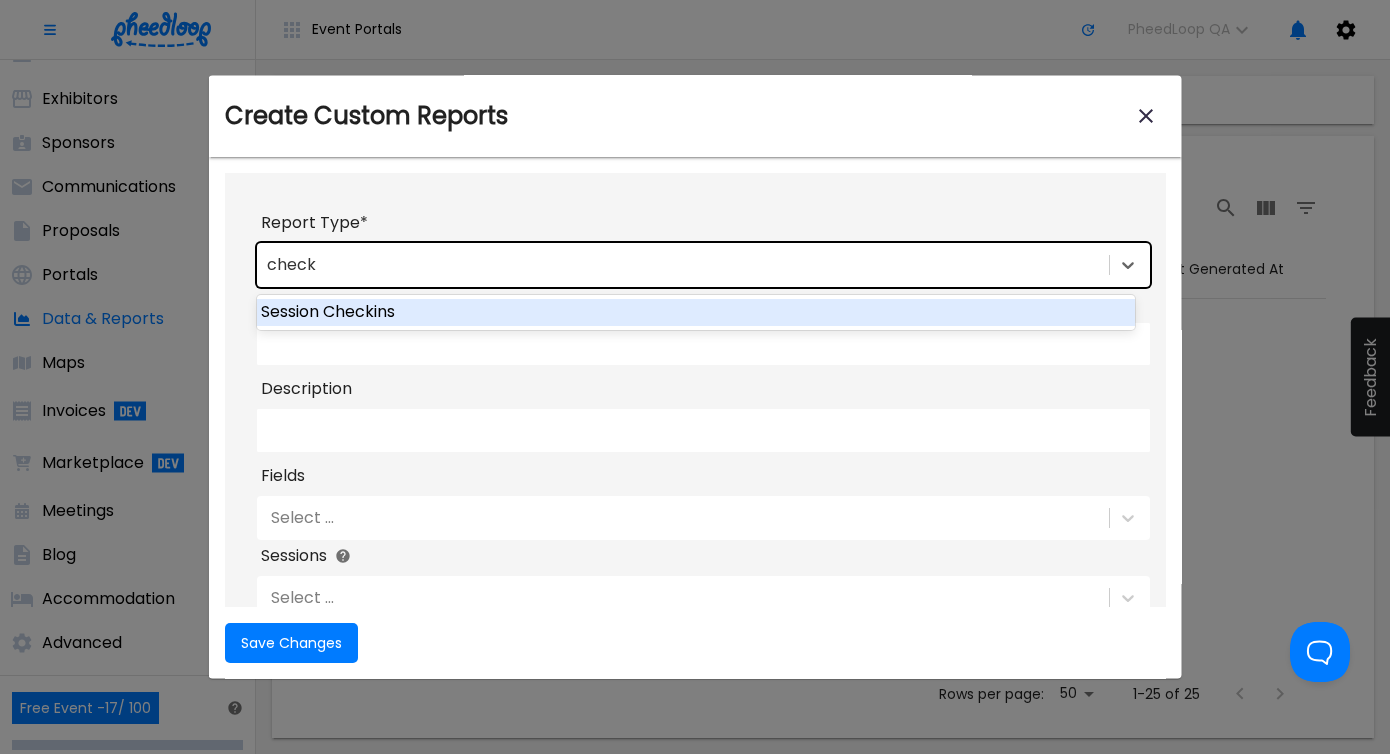 click on "Session Checkins" at bounding box center (696, 312) 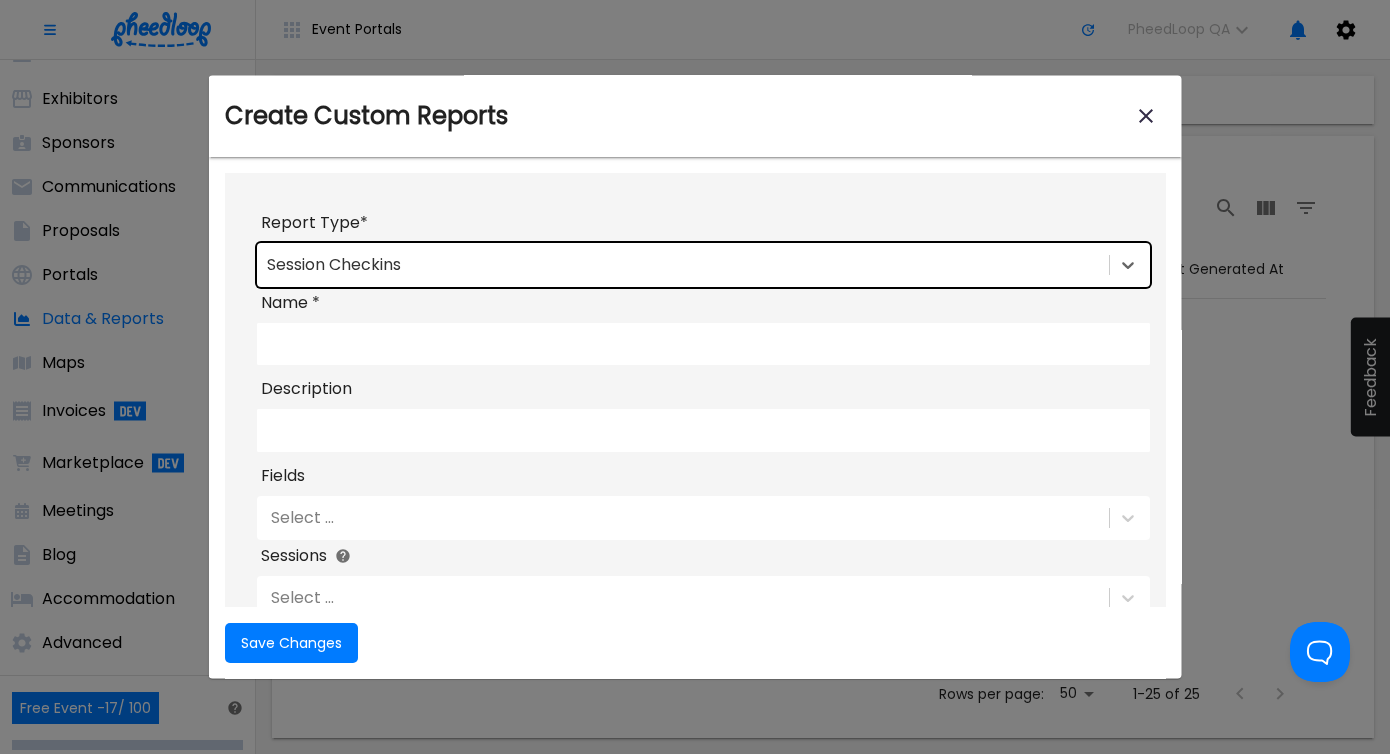 scroll, scrollTop: 215, scrollLeft: 0, axis: vertical 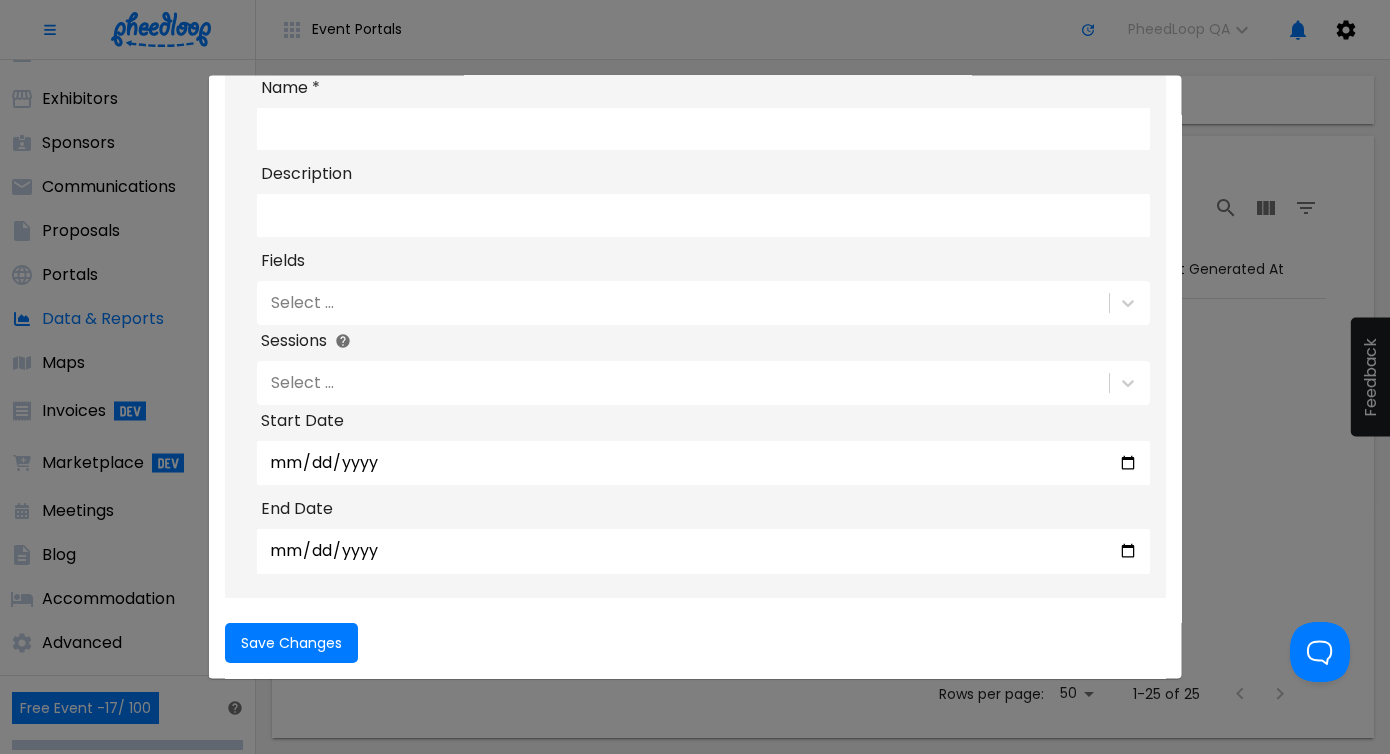click on "Select ..." at bounding box center [681, 383] 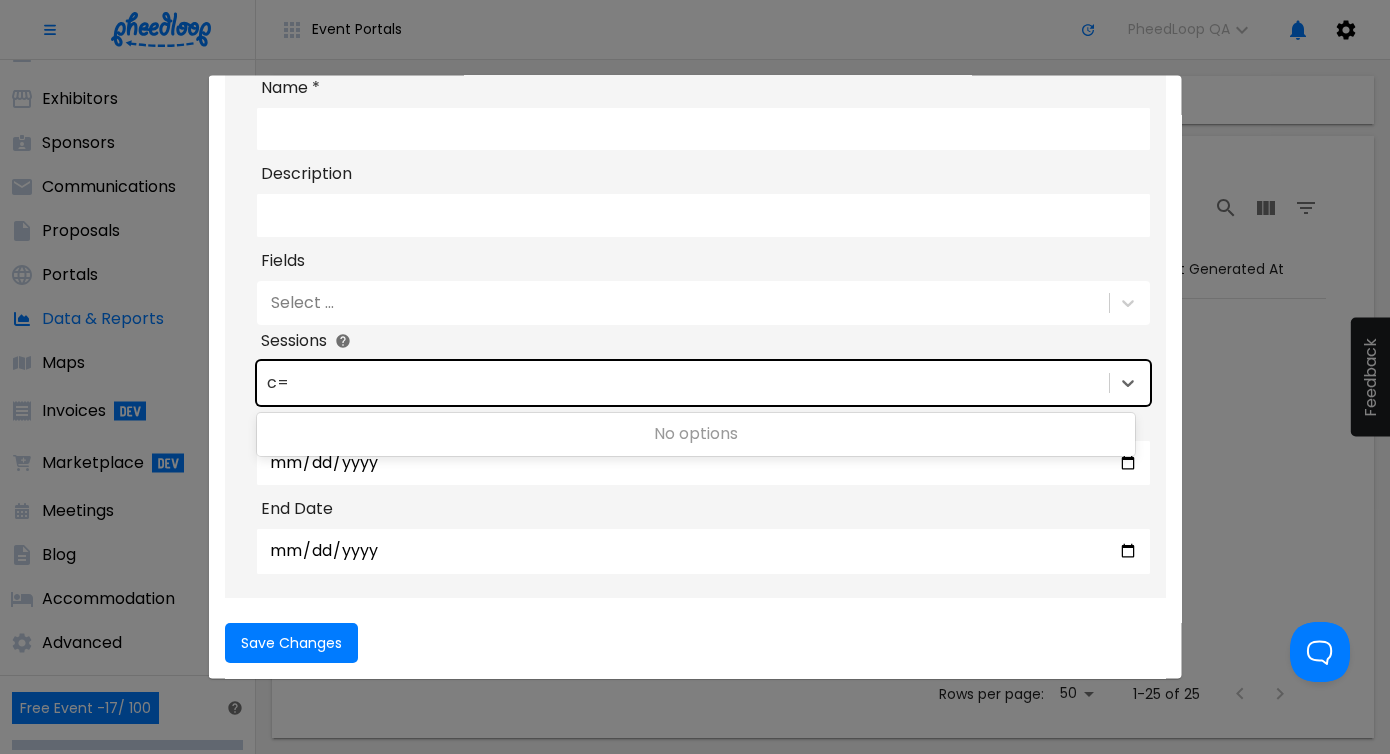 type on "c" 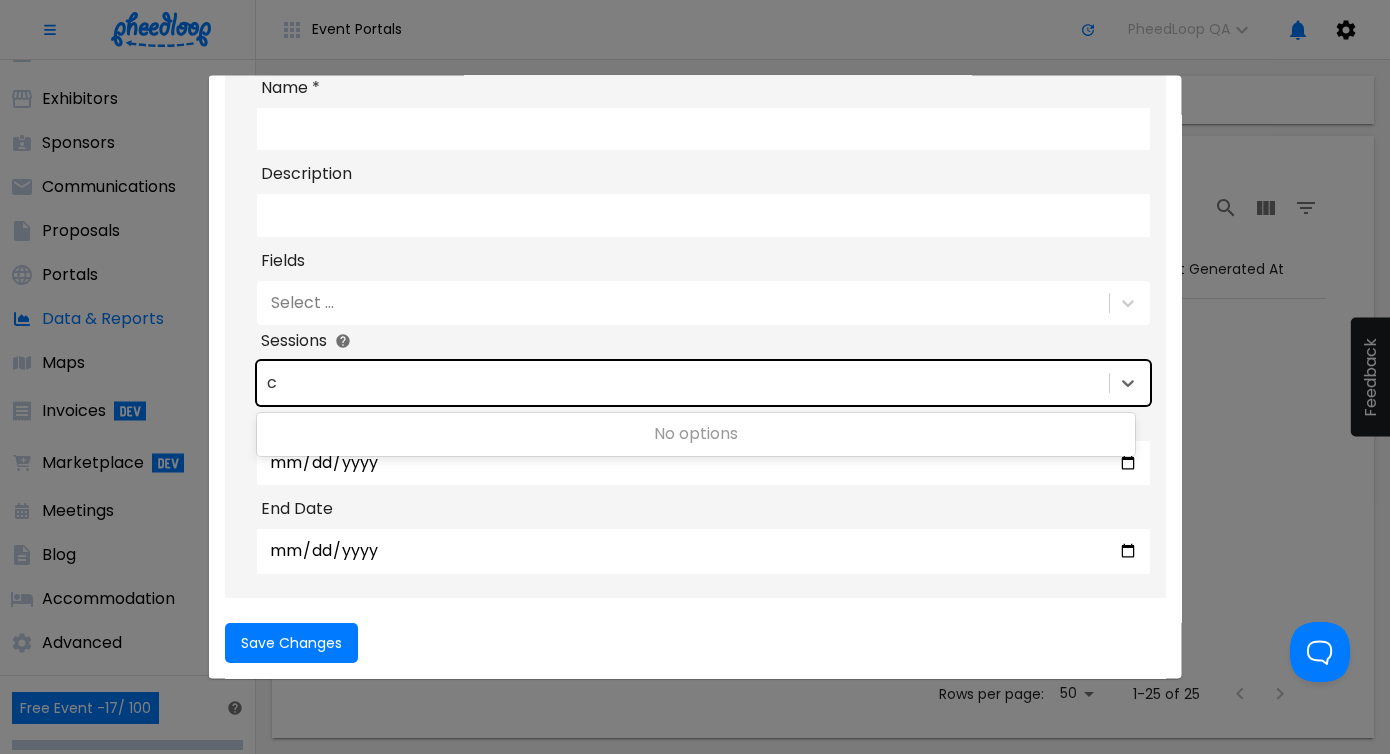 type 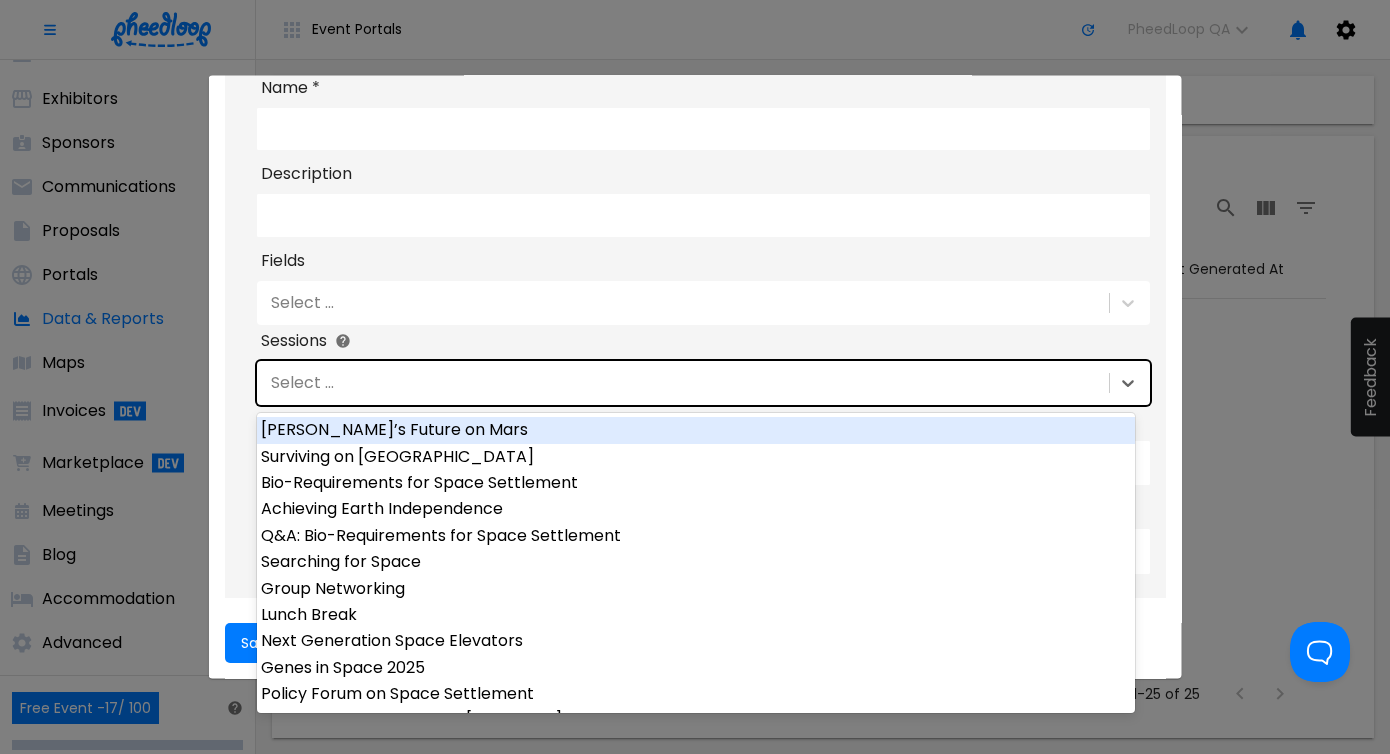drag, startPoint x: 587, startPoint y: 325, endPoint x: 602, endPoint y: 303, distance: 26.627054 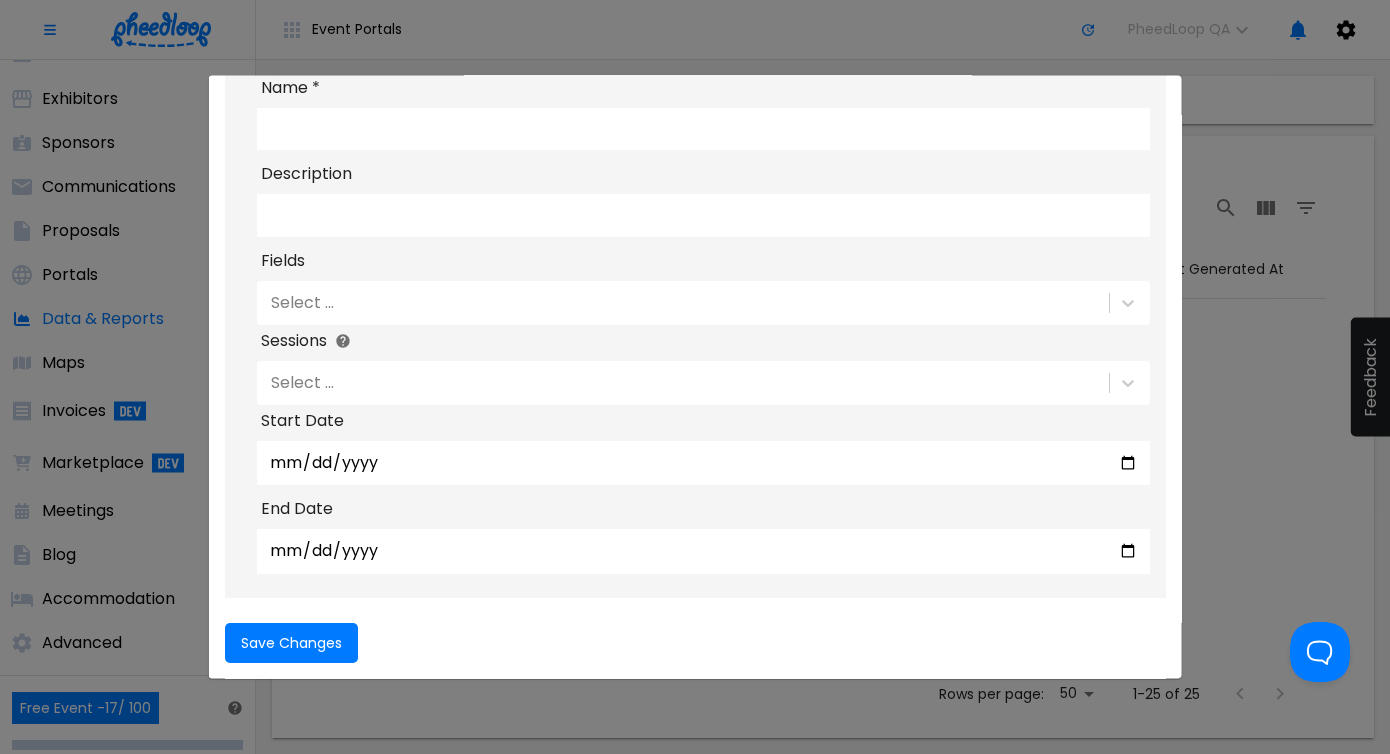 drag, startPoint x: 603, startPoint y: 302, endPoint x: 597, endPoint y: 323, distance: 21.84033 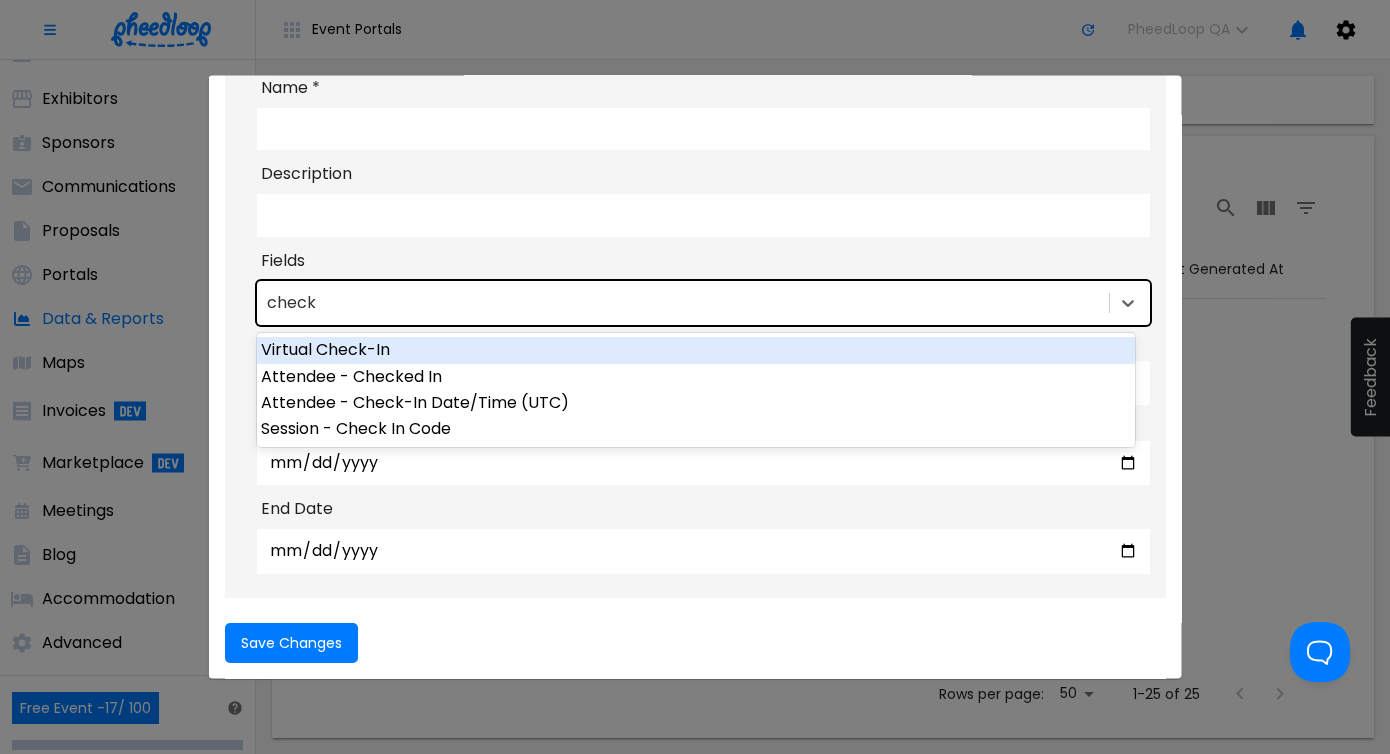 scroll, scrollTop: 0, scrollLeft: 0, axis: both 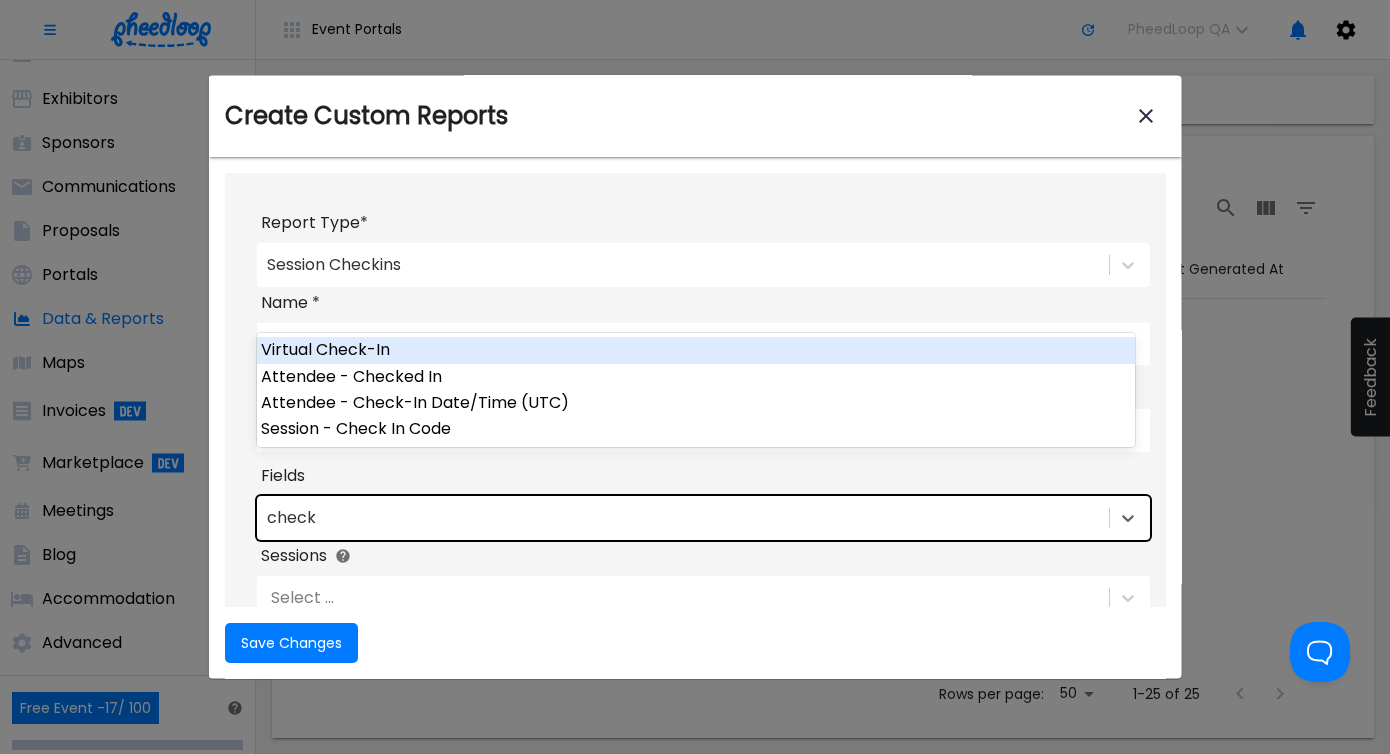 type on "check" 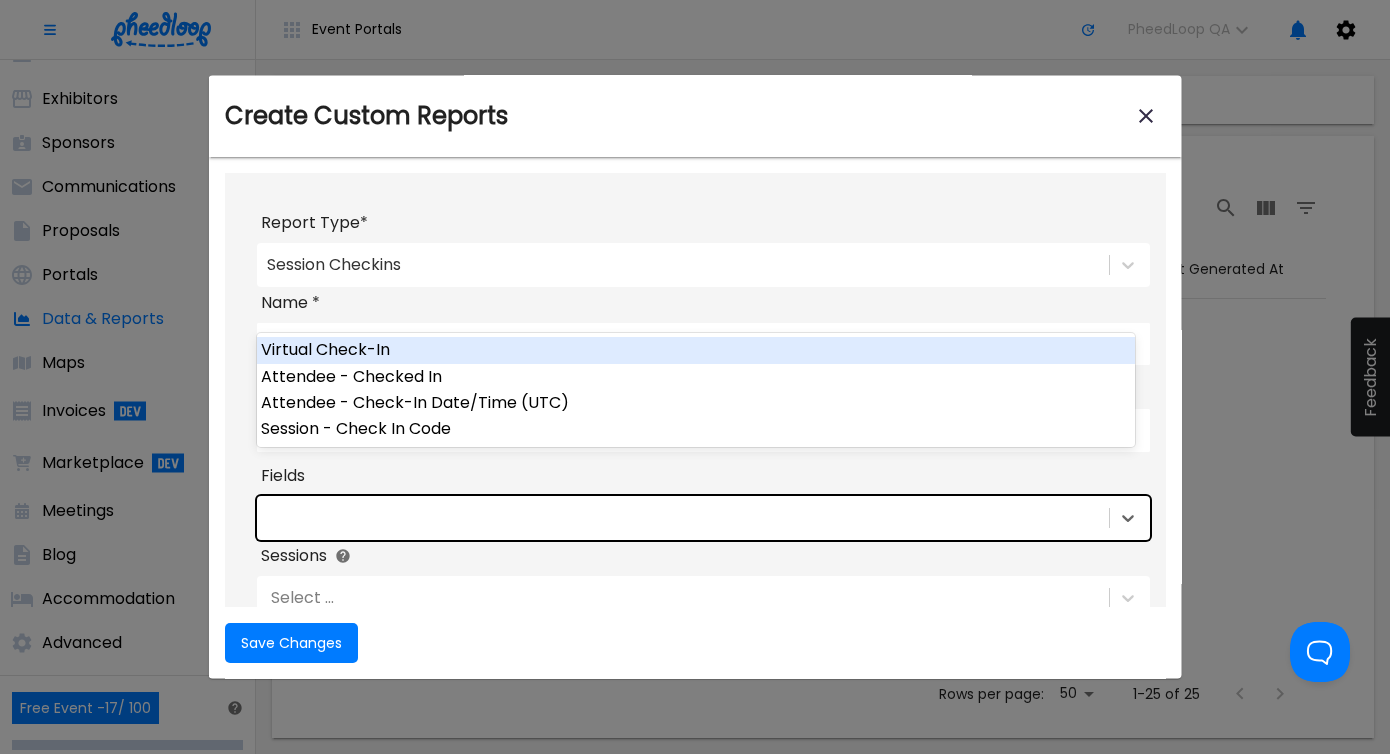 click on "Session Checkins" at bounding box center (703, 265) 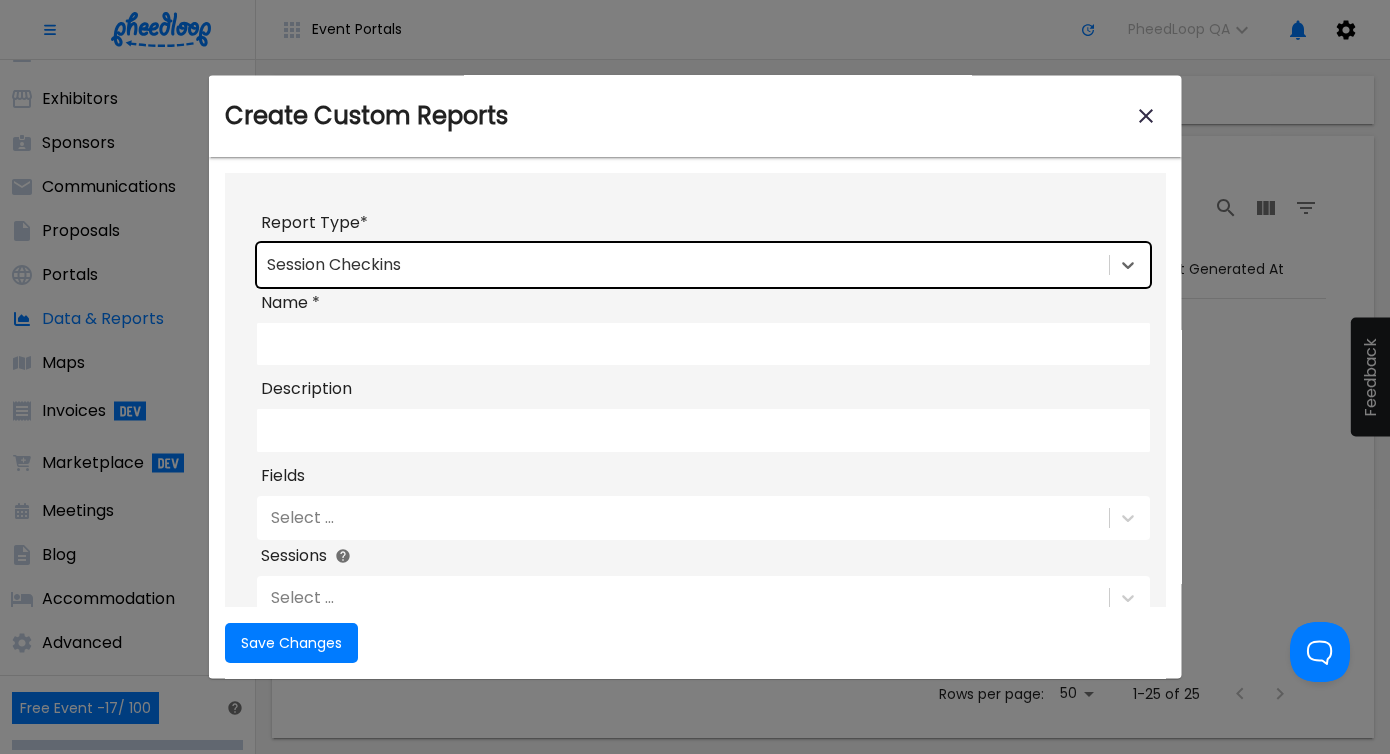 click on "Session Checkins" at bounding box center (681, 265) 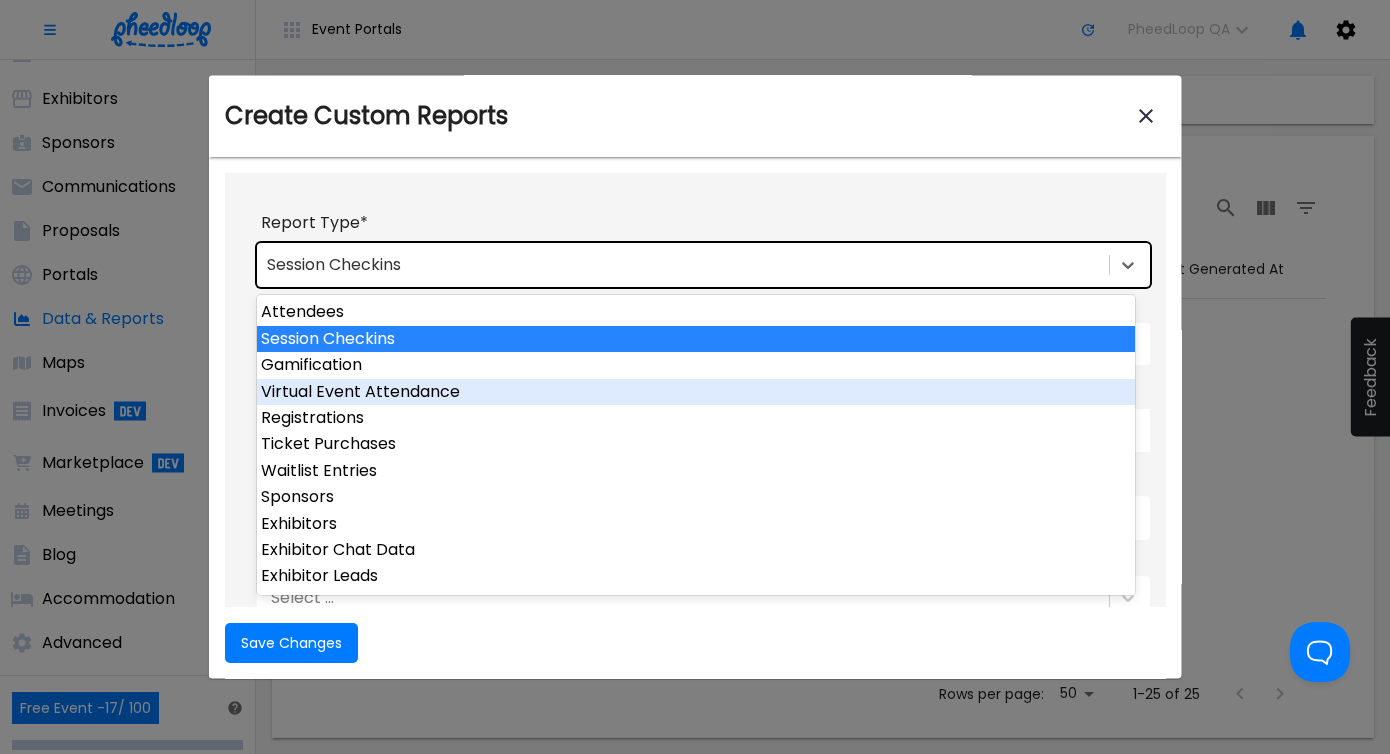click on "Virtual Event Attendance" at bounding box center (696, 392) 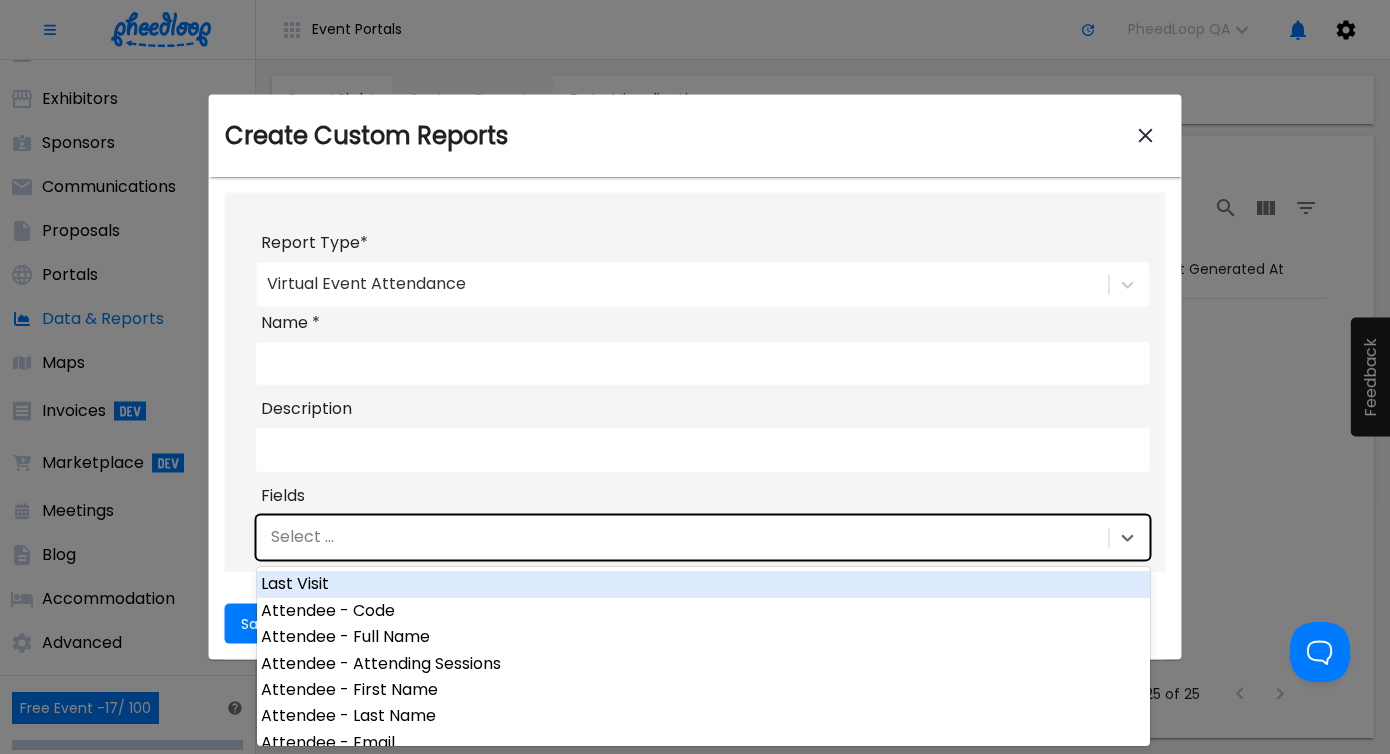 click on "Select ..." at bounding box center (681, 537) 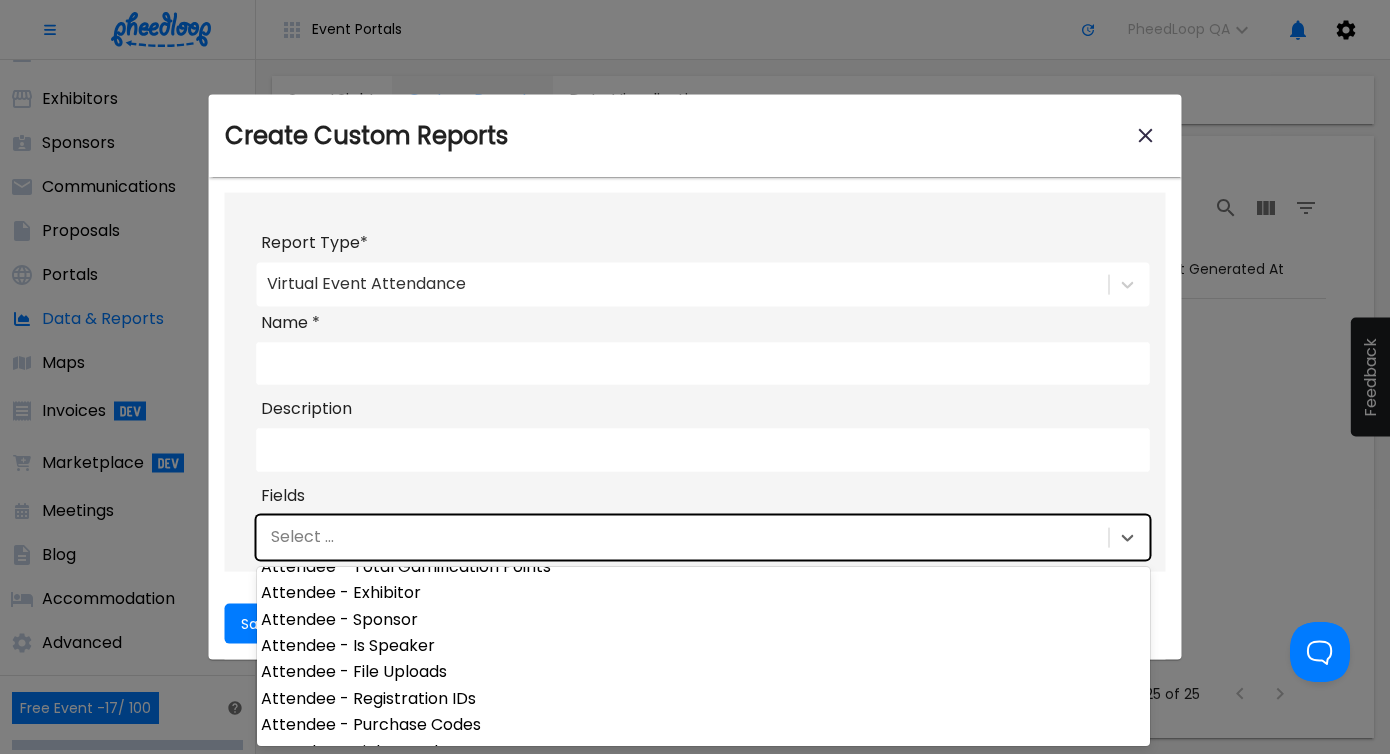 scroll, scrollTop: 1123, scrollLeft: 0, axis: vertical 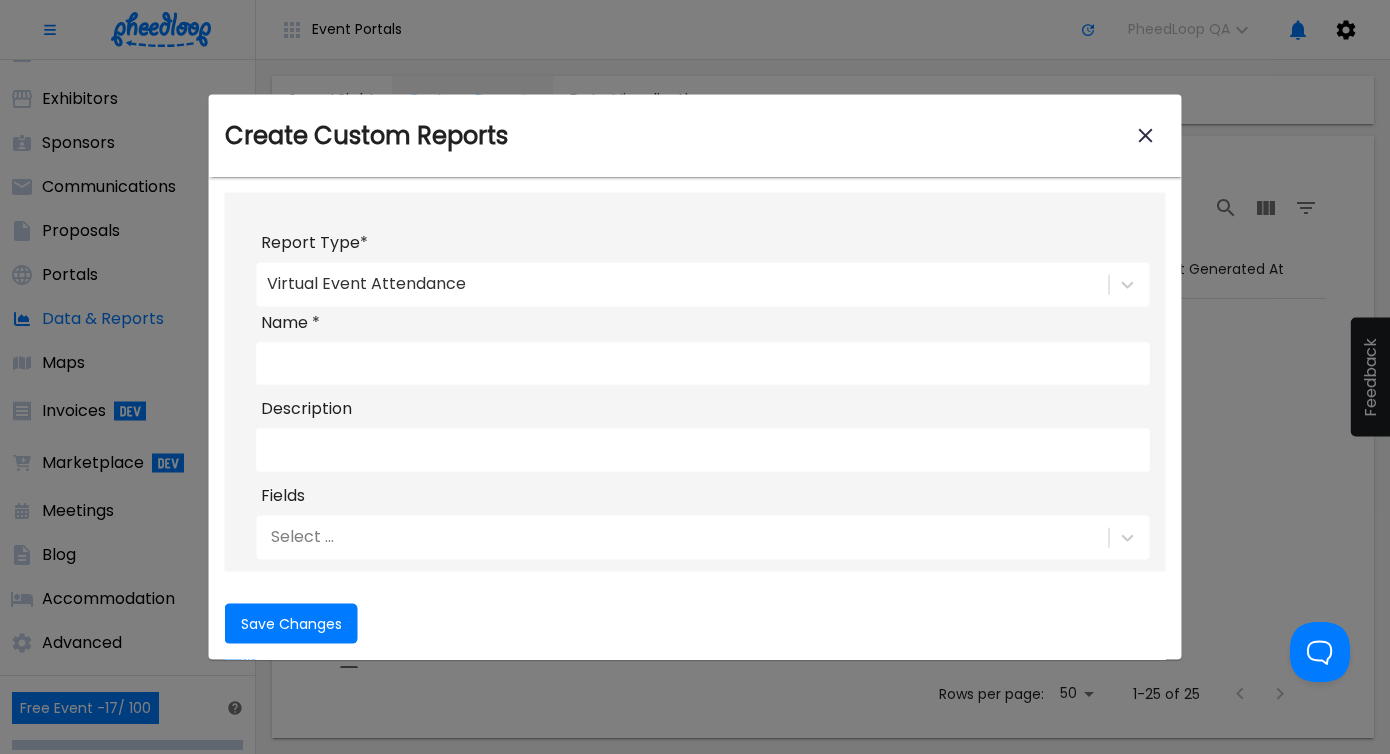 click on "Report Type  * Virtual Event Attendance   Name    *   Description   Fields Select ..." at bounding box center [703, 398] 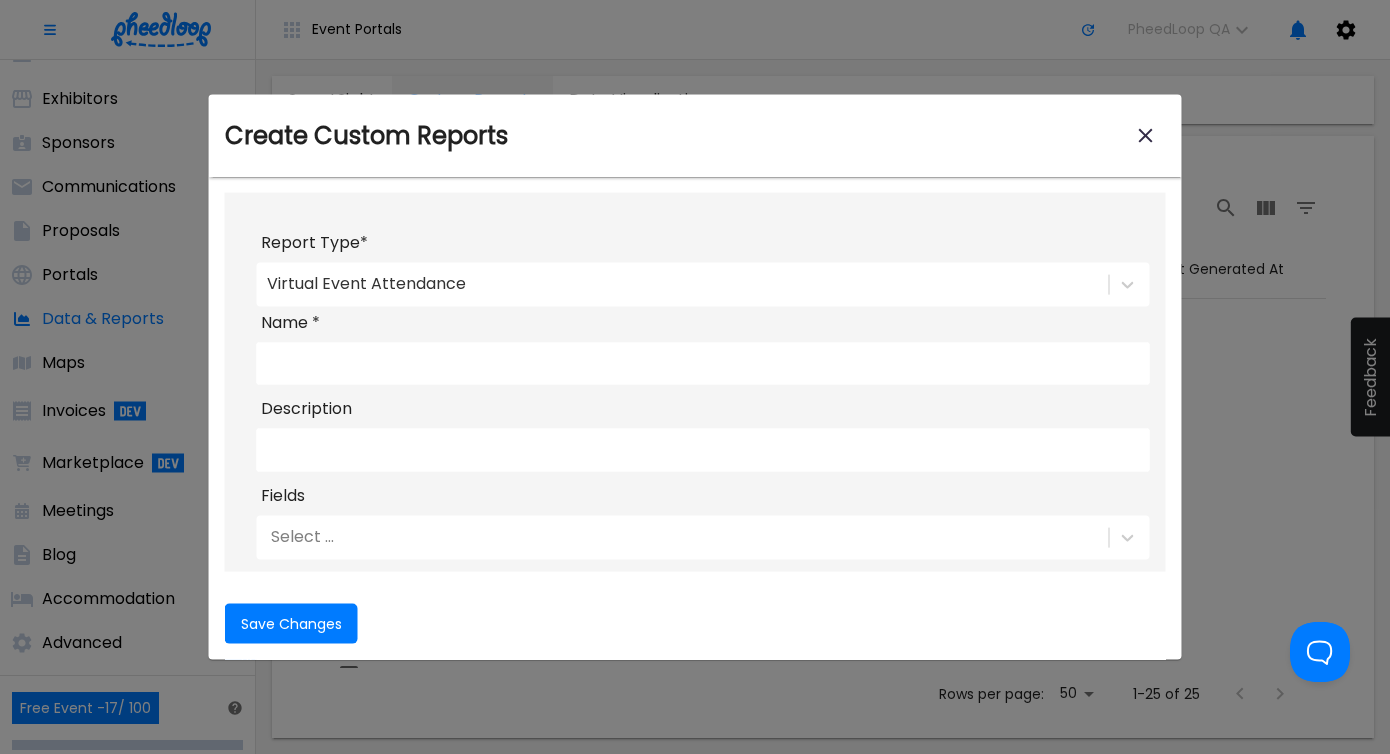 click on "Virtual Event Attendance" at bounding box center [681, 284] 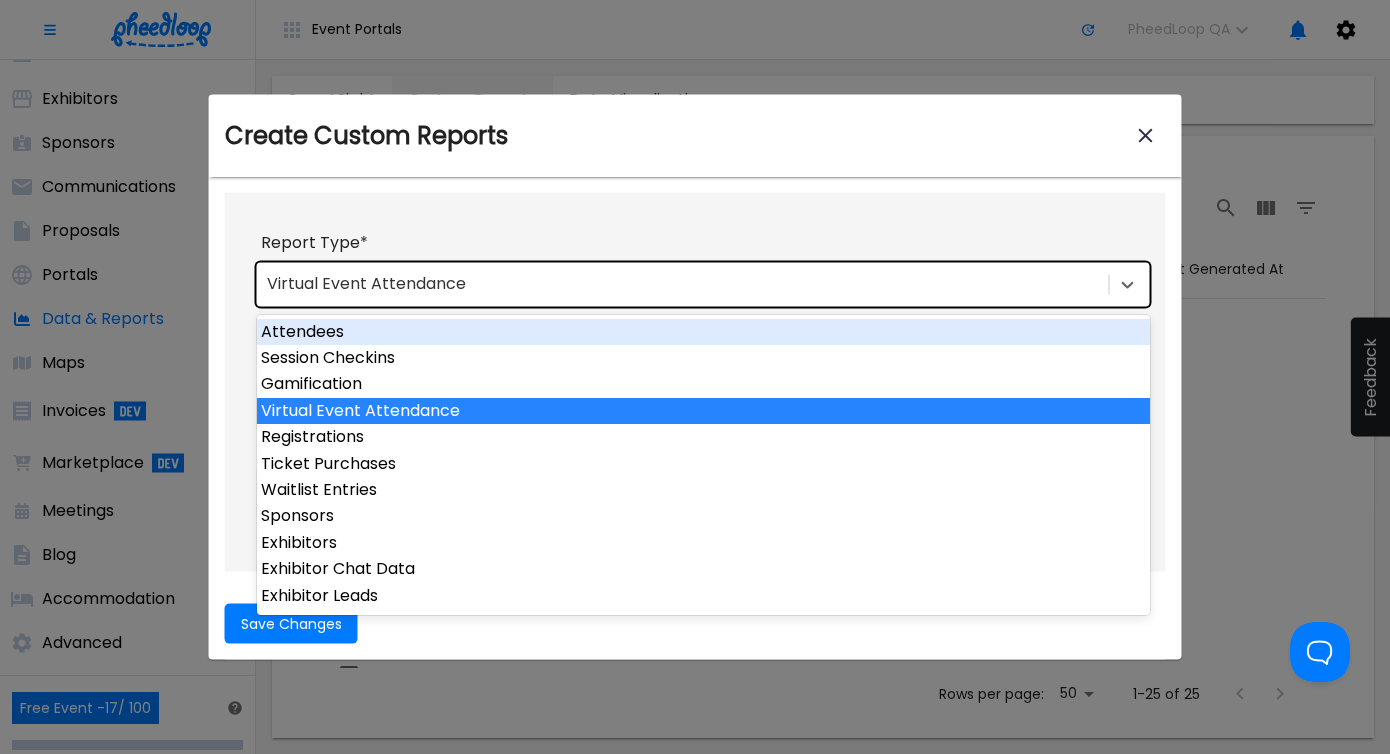 click on "Virtual Event Attendance" at bounding box center [681, 284] 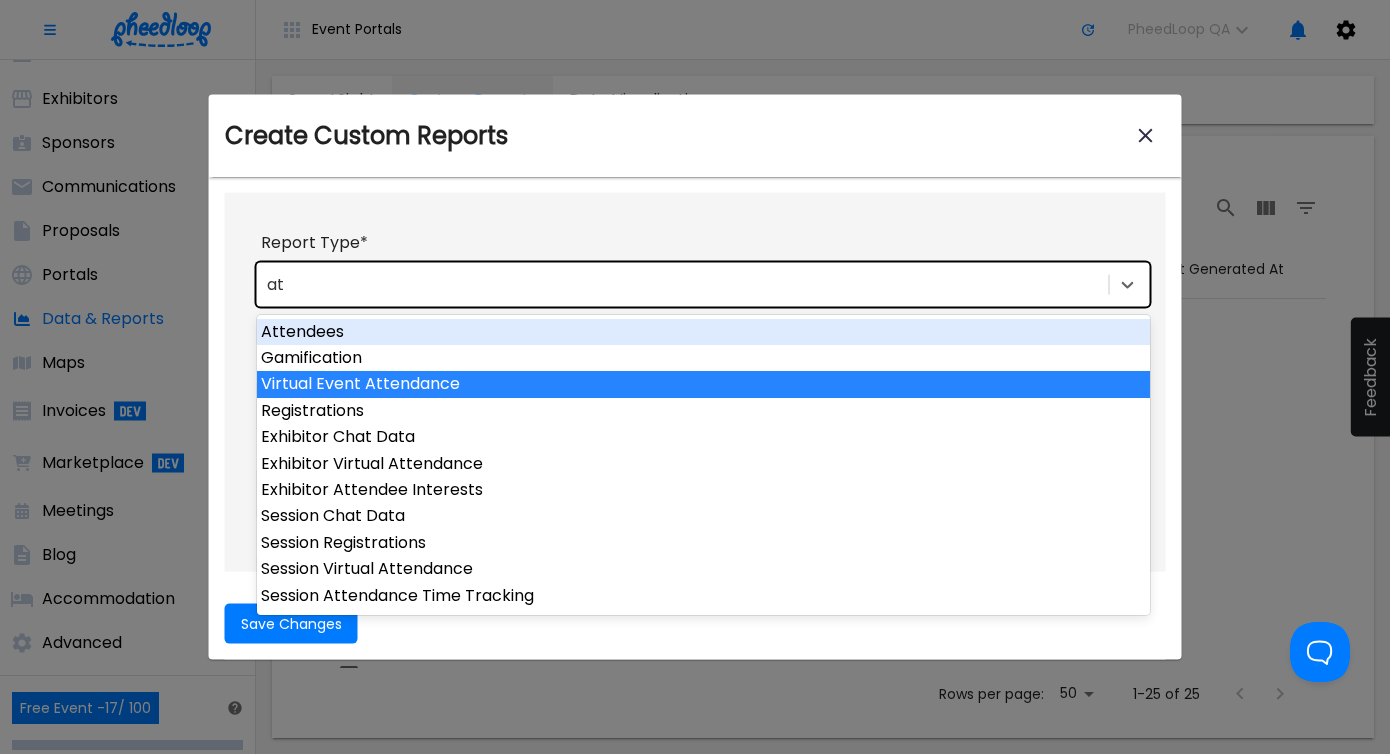 type on "a" 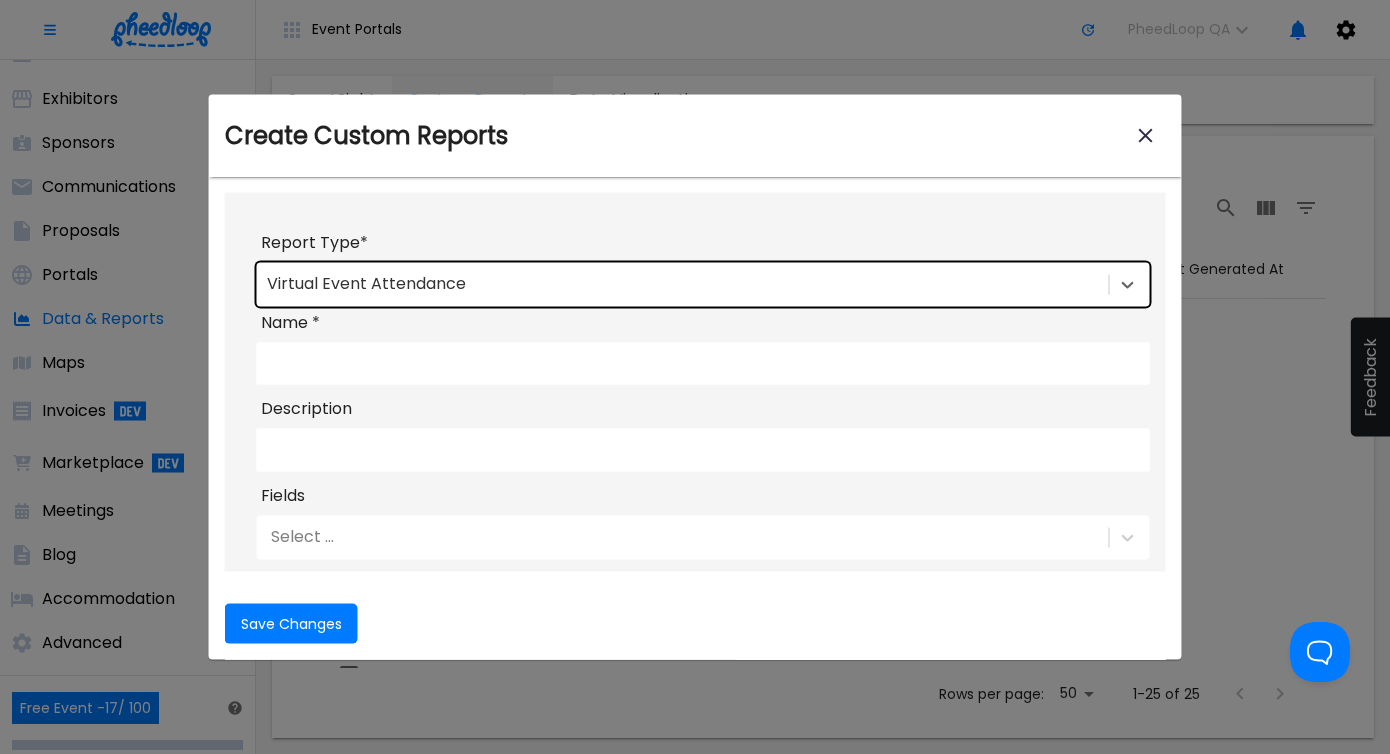 click on "Virtual Event Attendance" at bounding box center (681, 284) 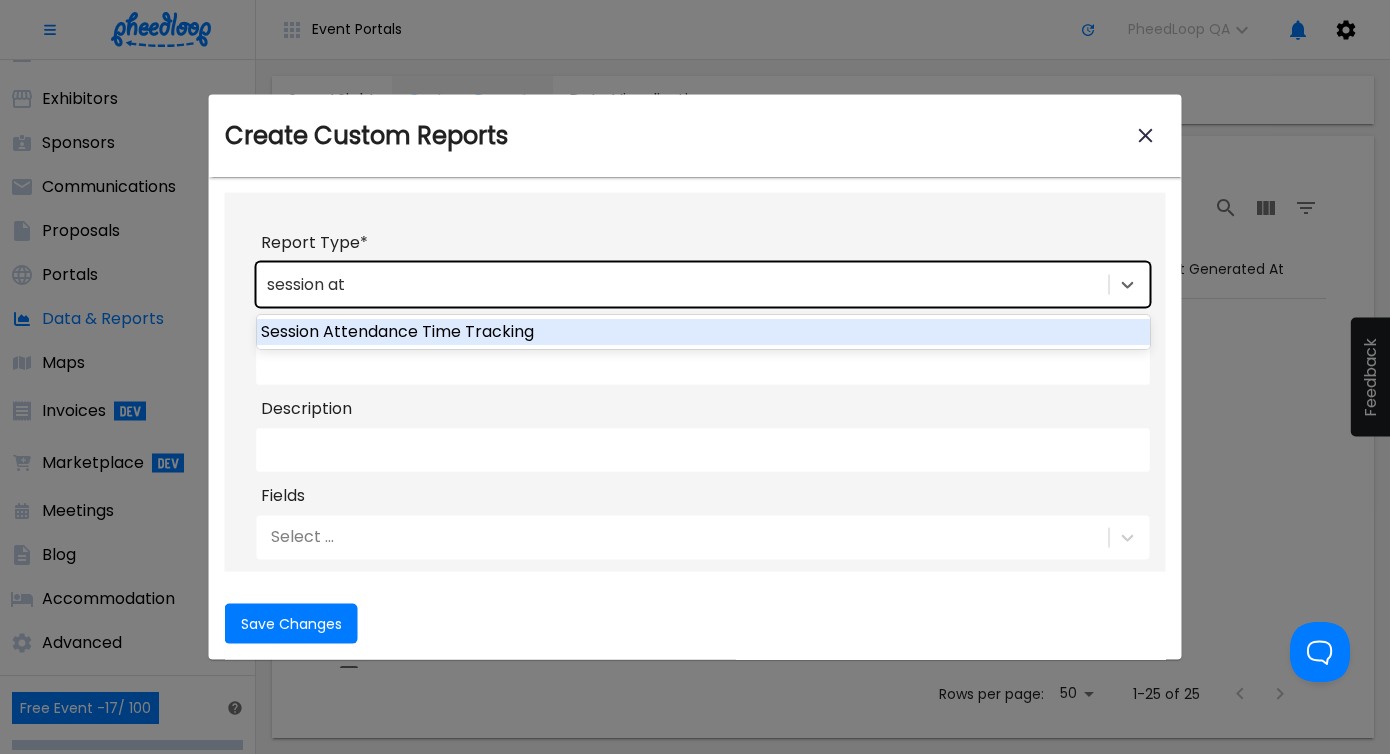 type on "session att" 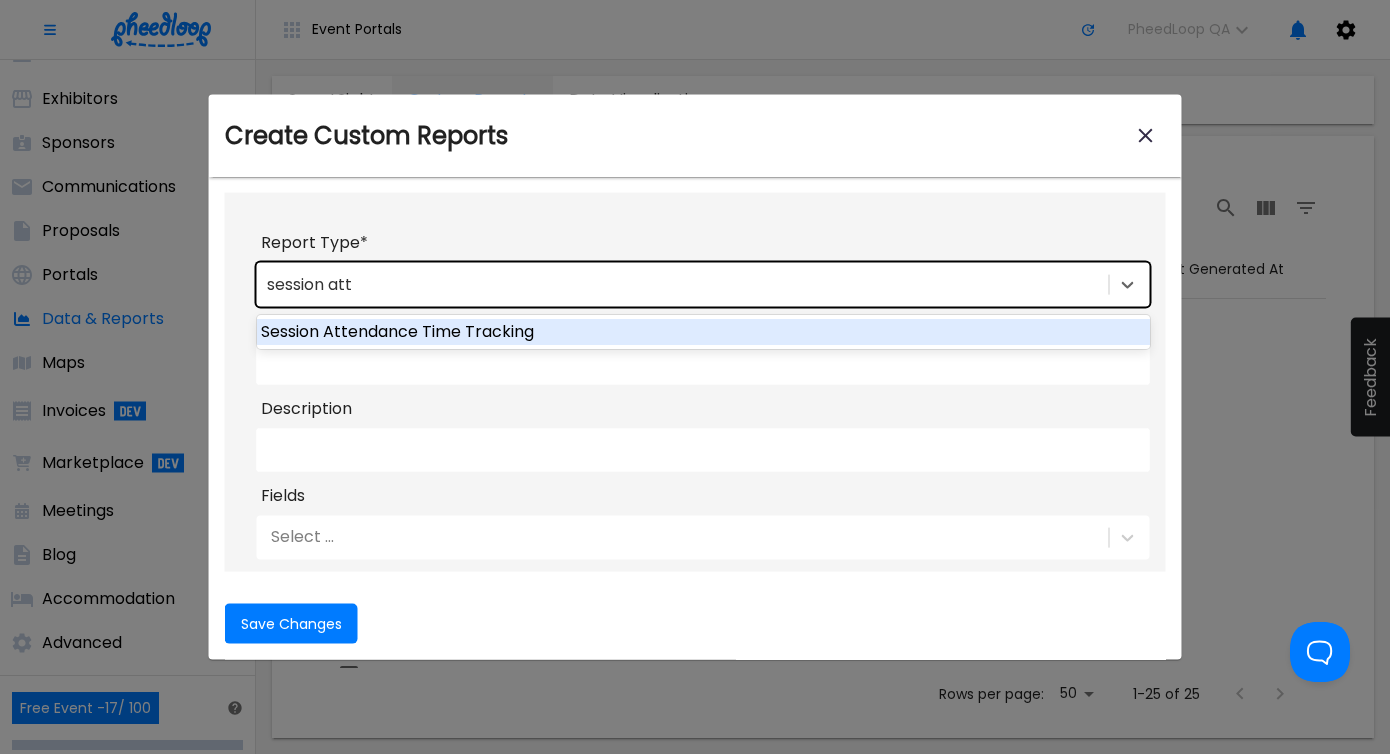click on "Session Attendance Time Tracking" at bounding box center (703, 332) 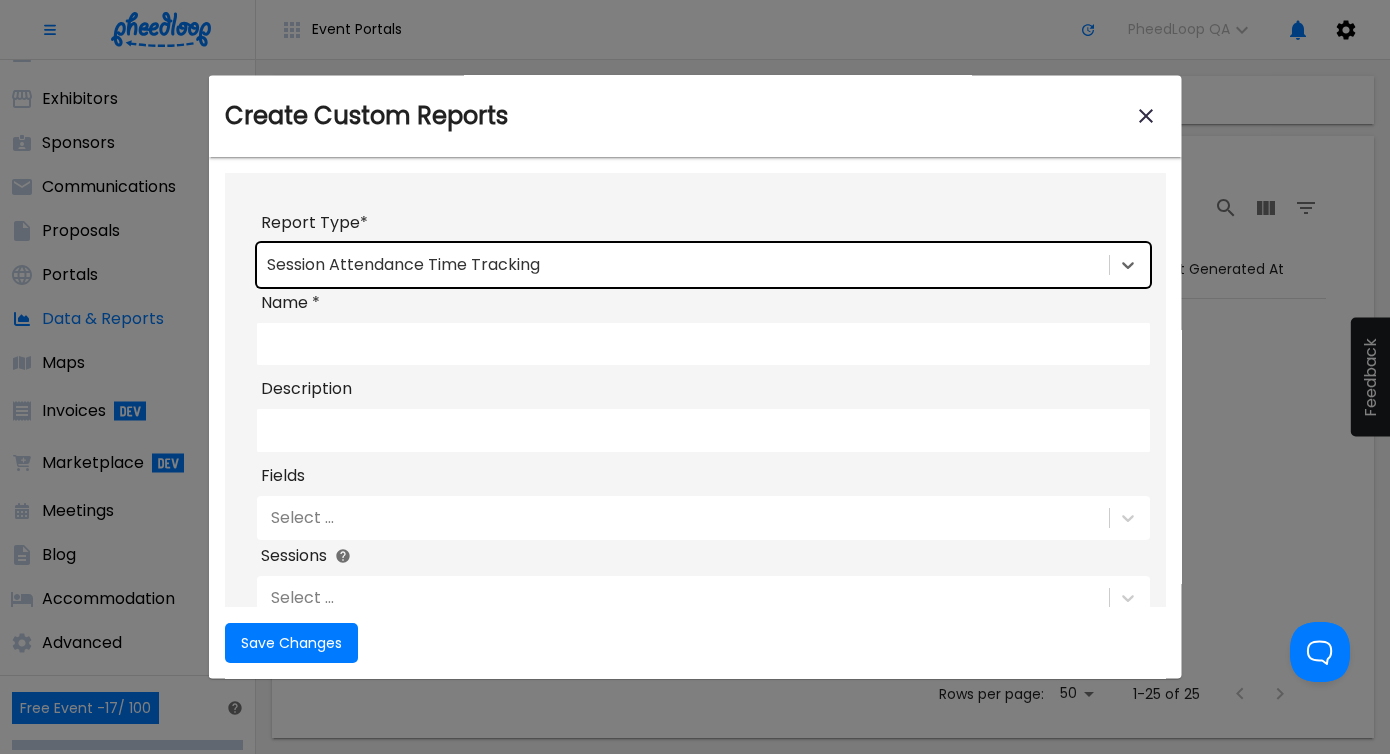 click on "Select ..." at bounding box center (681, 518) 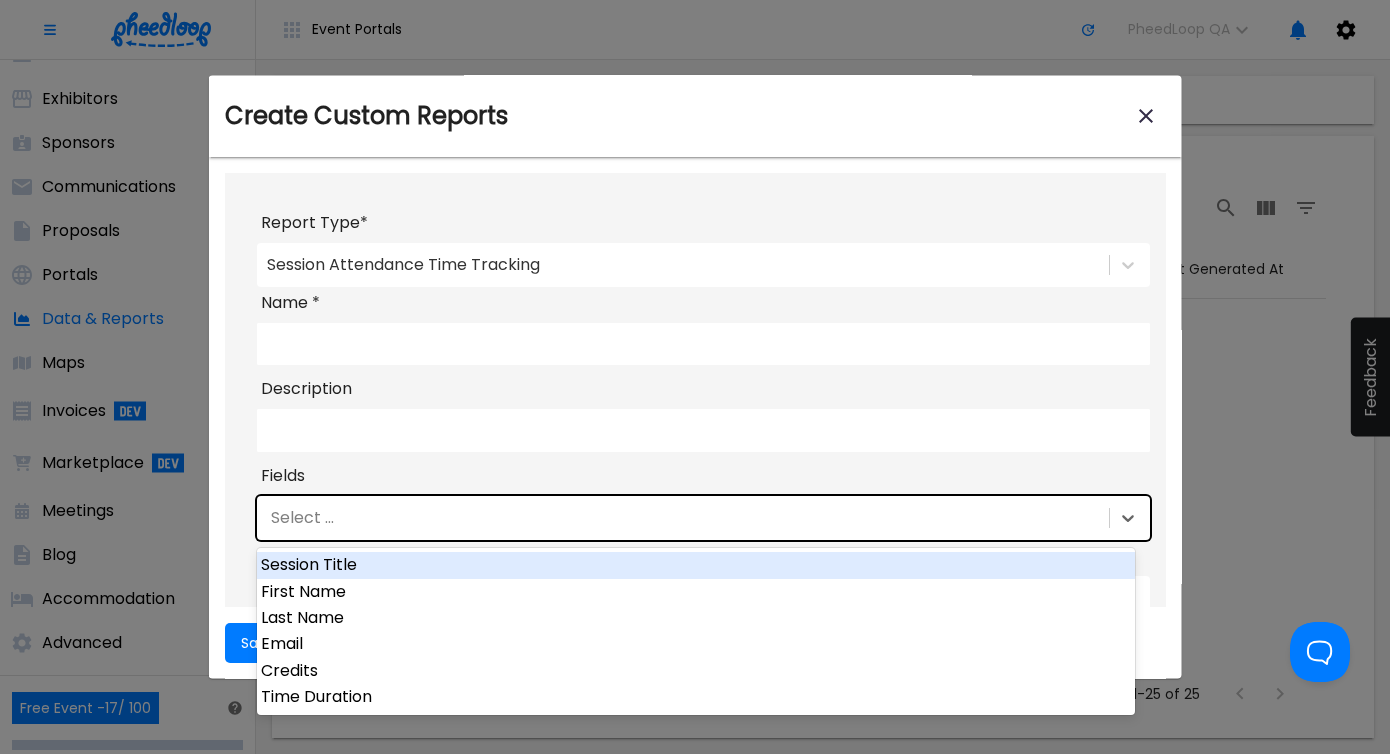 scroll, scrollTop: 42, scrollLeft: 0, axis: vertical 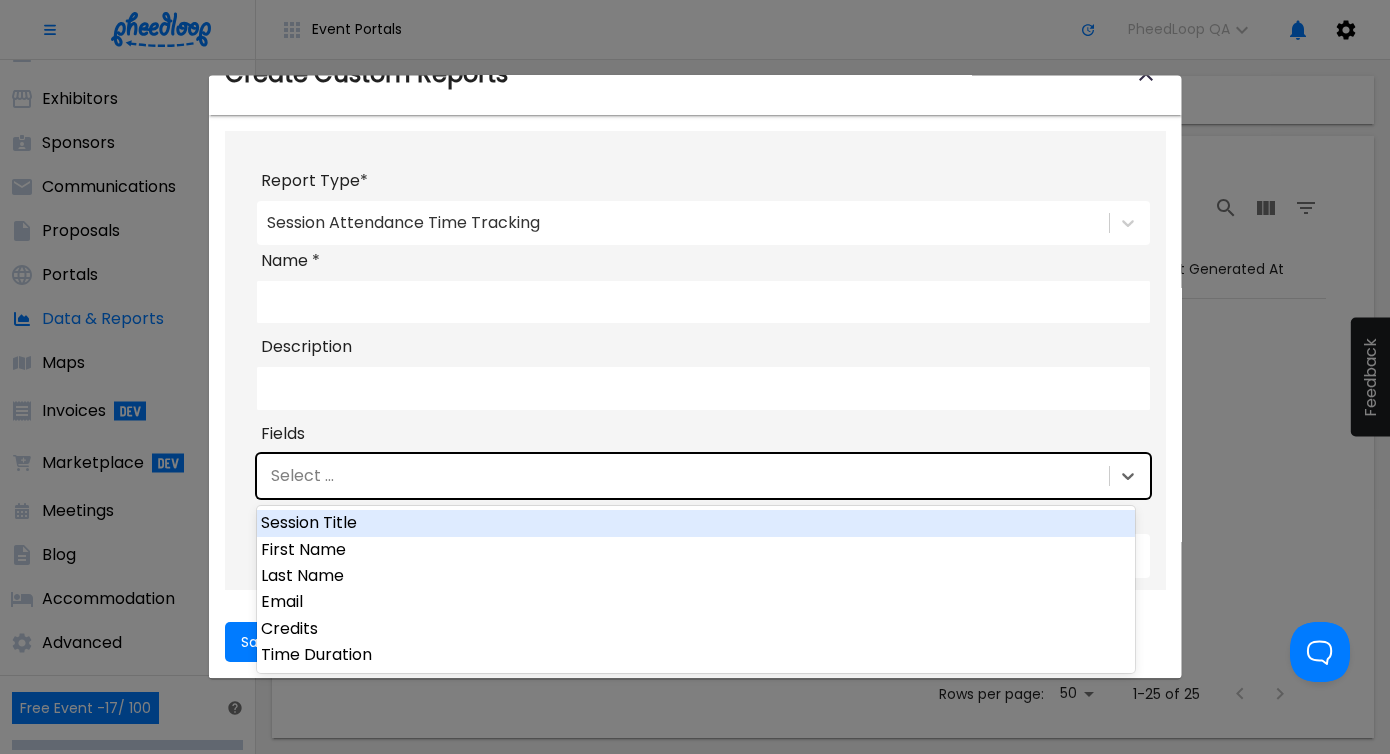 click on "Select ..." at bounding box center (681, 476) 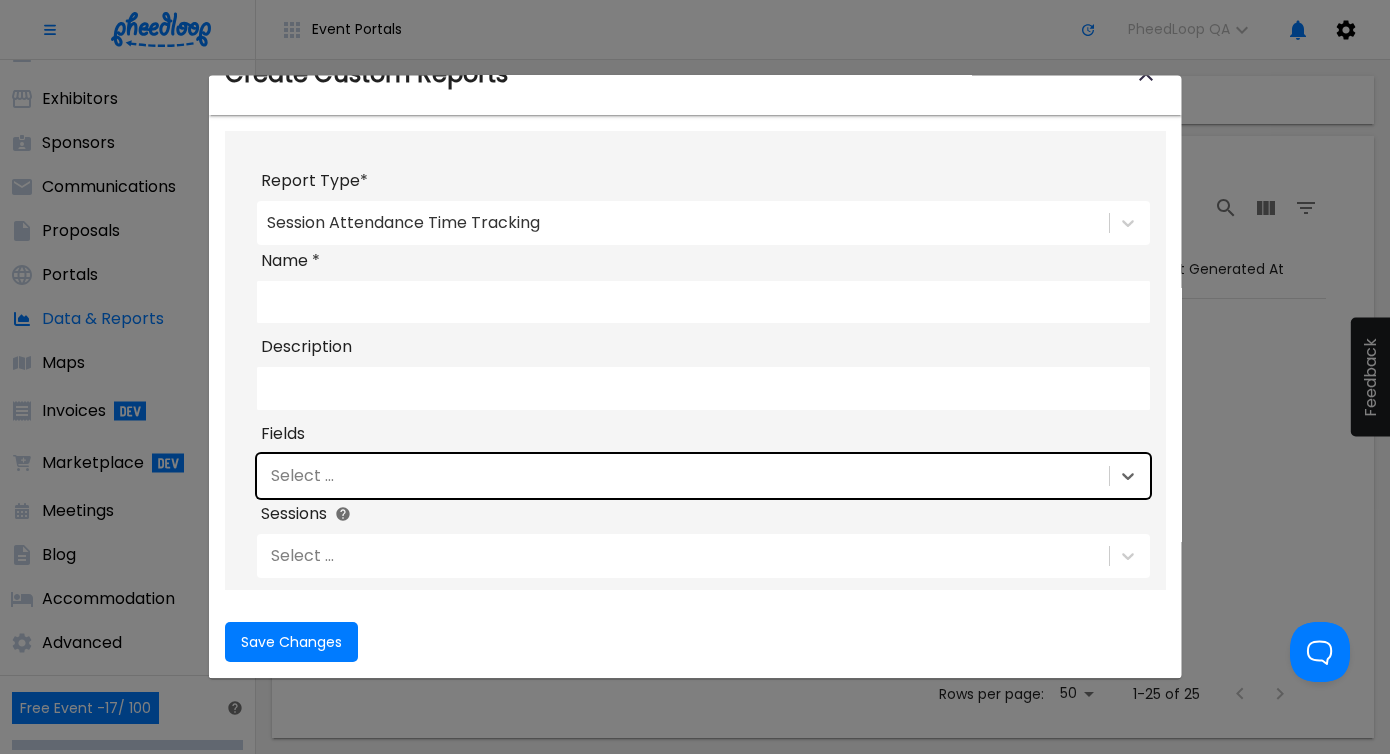 click on "Select ..." at bounding box center [681, 556] 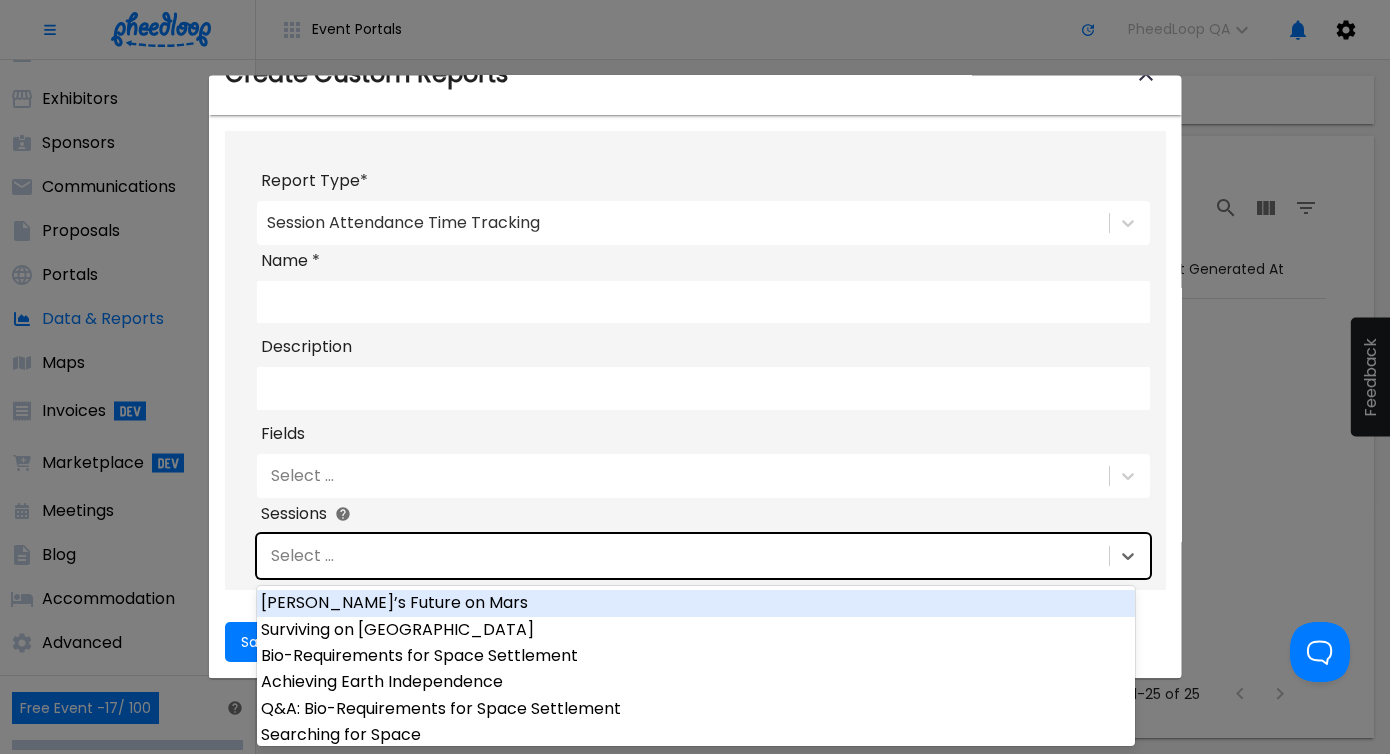click on "Select ..." at bounding box center [681, 556] 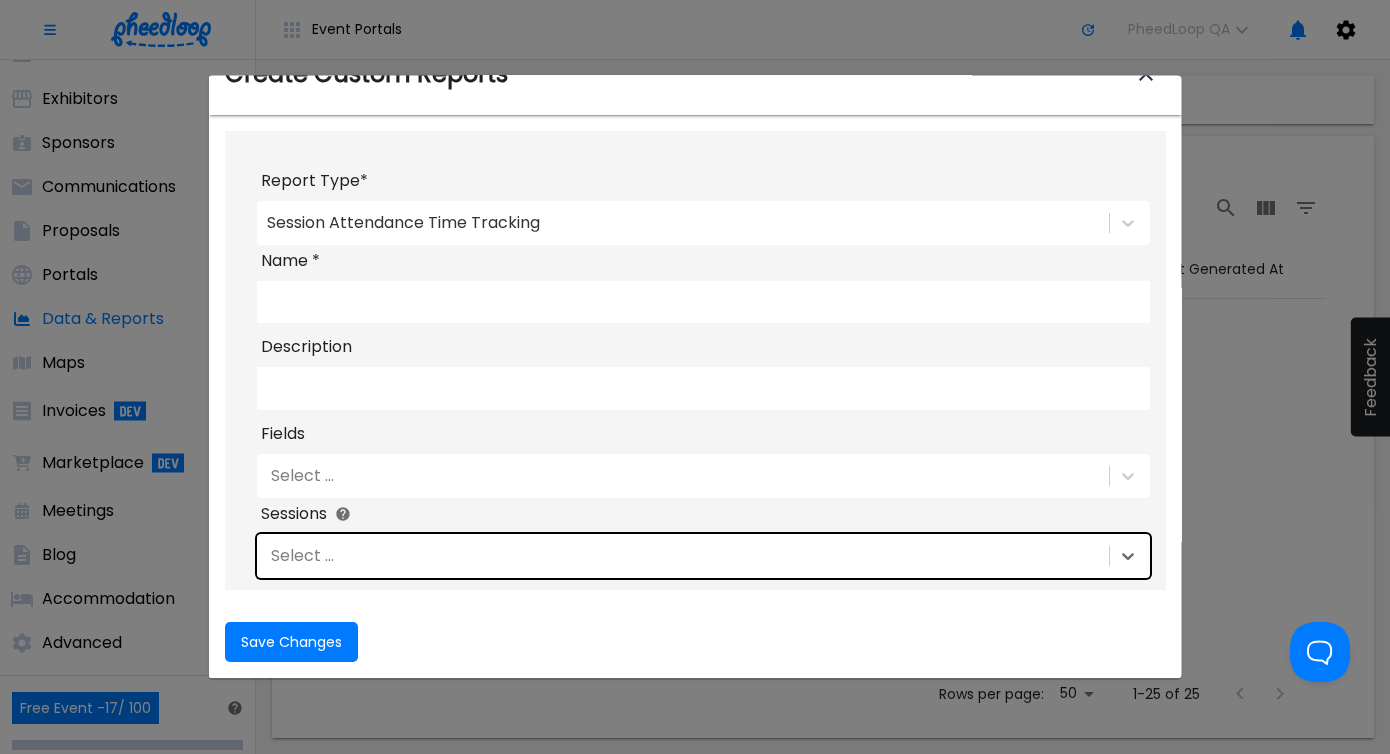 click on "Session Attendance Time Tracking" at bounding box center (703, 223) 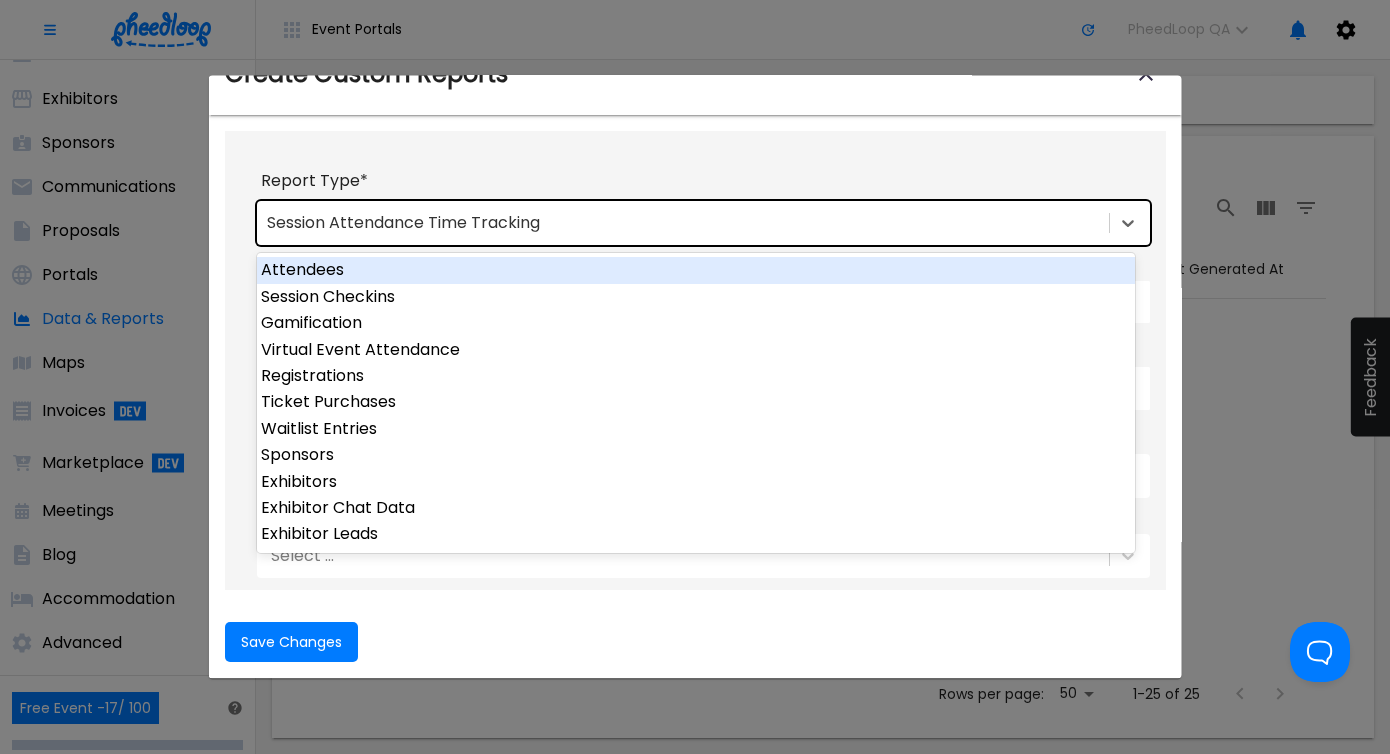 click on "Session Attendance Time Tracking" at bounding box center [681, 223] 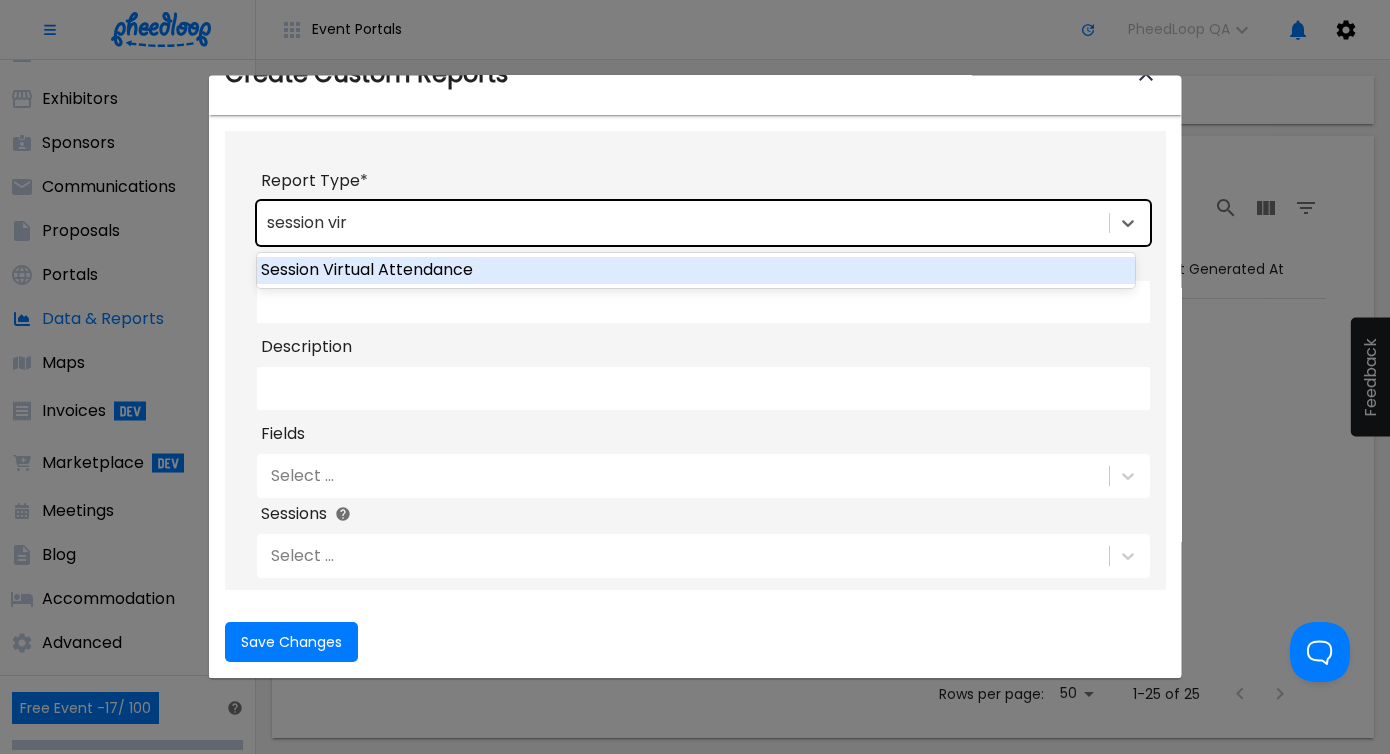 type on "session virt" 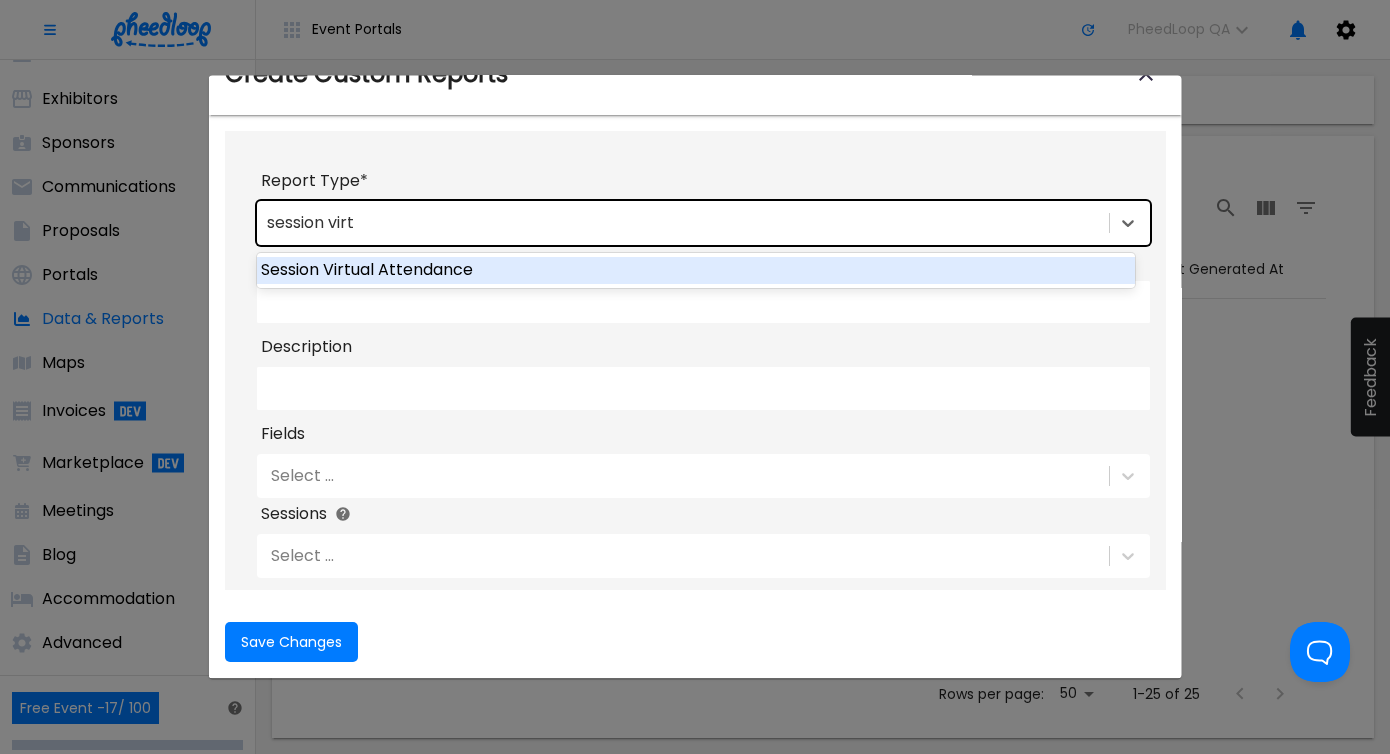 click on "Session Virtual Attendance" at bounding box center [696, 270] 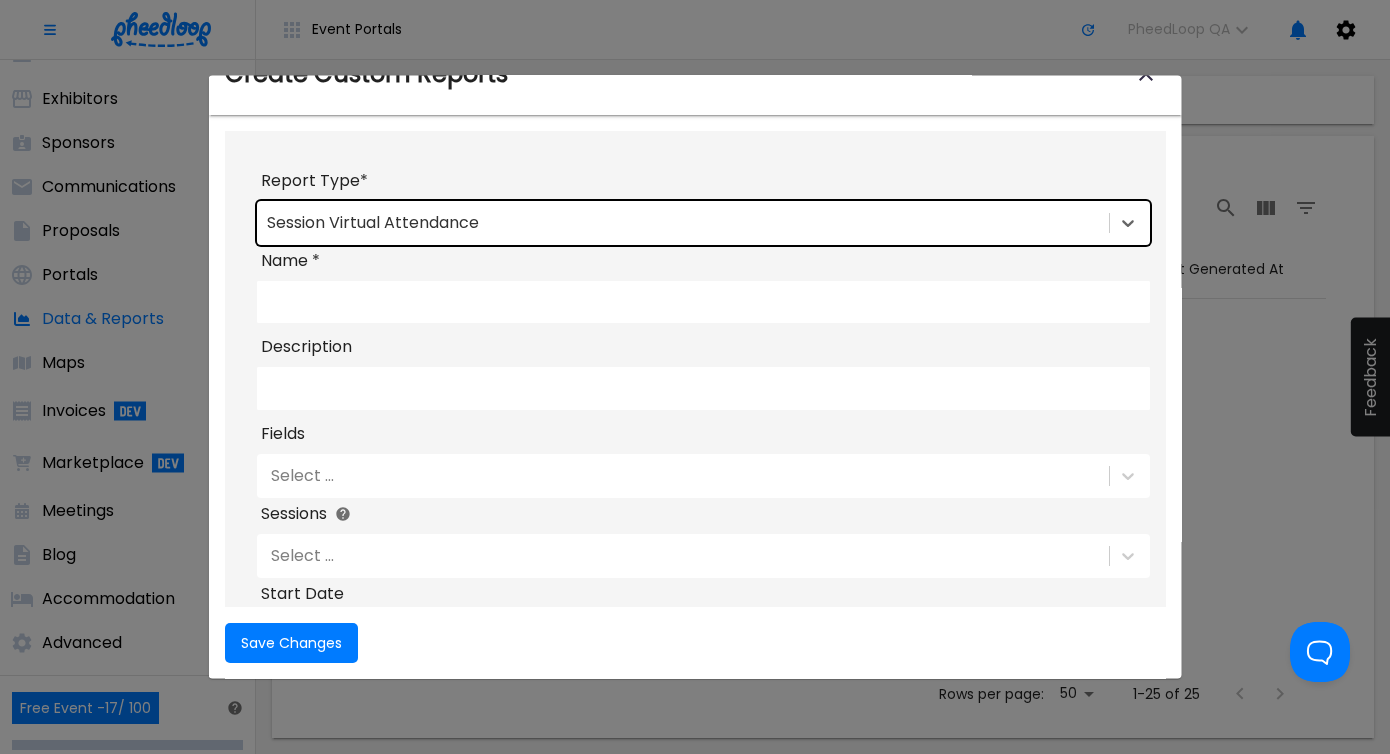 scroll, scrollTop: 222, scrollLeft: 0, axis: vertical 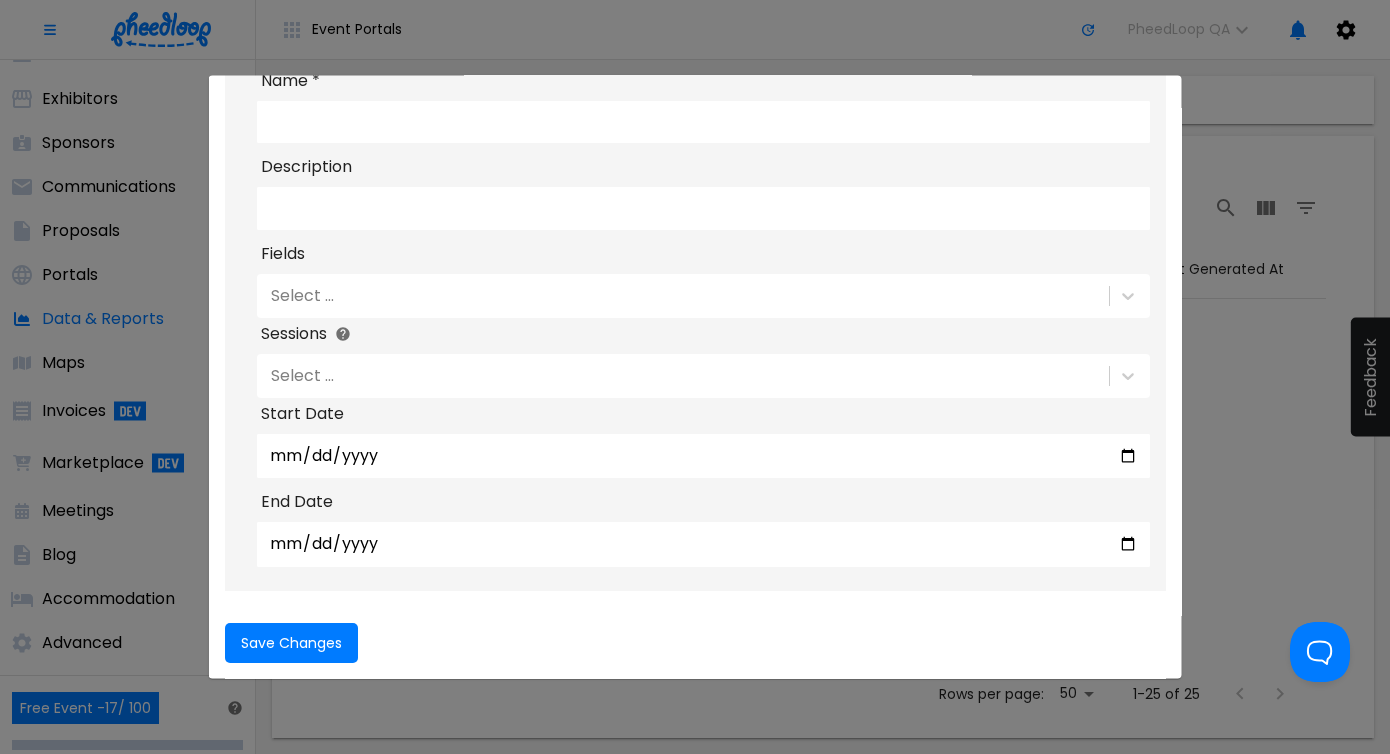 click on "Select ..." at bounding box center (681, 296) 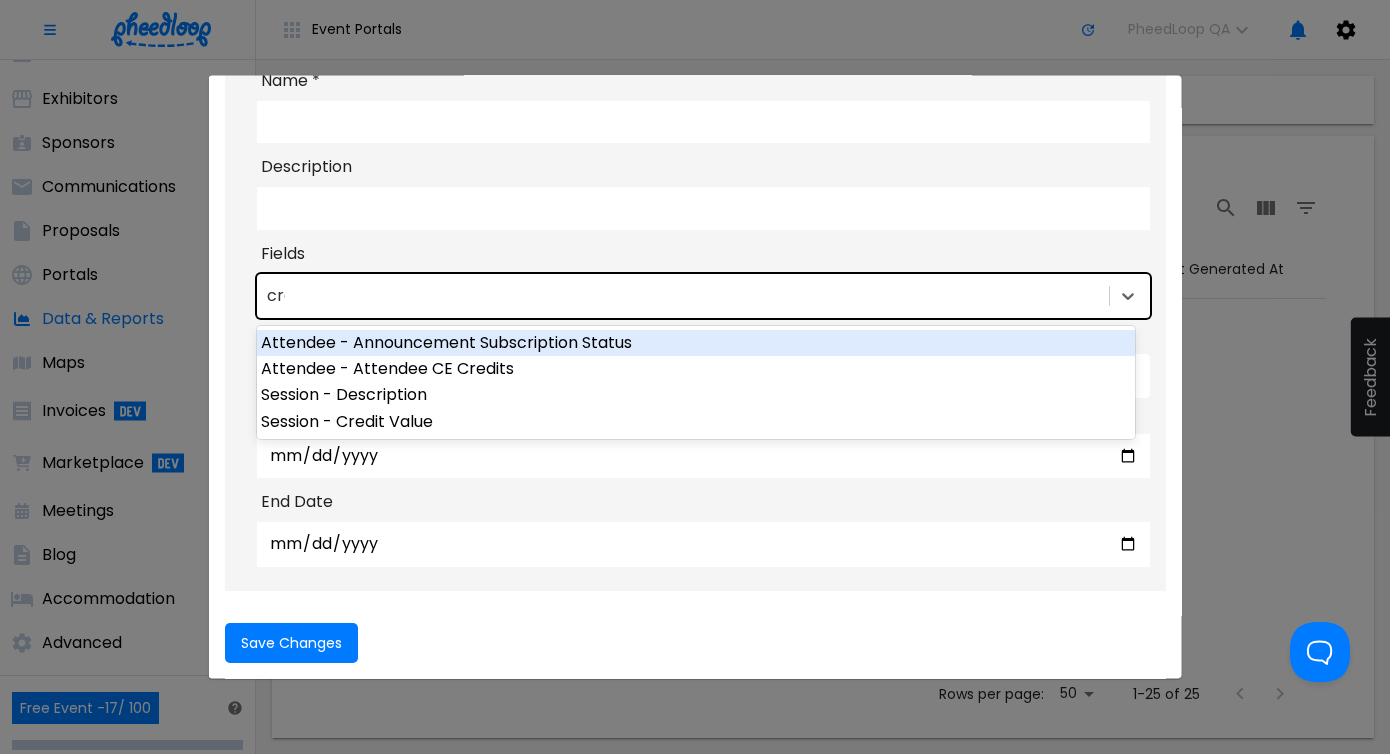 type on "cred" 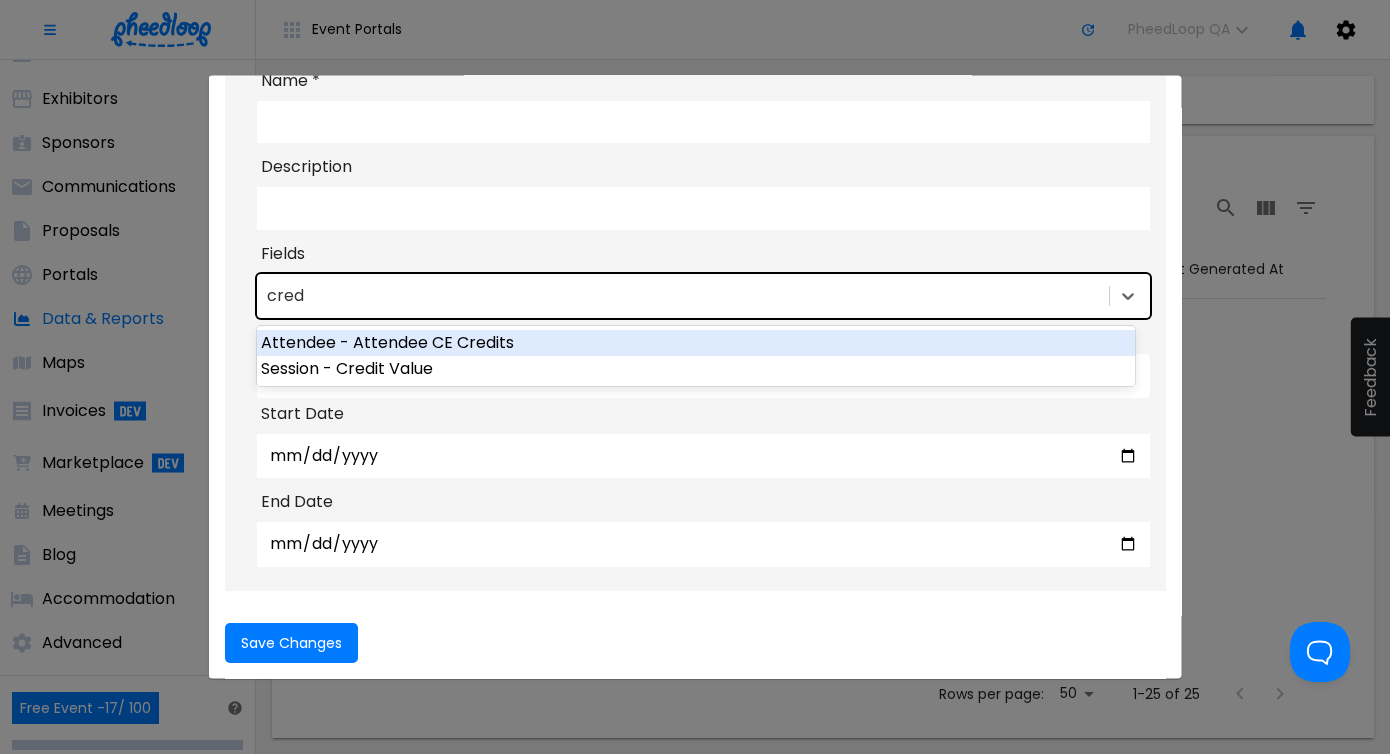 type 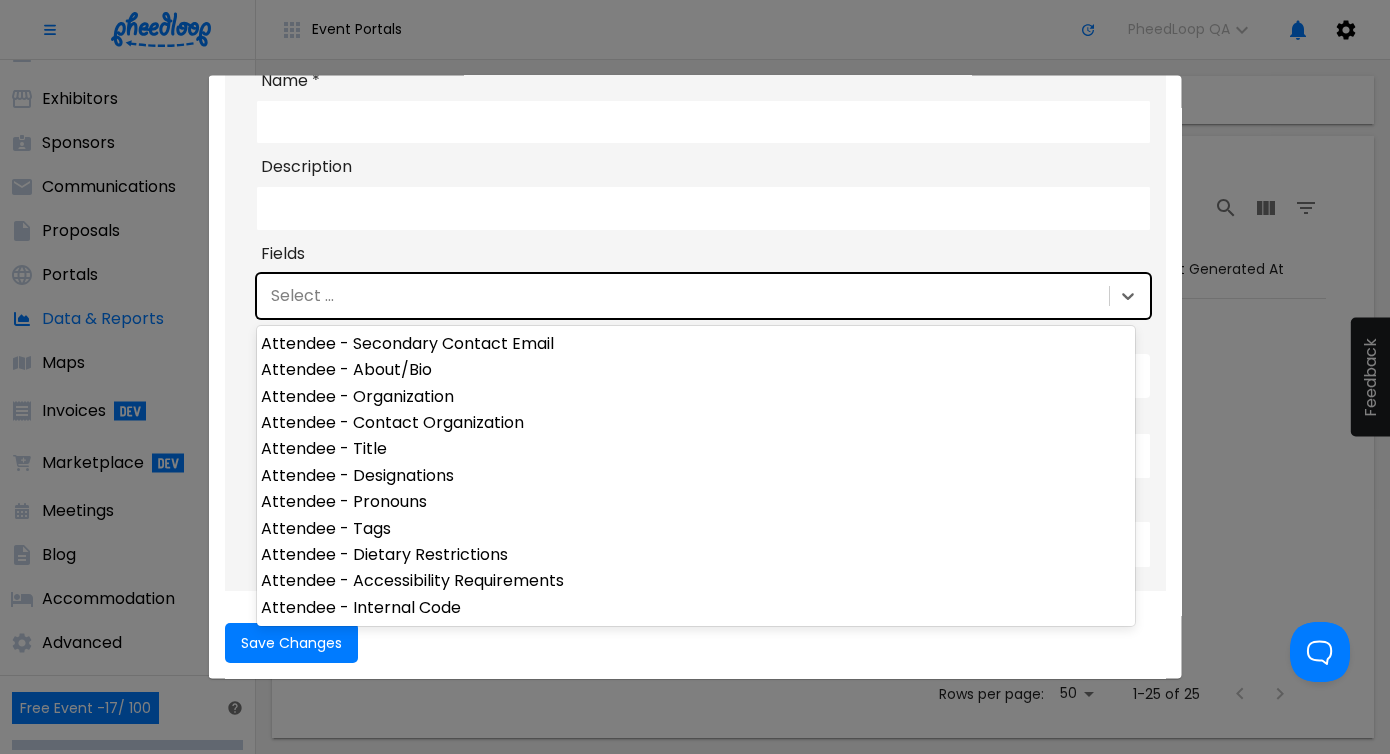 scroll, scrollTop: 0, scrollLeft: 0, axis: both 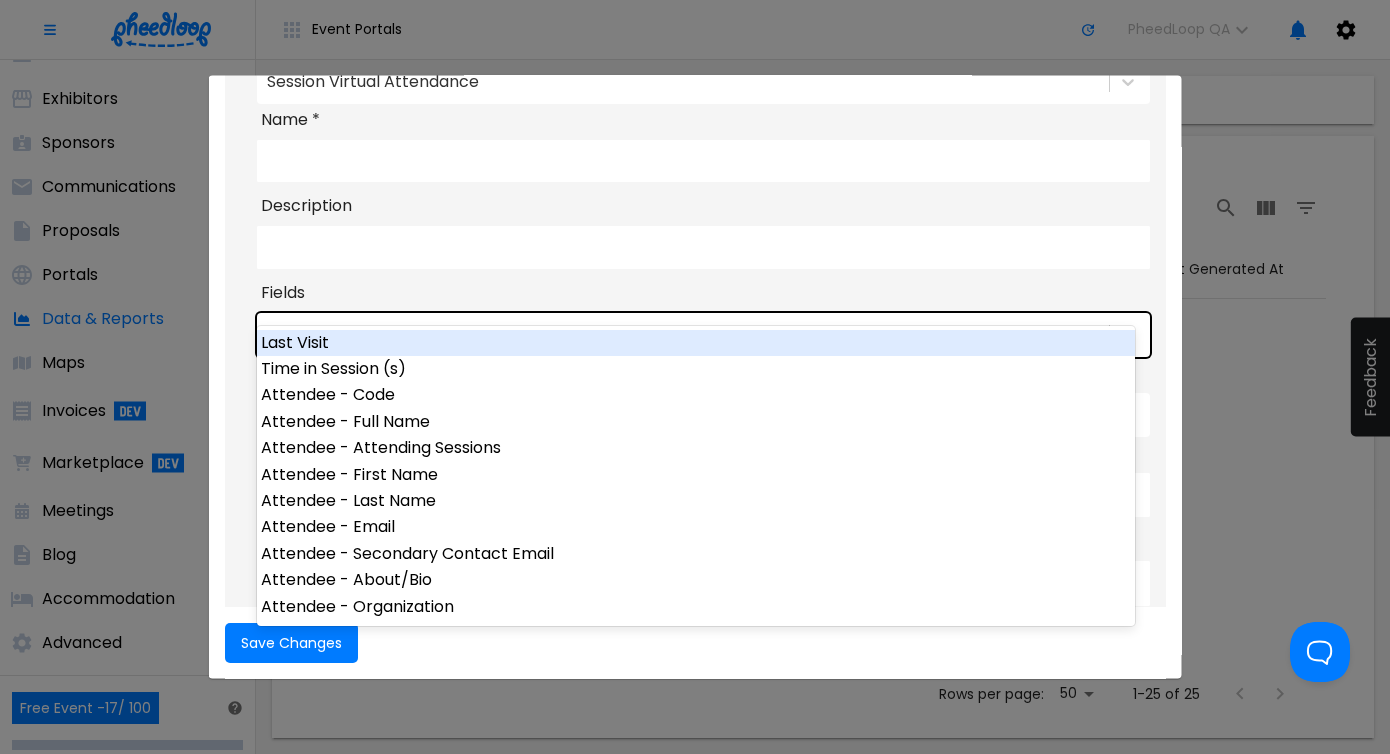 click on "Report Type  * Session Virtual Attendance   Name    *   Description   Fields option Last Visit focused, 1 of 79. 79 results available. Use Up and Down to choose options, press Enter to select the currently focused option, press Escape to exit the menu, press Tab to select the option and exit the menu. Select ... Sessions Select ... Select a related session. Leave blank to not filter results.   Start Date     End Date" at bounding box center [703, 326] 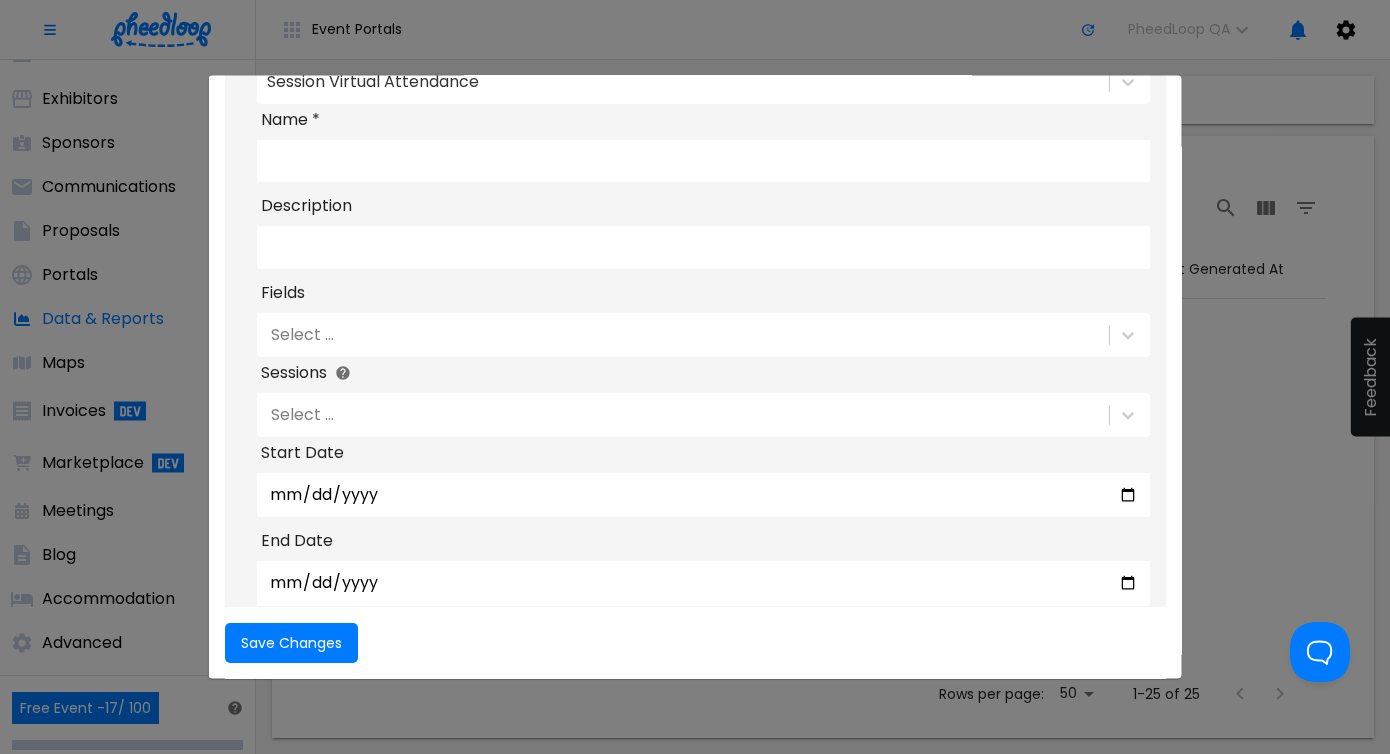 click at bounding box center [695, 377] 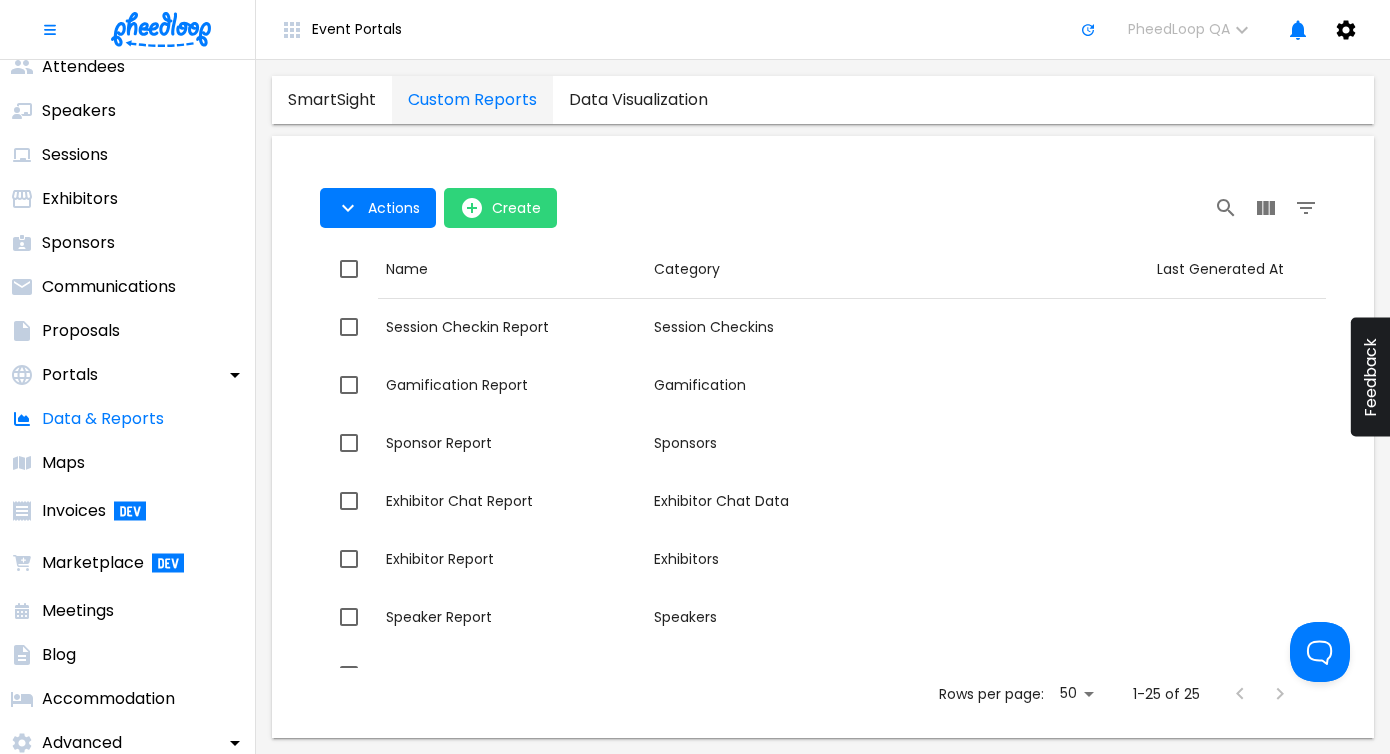 scroll, scrollTop: 0, scrollLeft: 0, axis: both 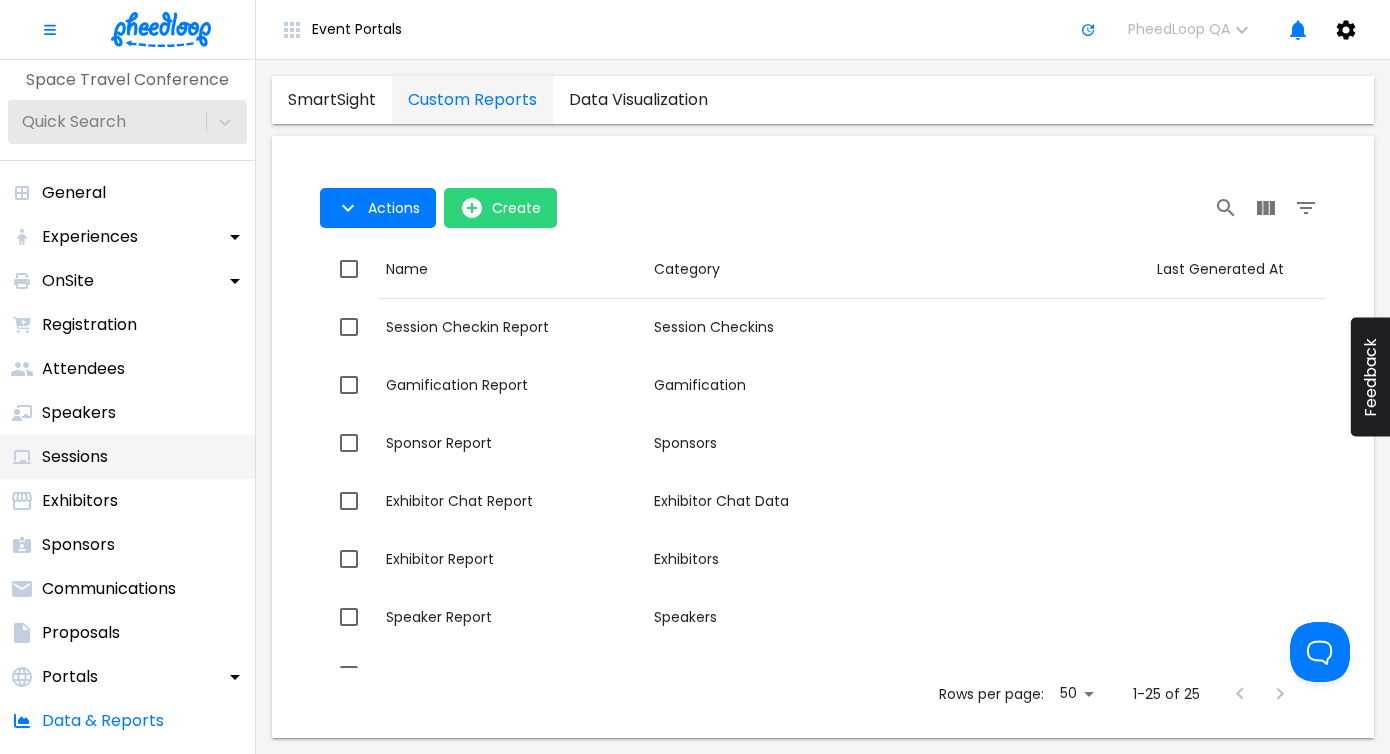 click on "Sessions" at bounding box center (127, 457) 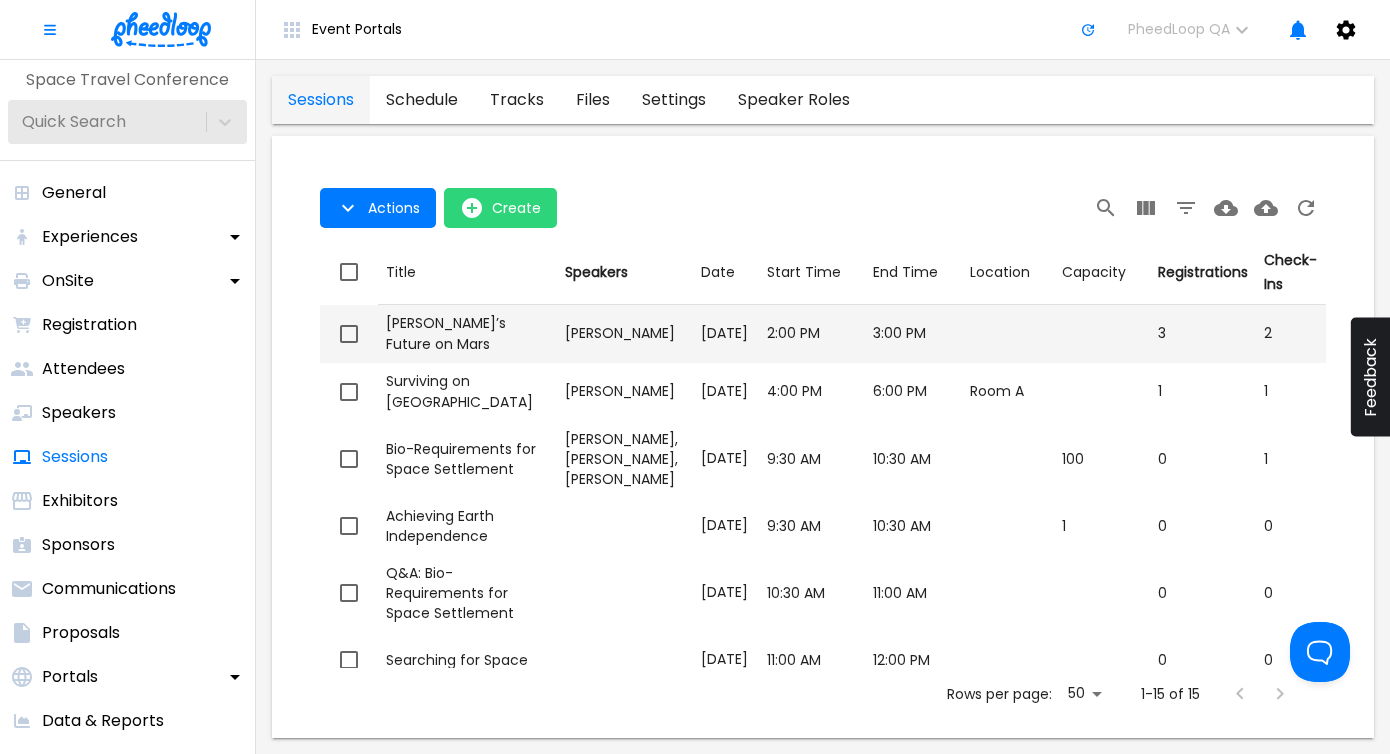click on "Mankind’s Future on Mars" at bounding box center [467, 333] 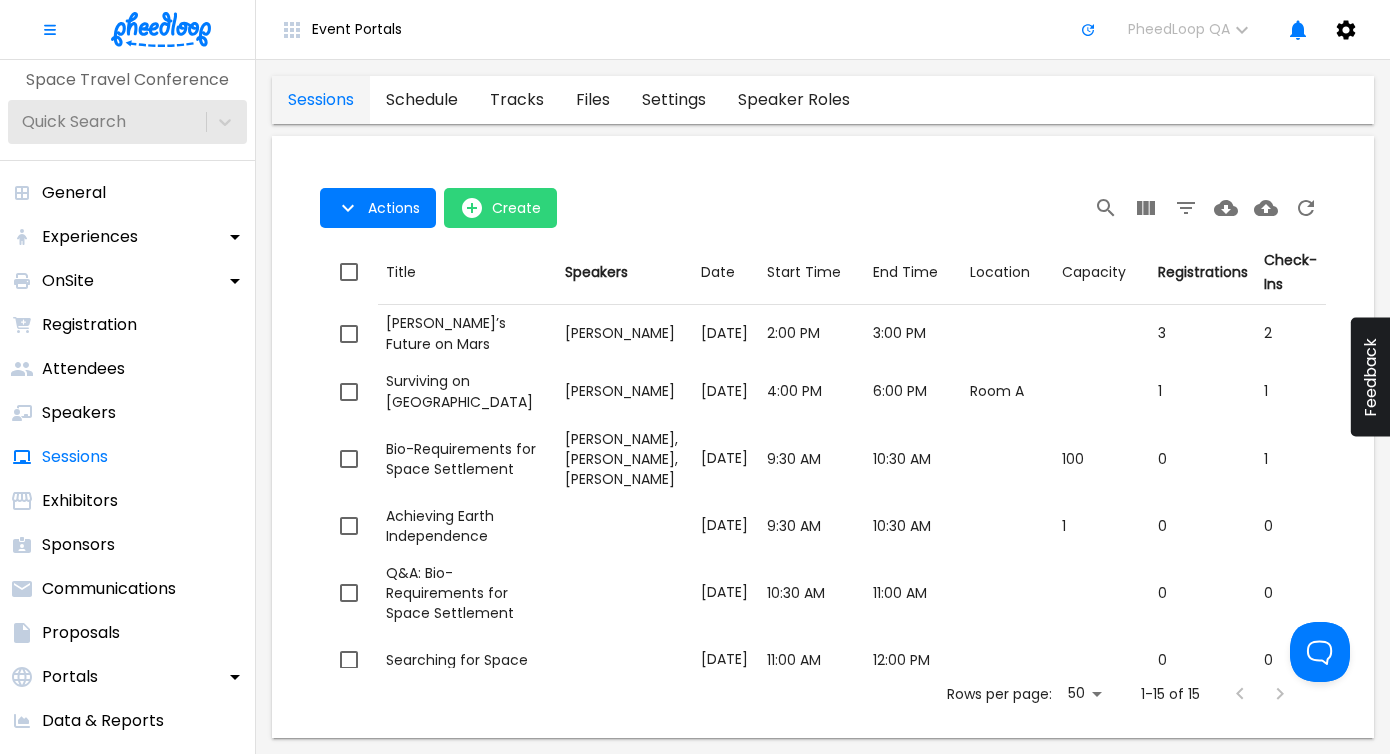 checkbox on "true" 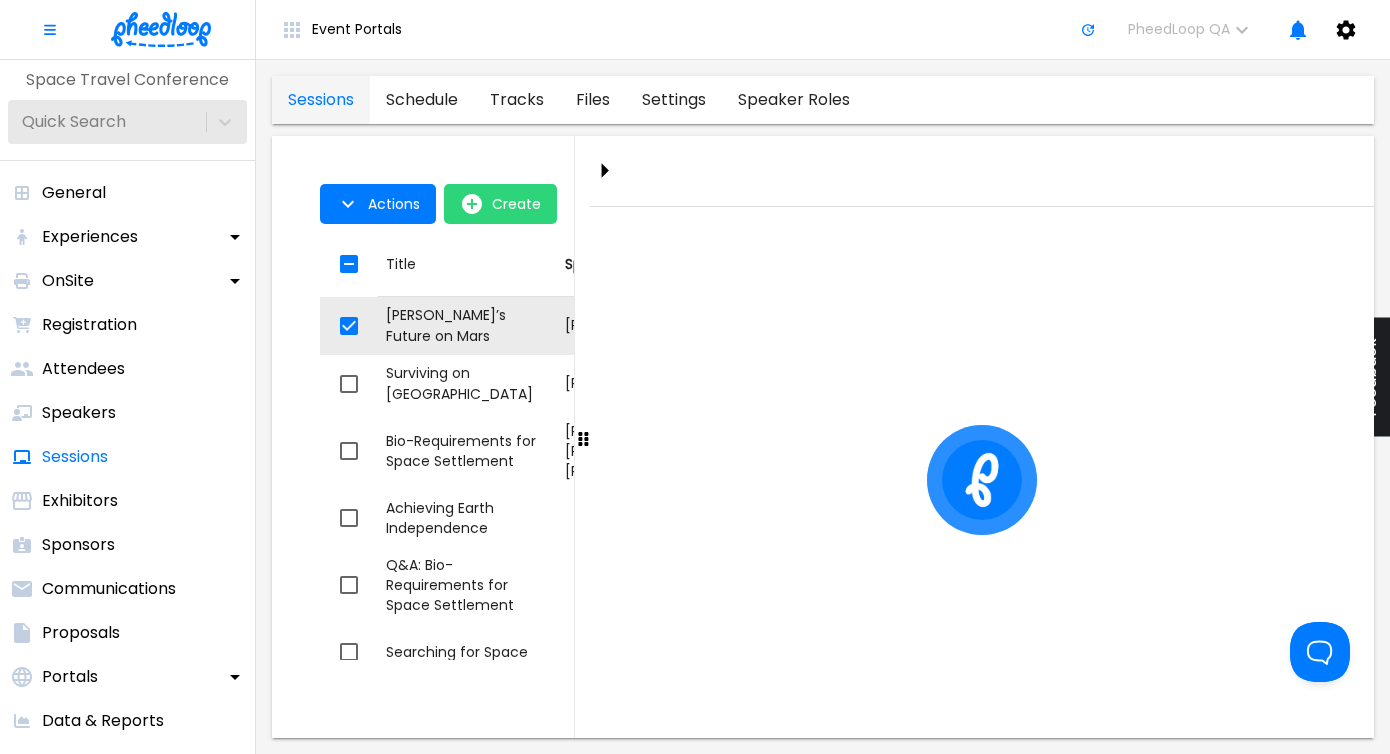 click on "Actions" at bounding box center [378, 204] 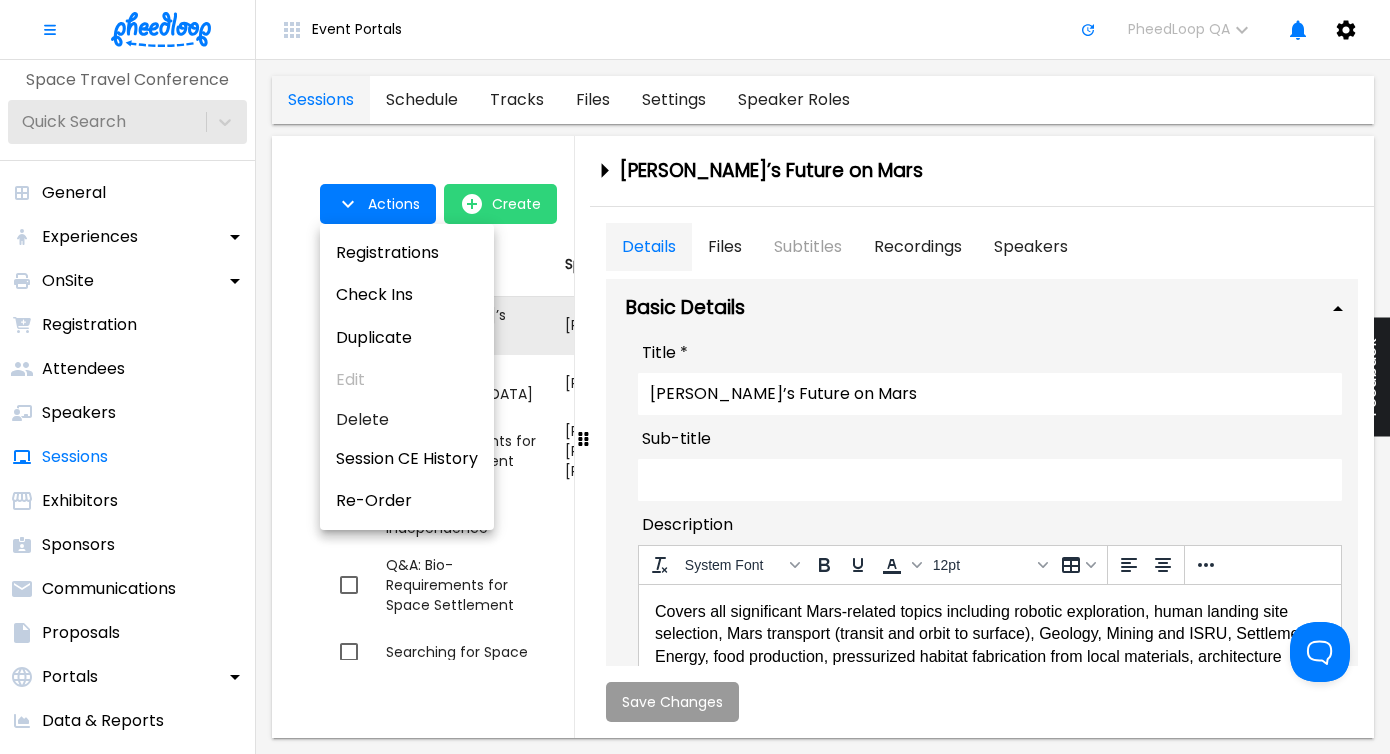 scroll, scrollTop: 0, scrollLeft: 0, axis: both 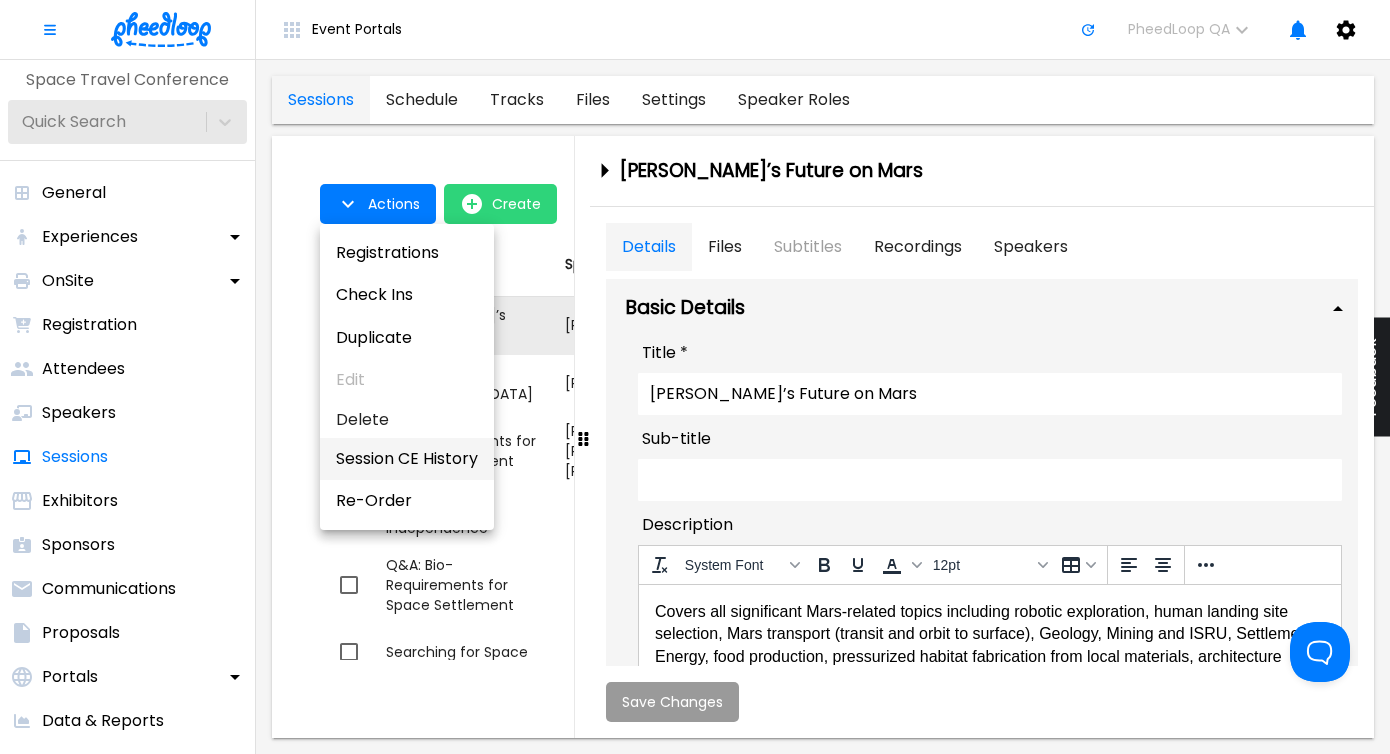 click on "Session CE History" at bounding box center (407, 459) 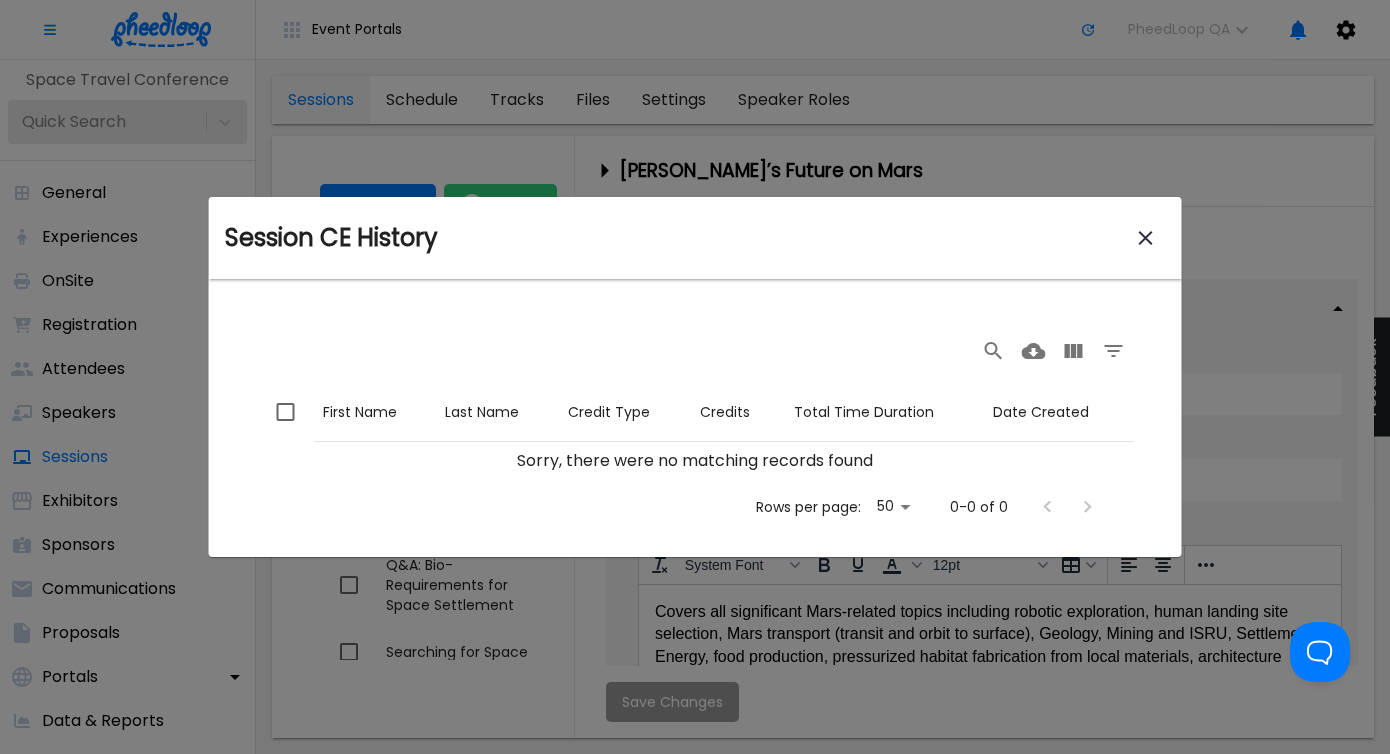 click on "Session CE History" at bounding box center [695, 238] 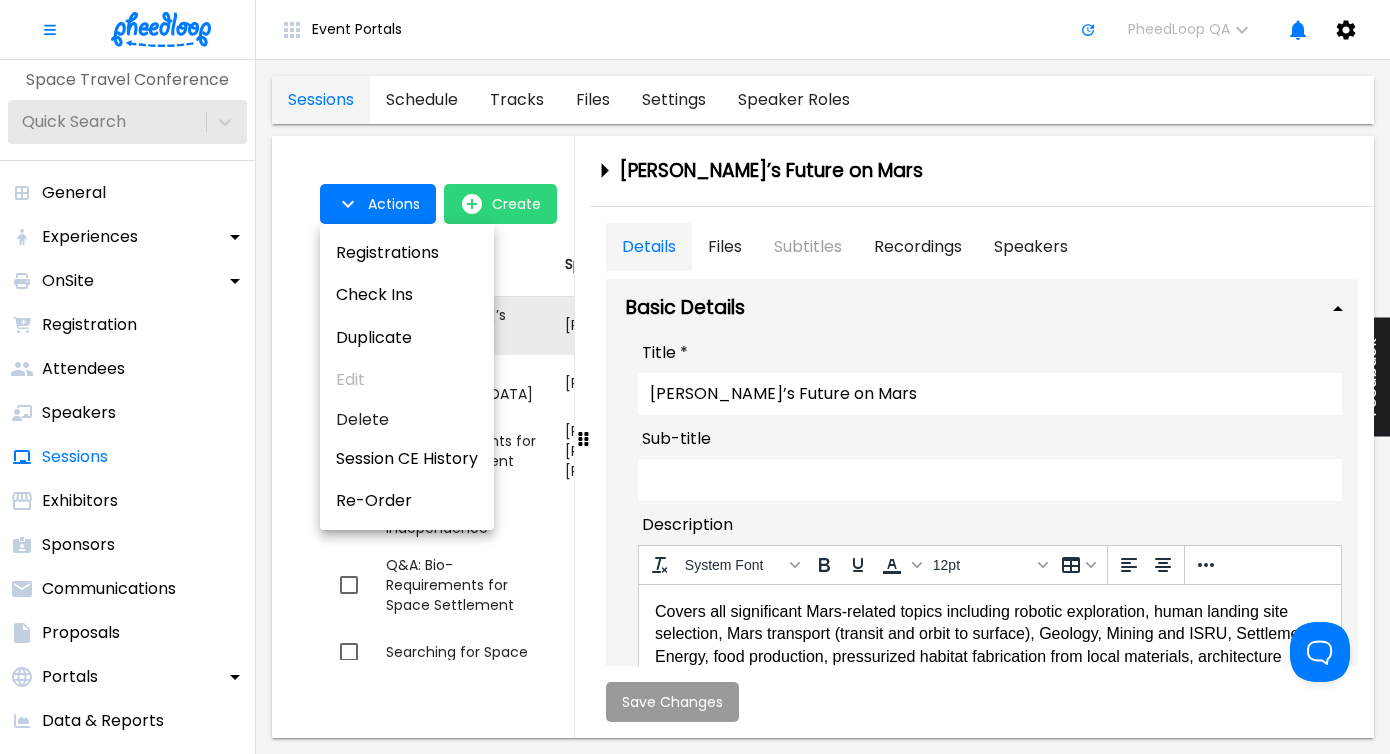 click at bounding box center (695, 377) 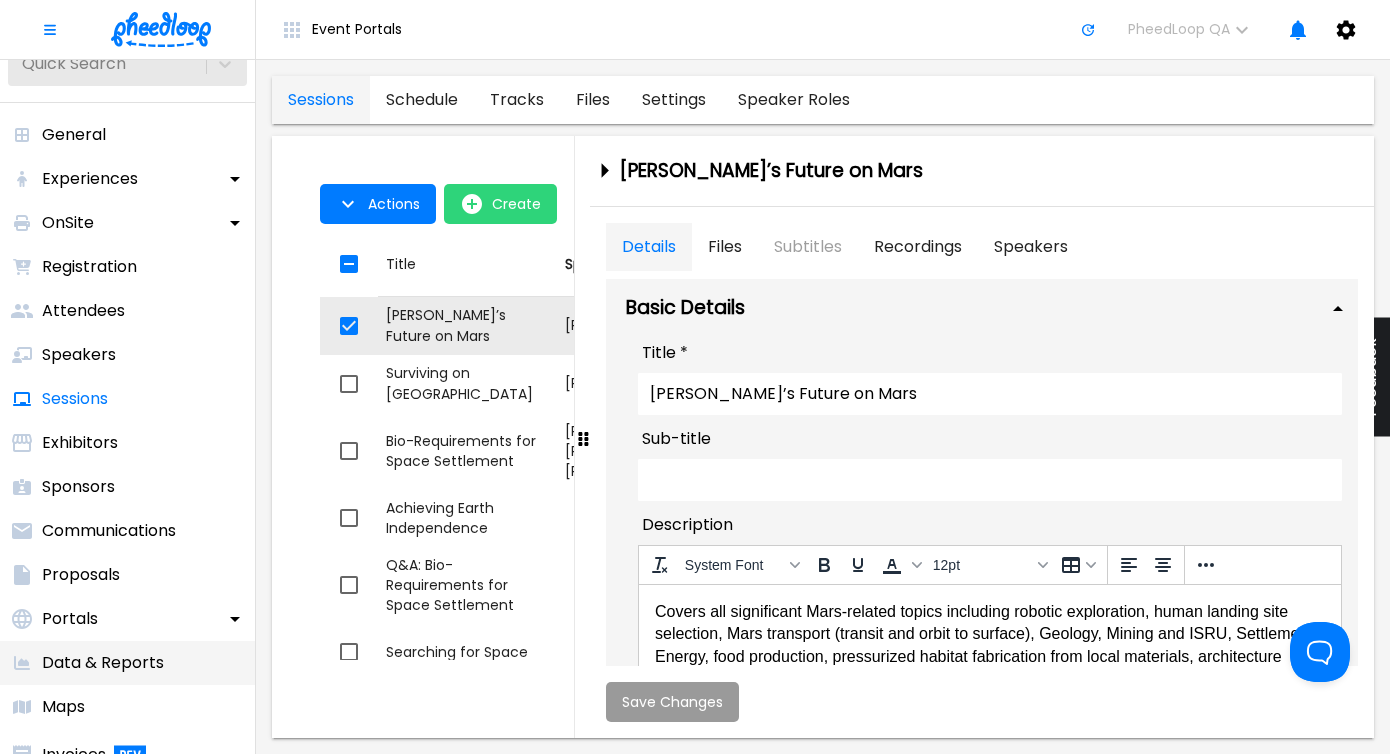 scroll, scrollTop: 286, scrollLeft: 0, axis: vertical 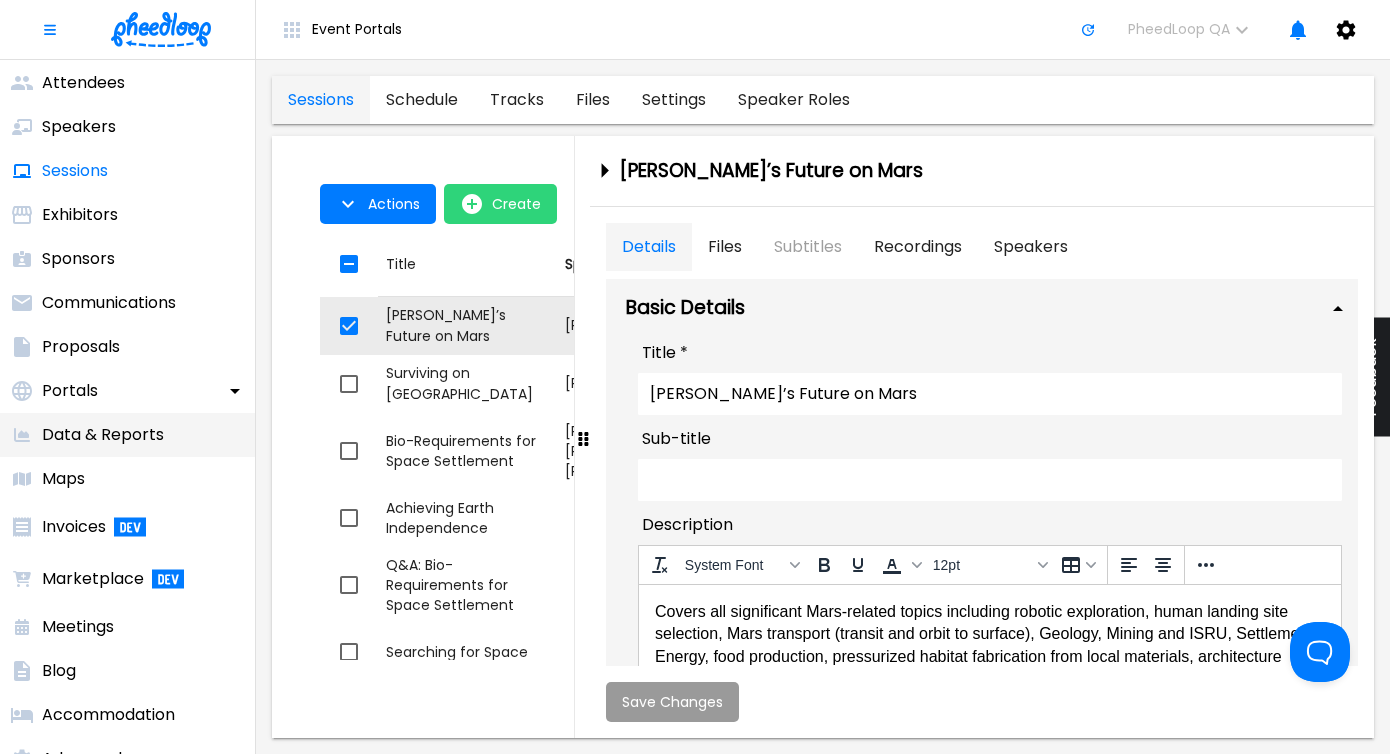 click on "Data & Reports" at bounding box center (127, 435) 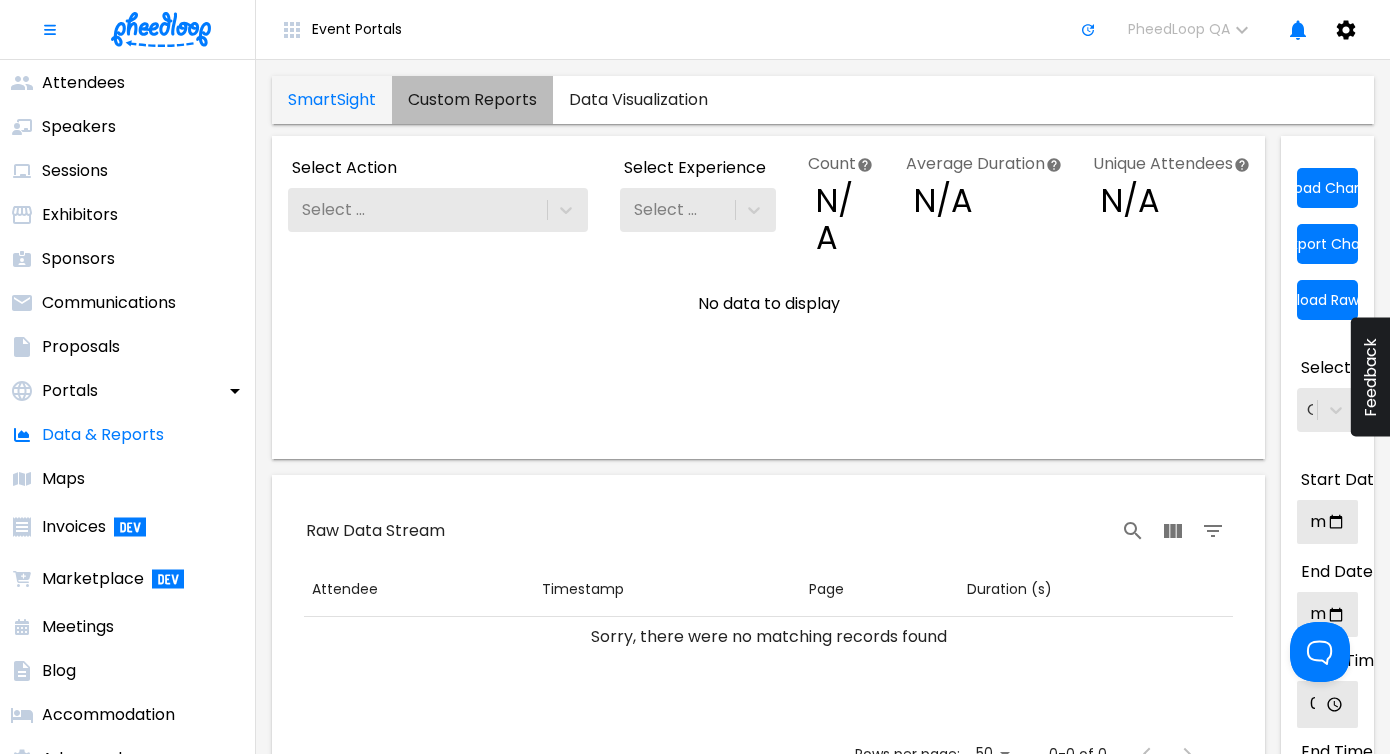 click on "Custom Reports" at bounding box center (472, 100) 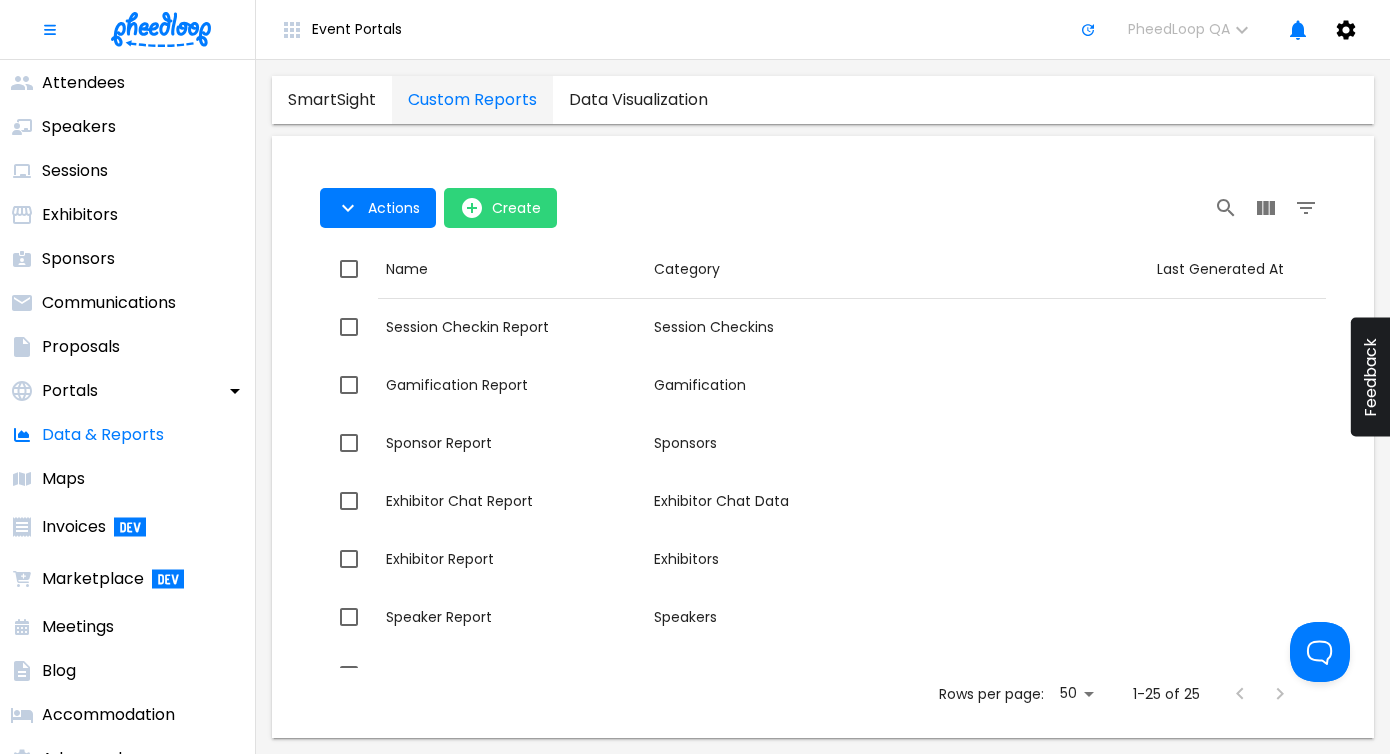 click on "Actions   Create" at bounding box center (823, 208) 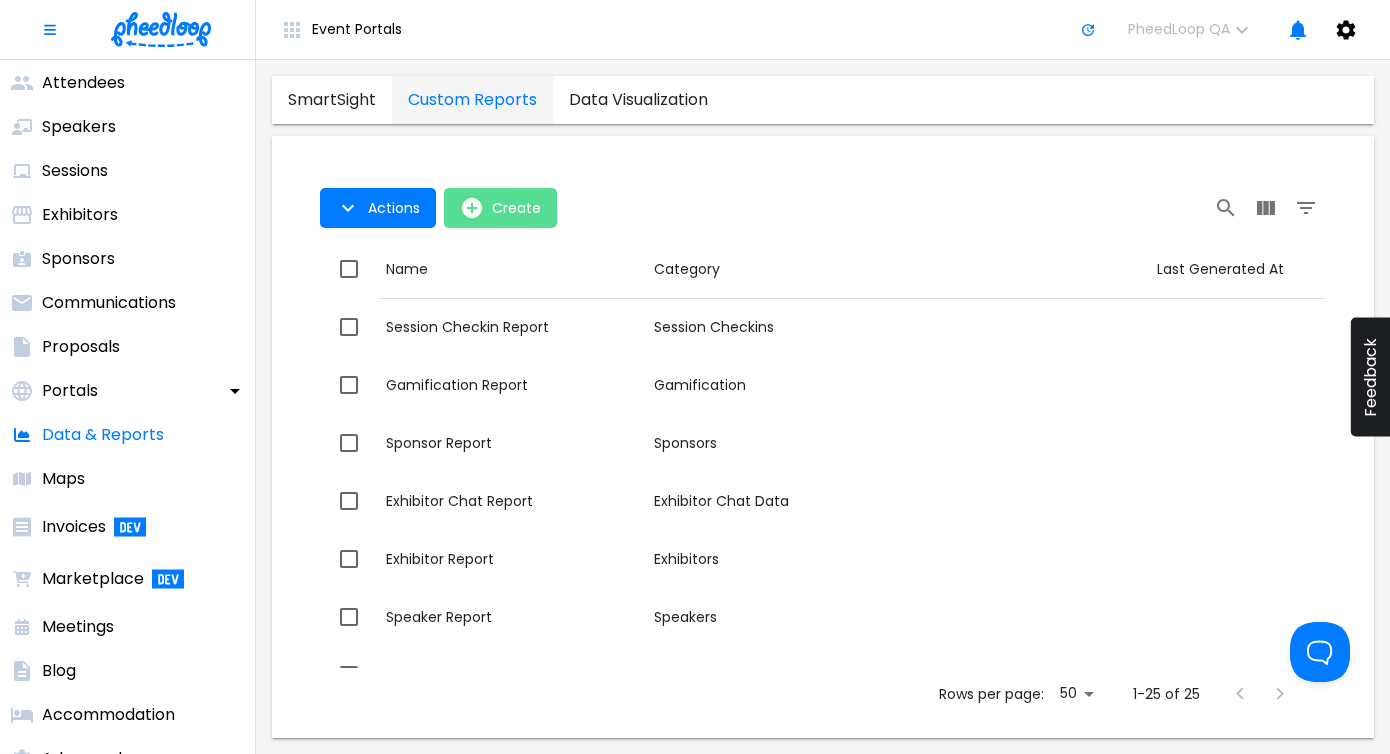 click on "Create" at bounding box center [516, 208] 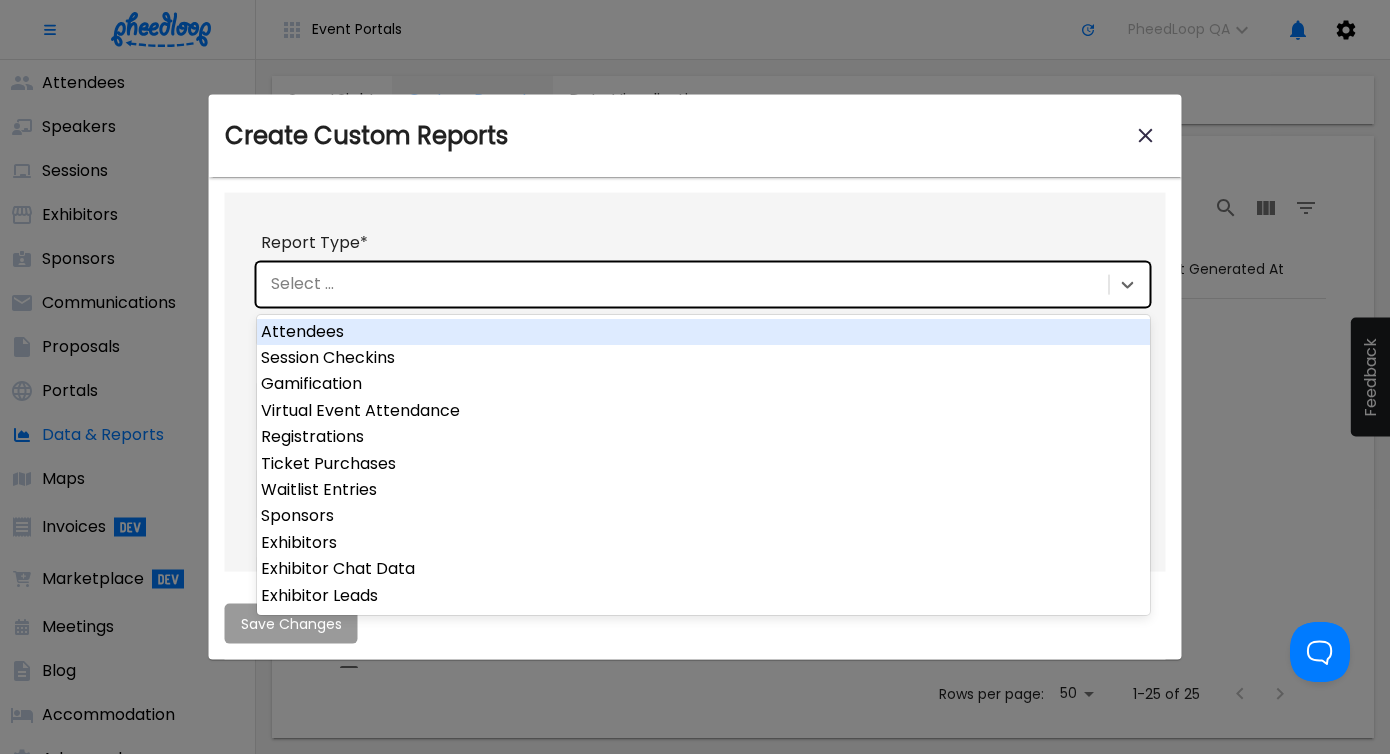 click on "Select ..." at bounding box center [703, 285] 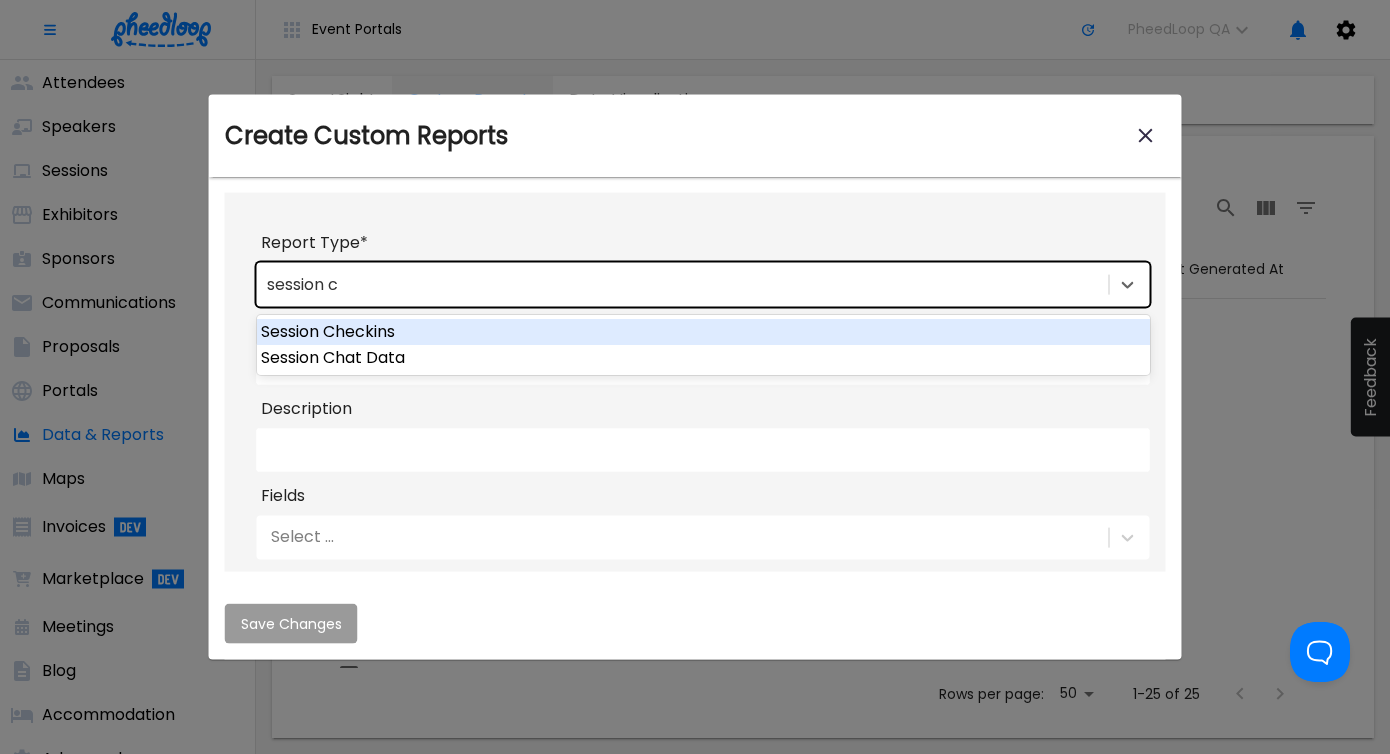 type on "session ch" 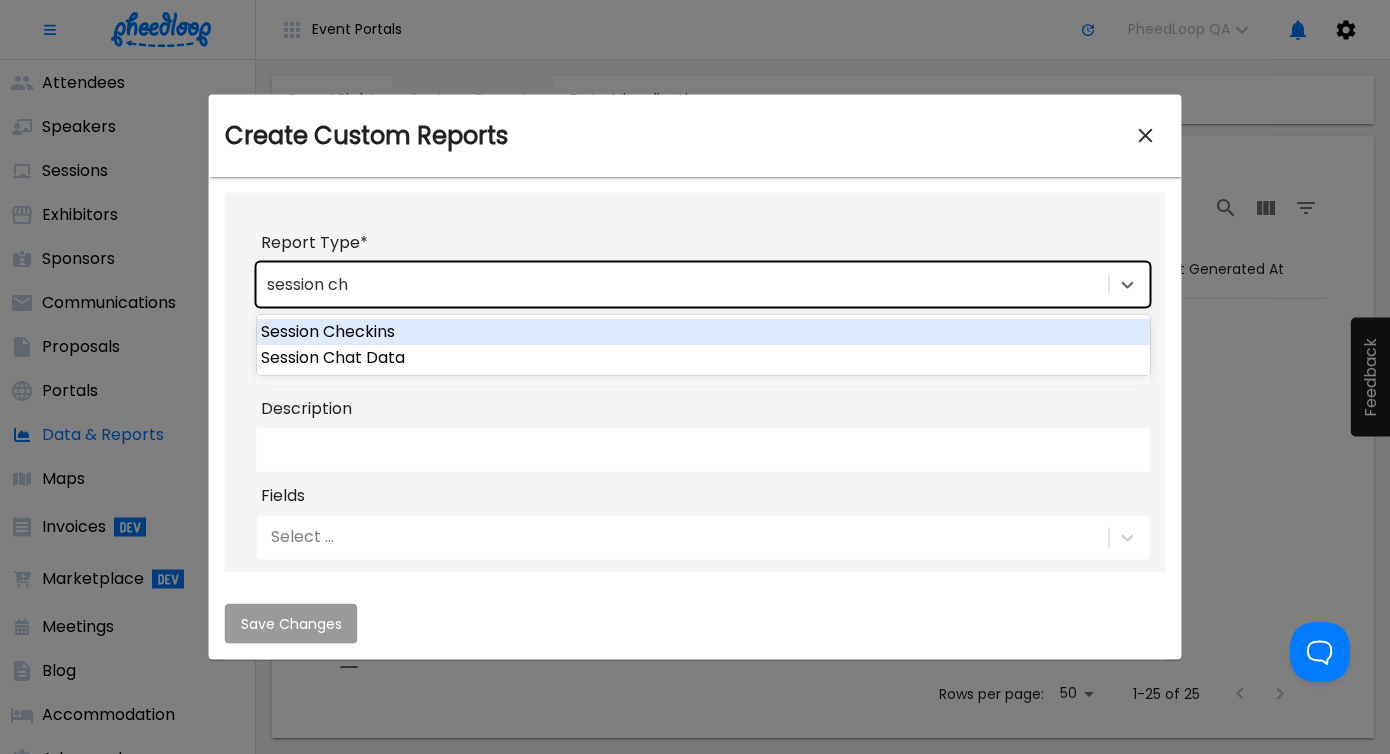 click on "Session Checkins" at bounding box center (703, 332) 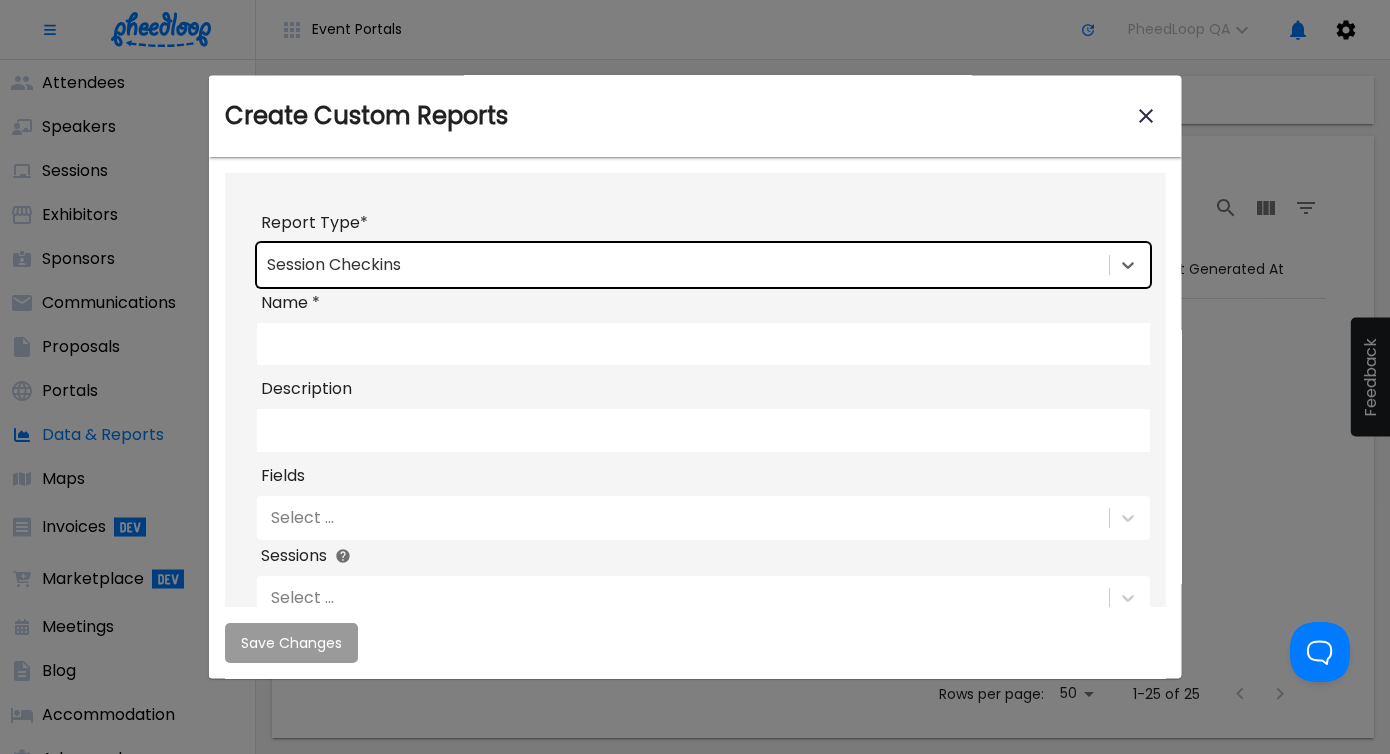 scroll, scrollTop: 222, scrollLeft: 0, axis: vertical 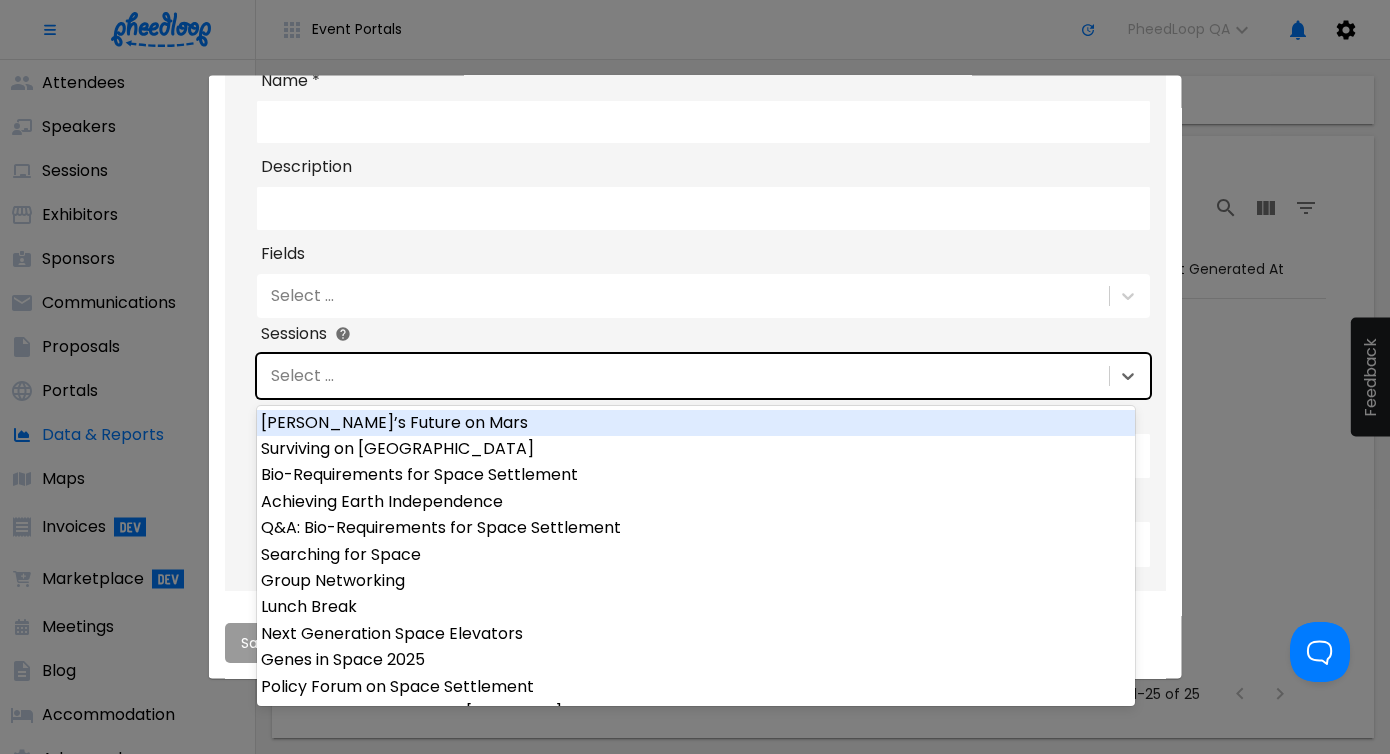 click on "Select ..." at bounding box center [681, 376] 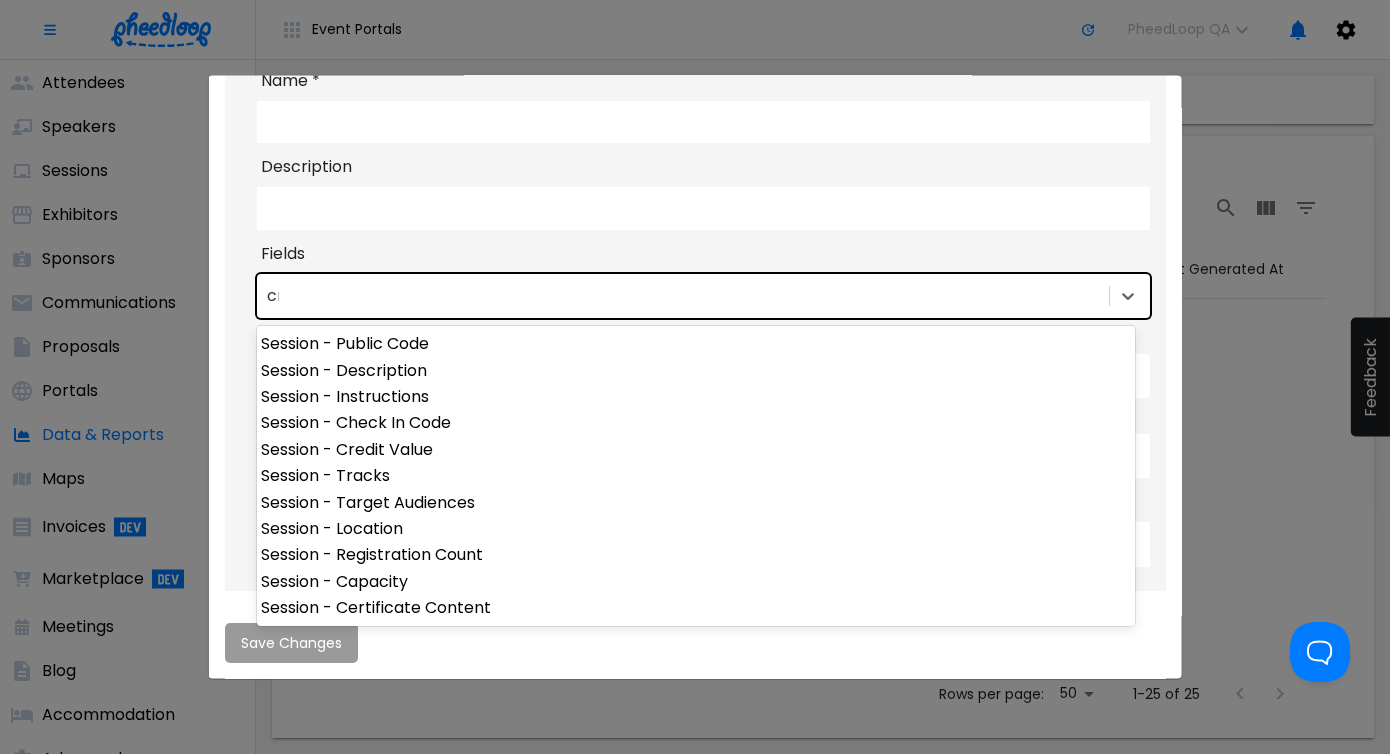 scroll, scrollTop: 0, scrollLeft: 0, axis: both 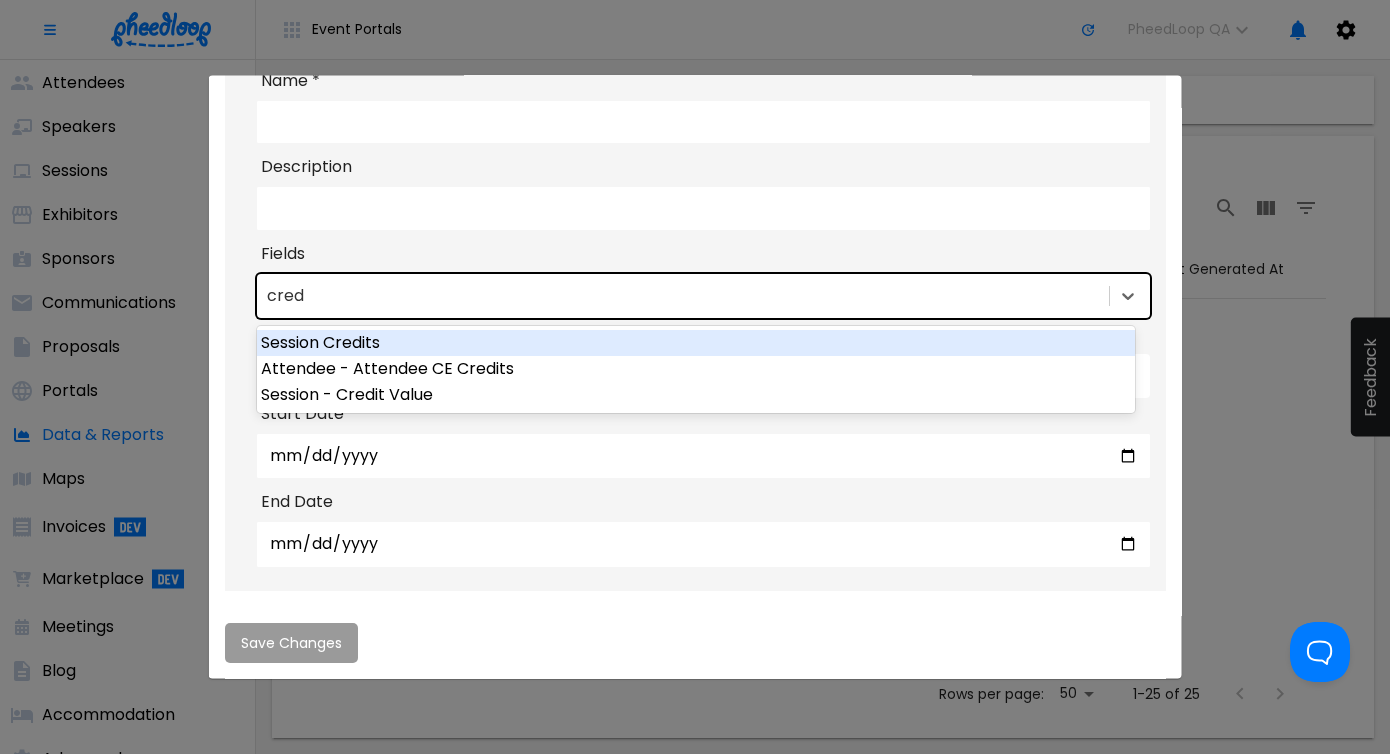 type on "cred" 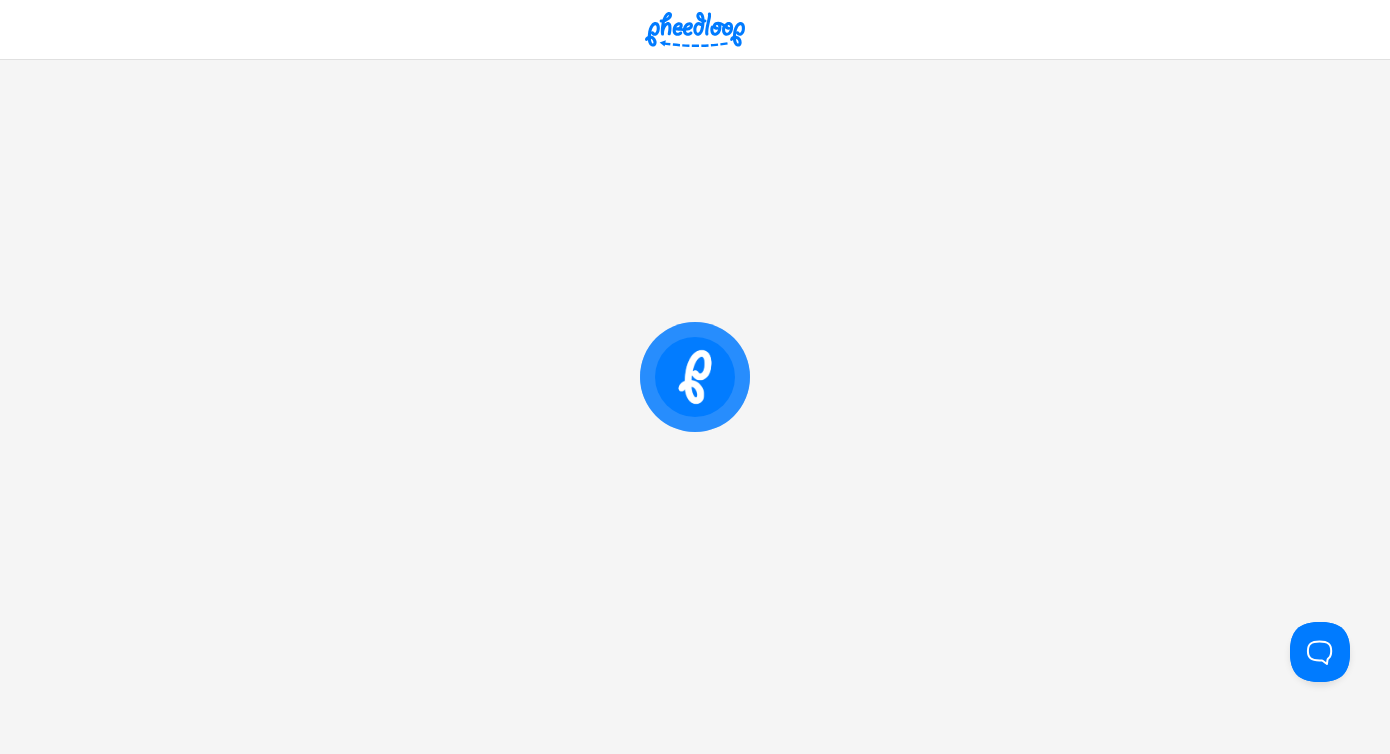 scroll, scrollTop: 0, scrollLeft: 0, axis: both 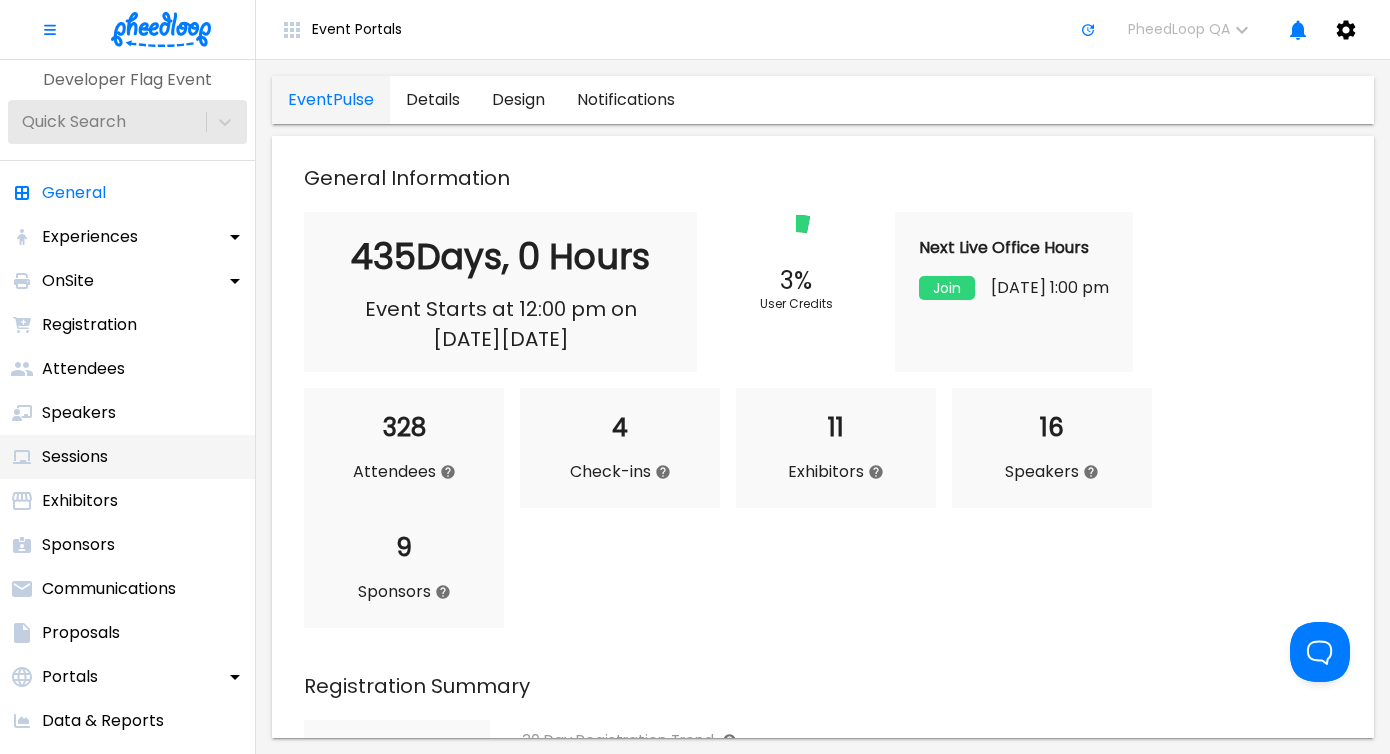 click on "Sessions" at bounding box center (127, 457) 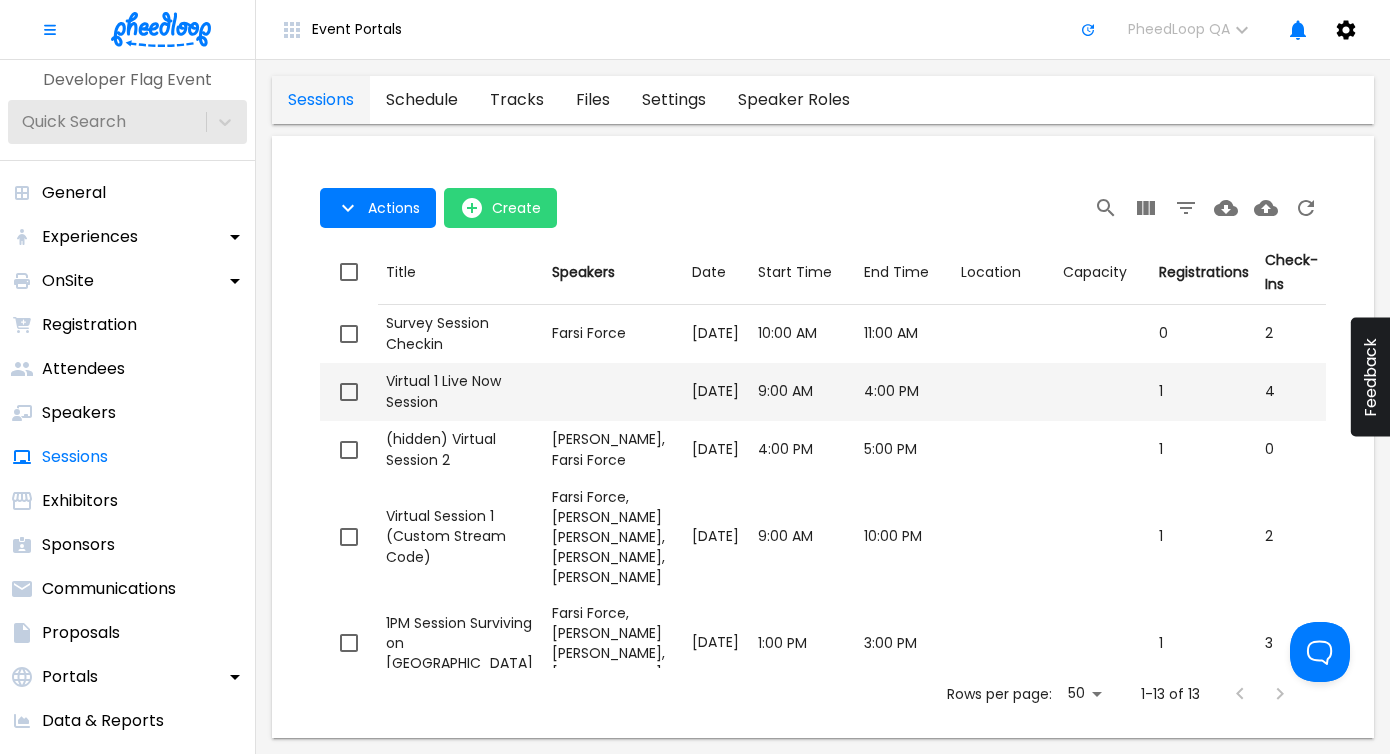 click on "Speakers" at bounding box center [613, 392] 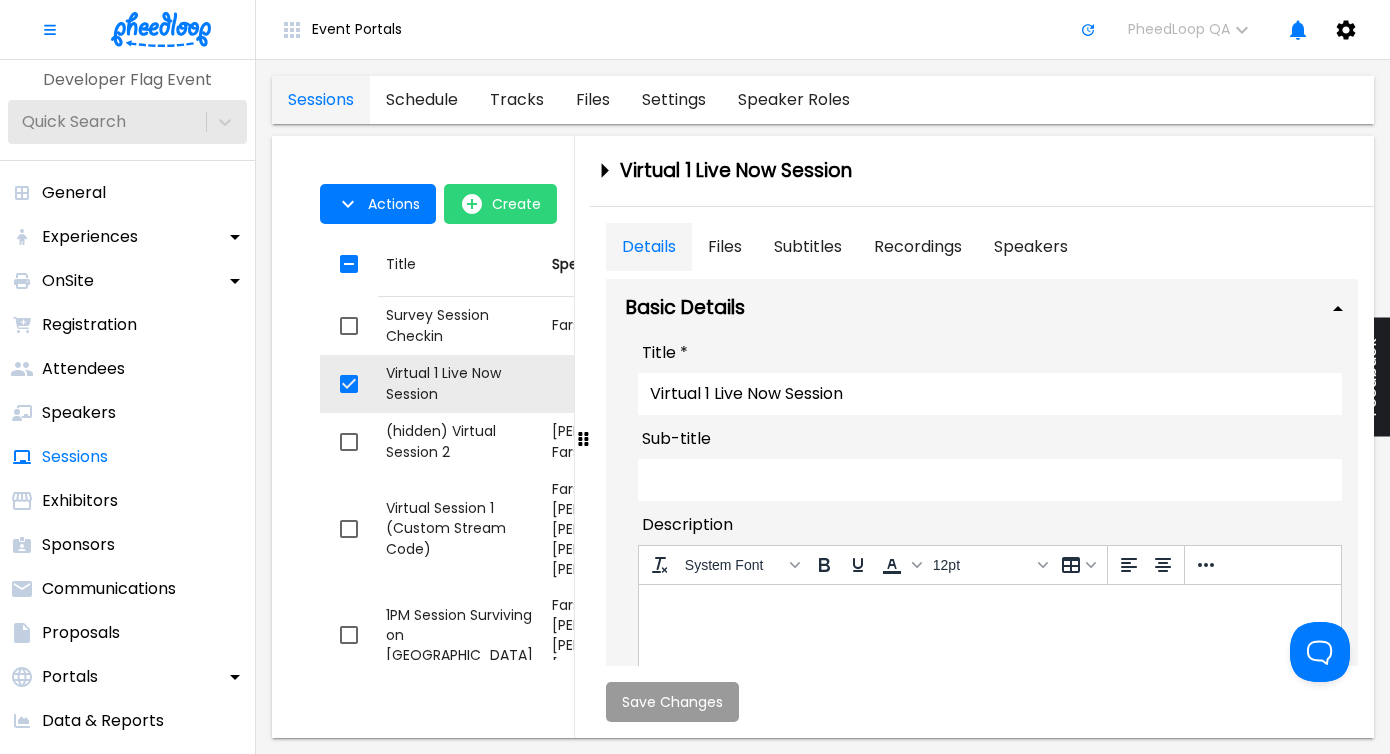 scroll, scrollTop: 0, scrollLeft: 0, axis: both 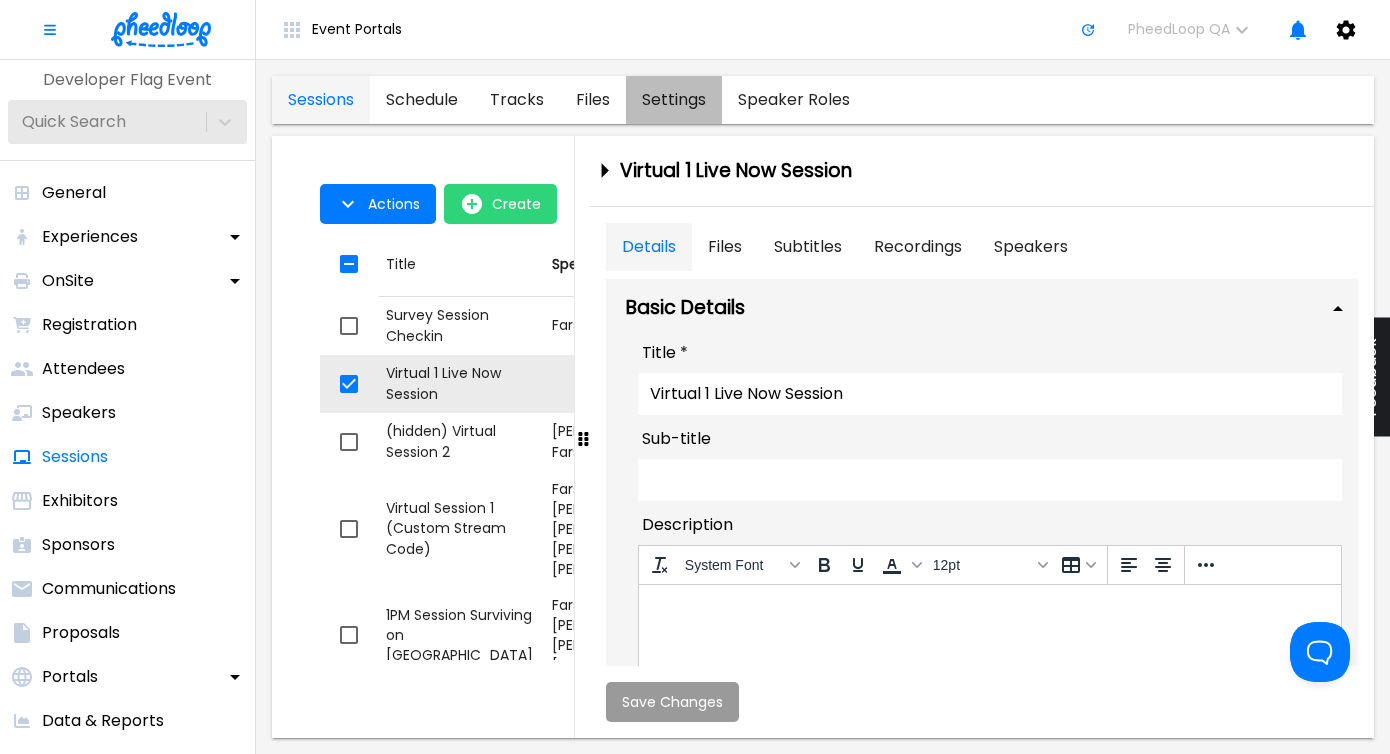 click on "settings" at bounding box center (674, 100) 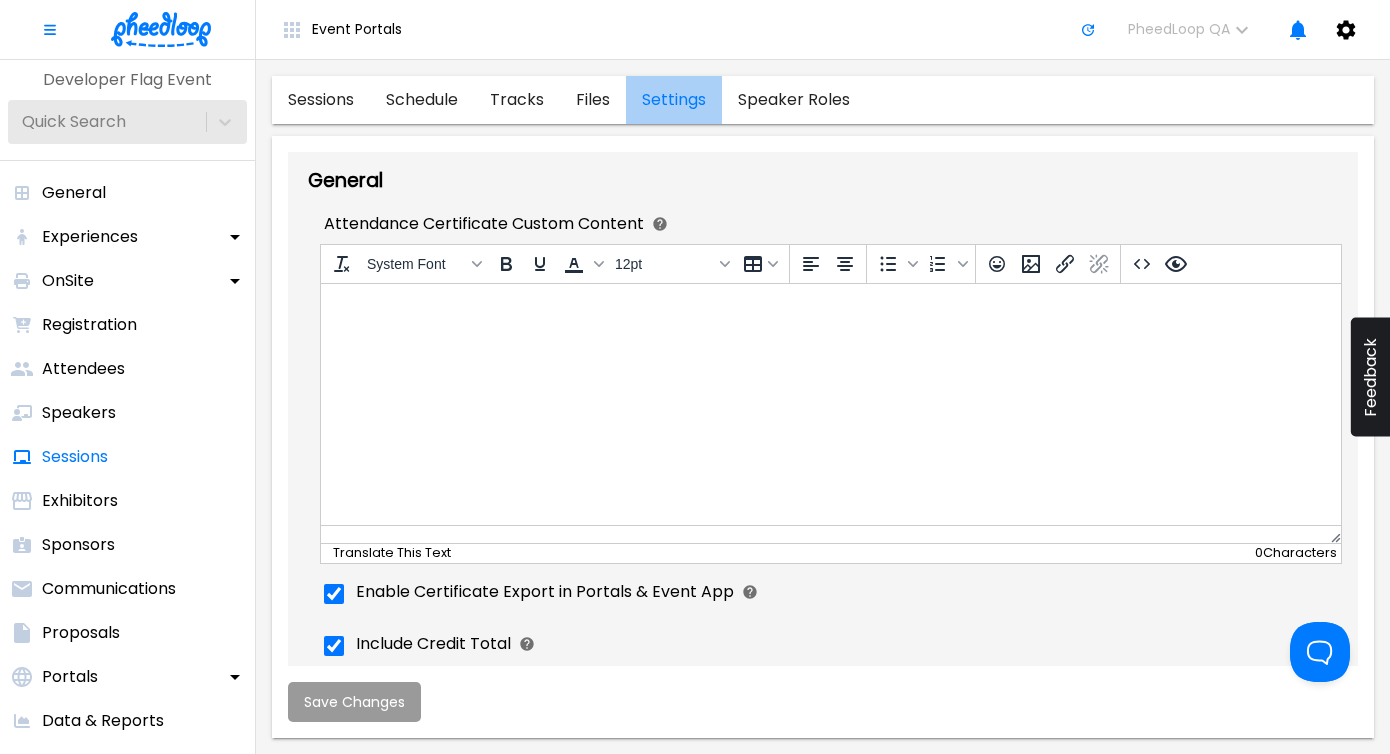 scroll, scrollTop: 0, scrollLeft: 0, axis: both 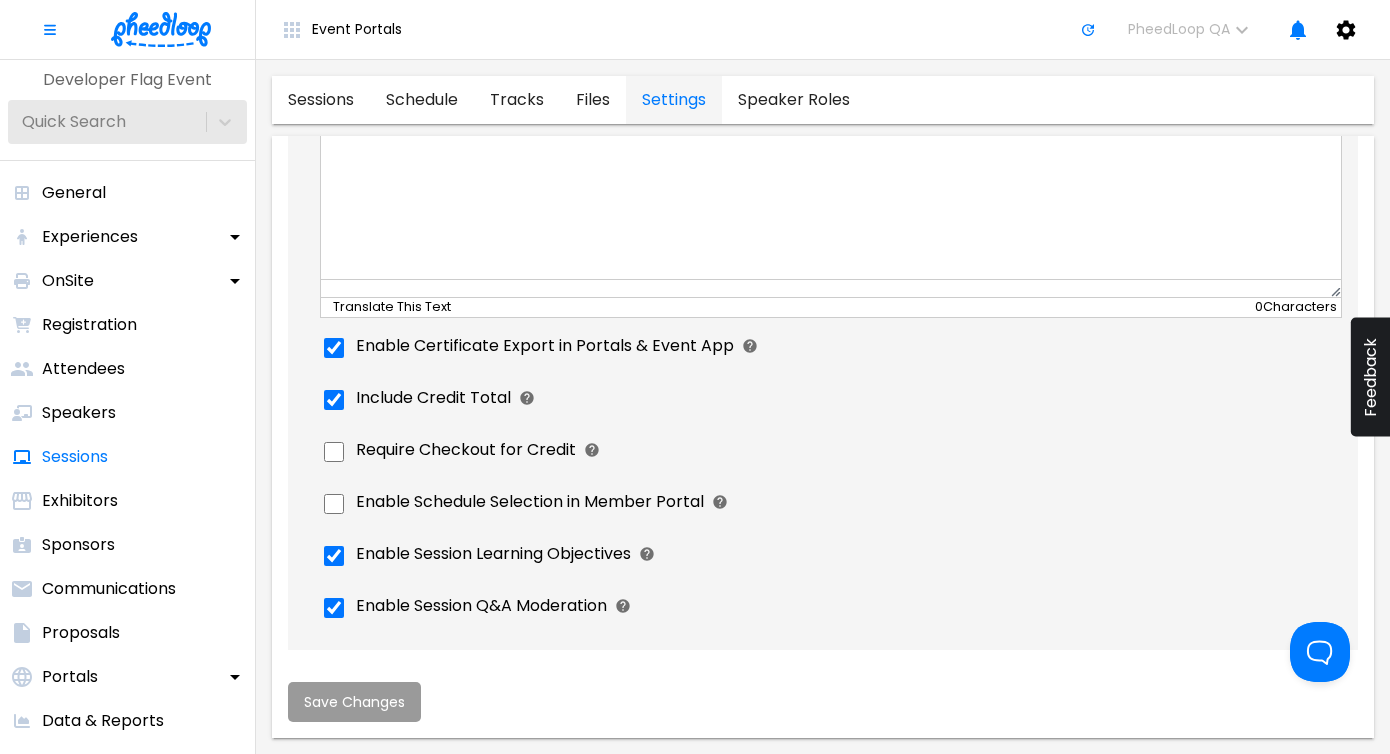 click on "Require Checkout for Credit" at bounding box center (831, 452) 